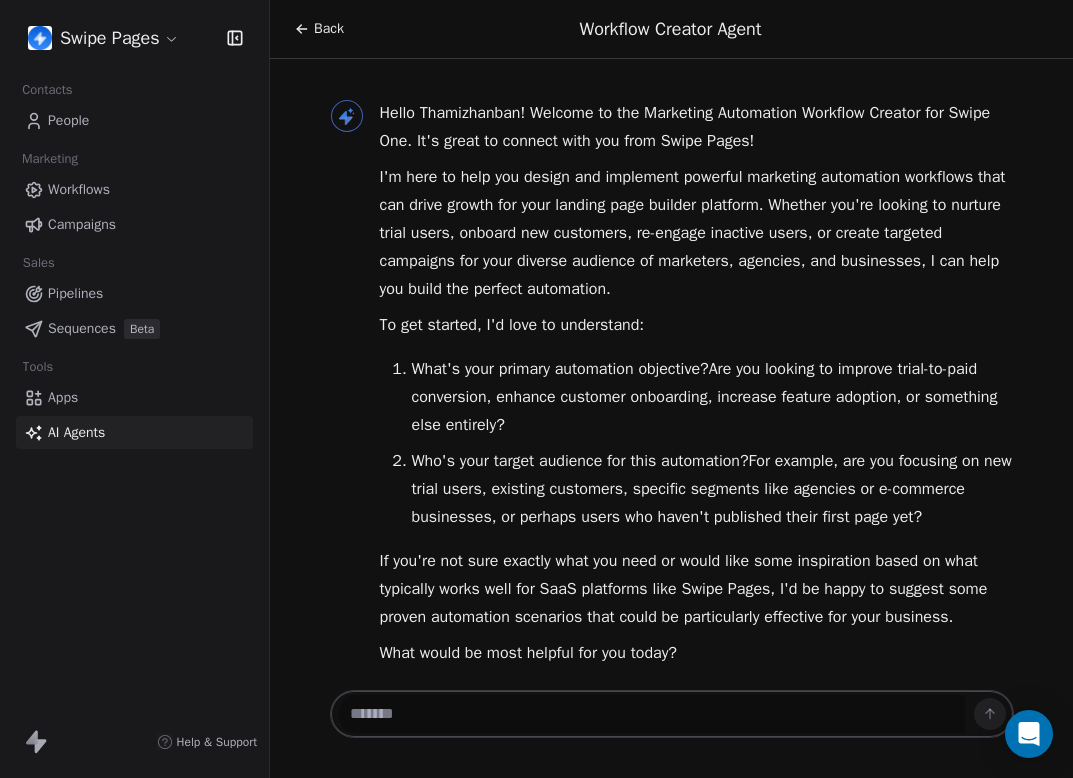 scroll, scrollTop: 0, scrollLeft: 0, axis: both 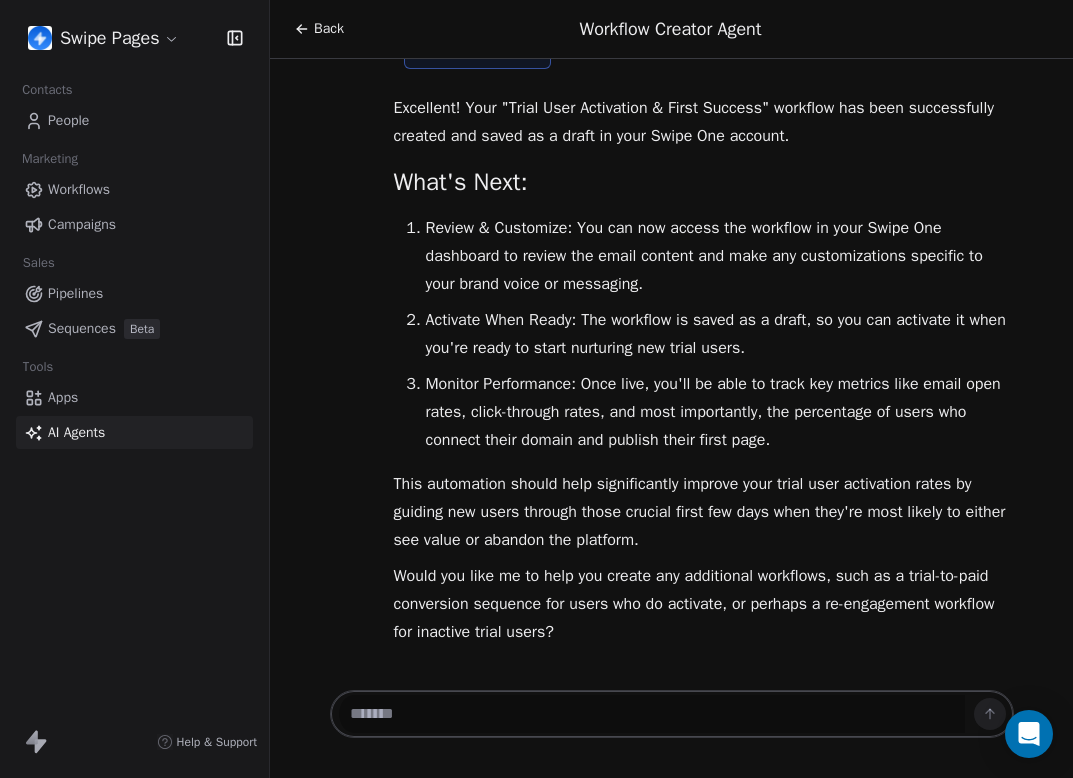 click at bounding box center (652, 714) 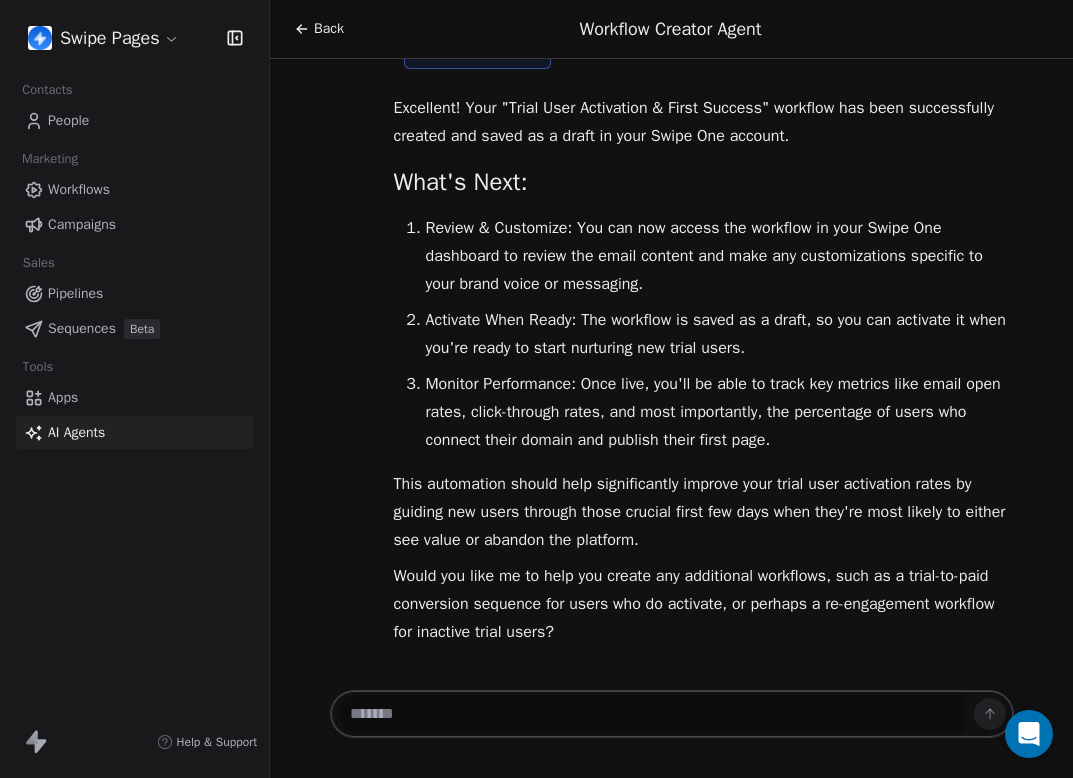 click on "Back" at bounding box center [329, 29] 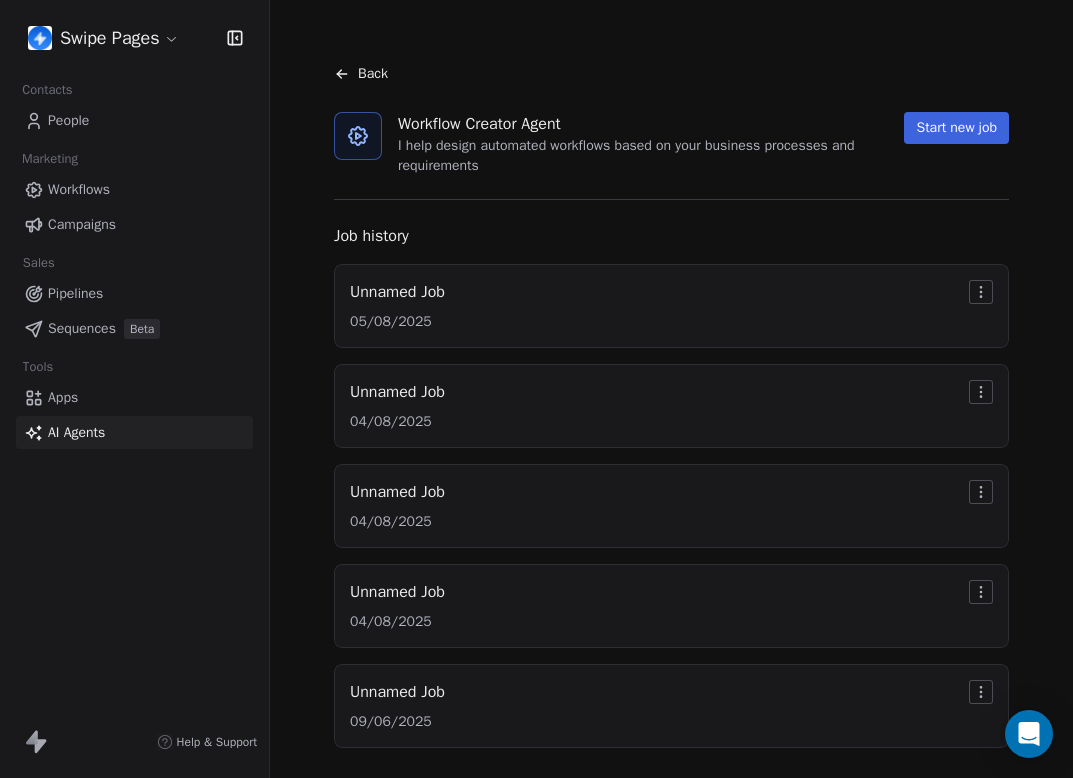 click on "People" at bounding box center (134, 120) 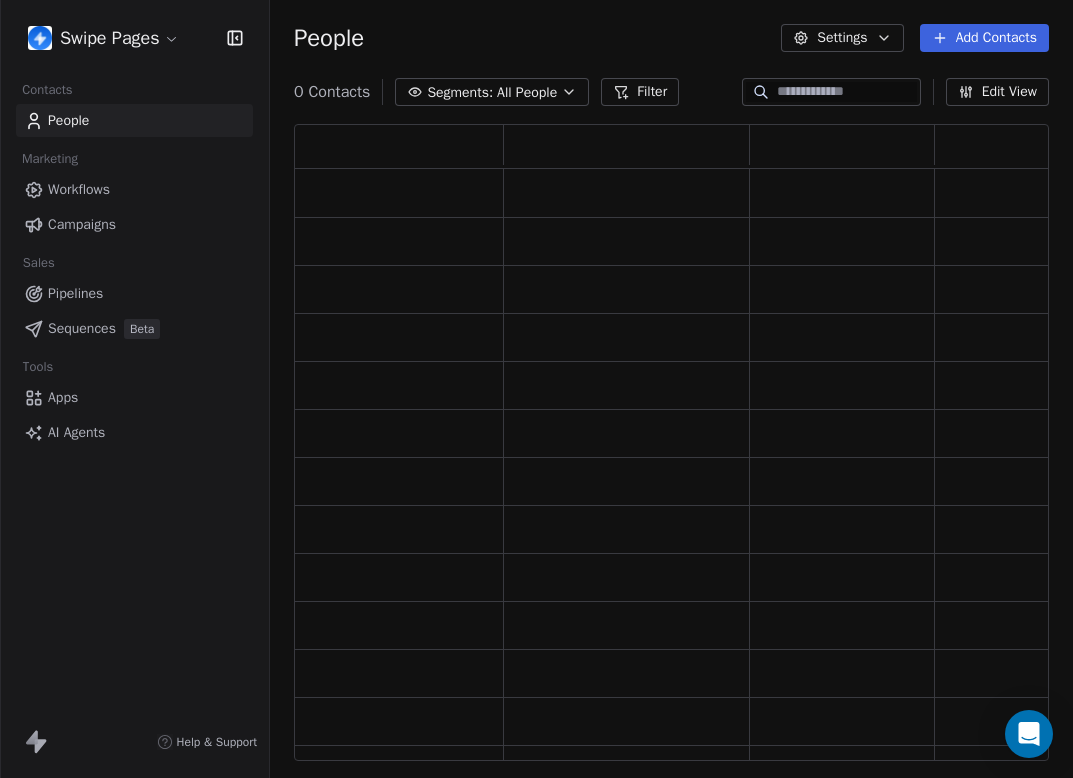 scroll, scrollTop: 1, scrollLeft: 1, axis: both 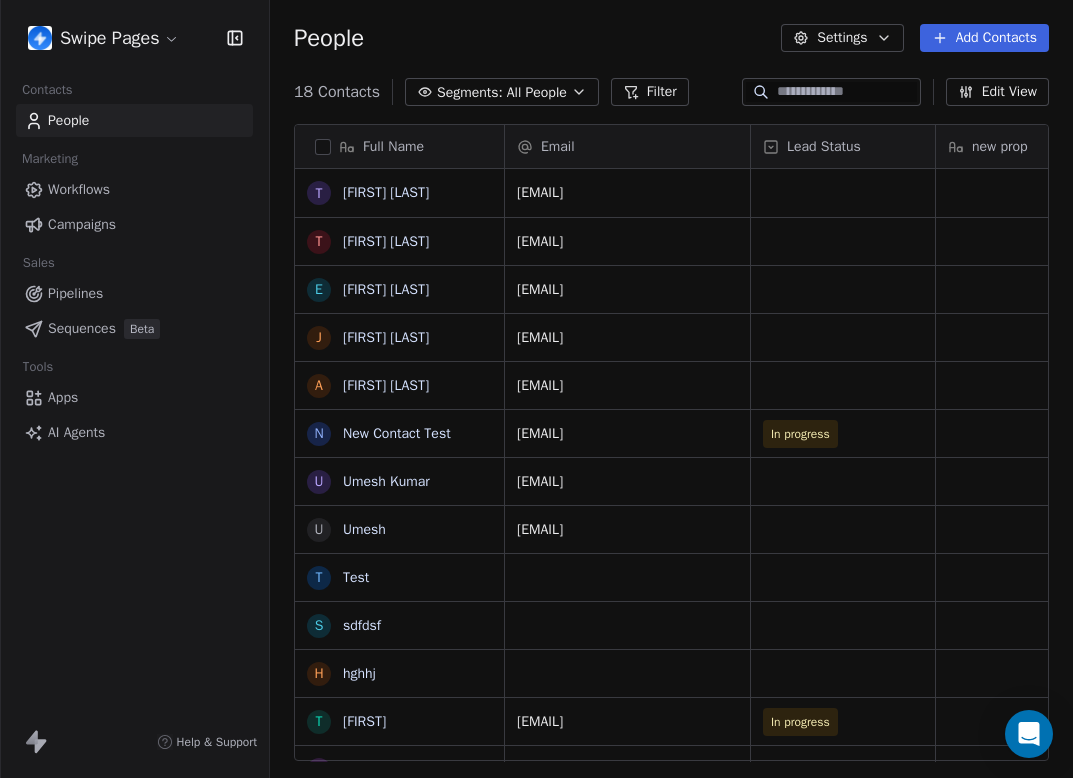 click on "Segments:" at bounding box center (470, 92) 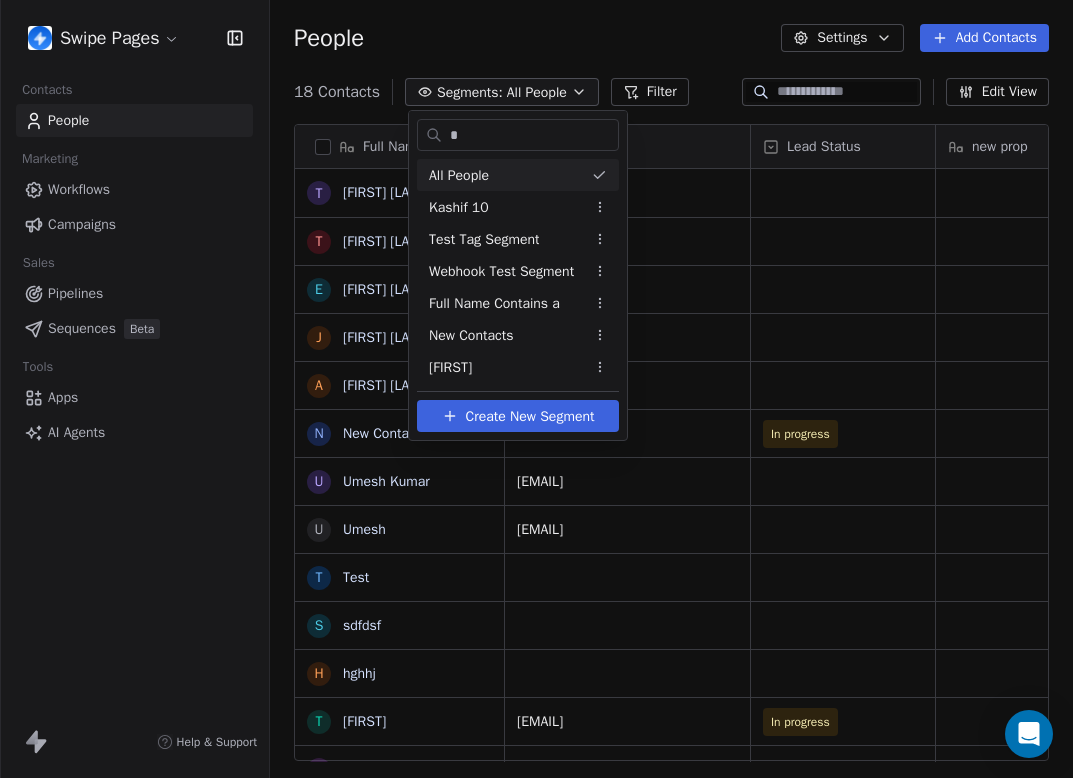type on "**" 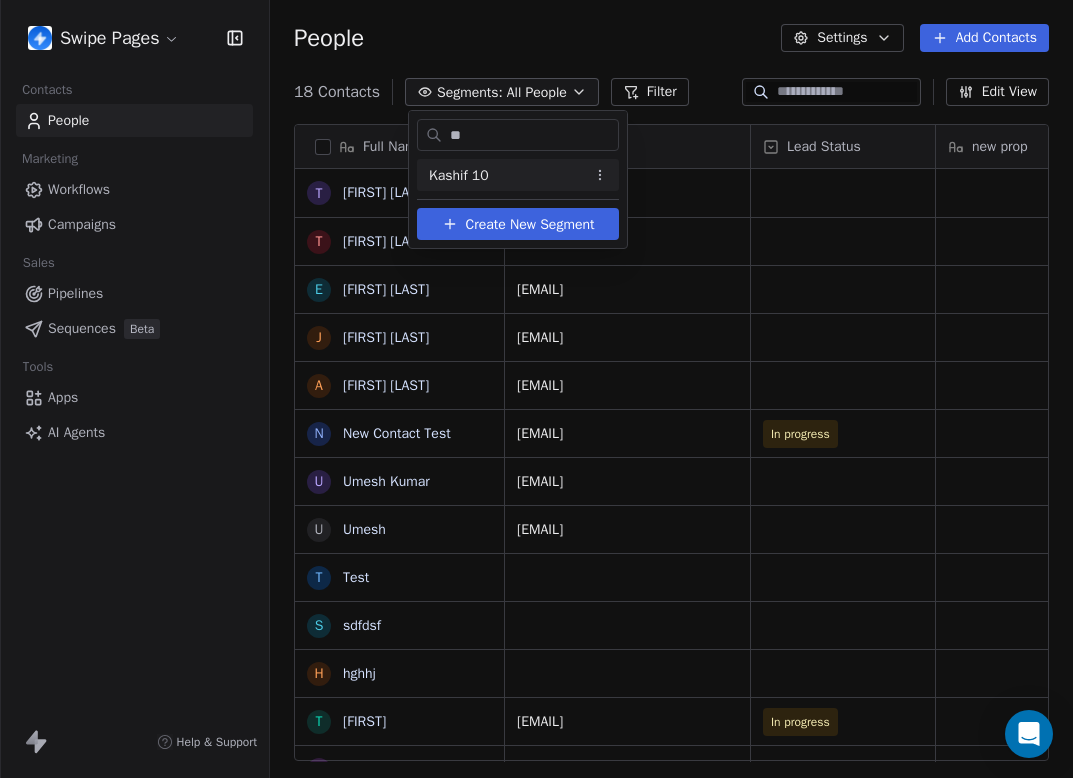 type 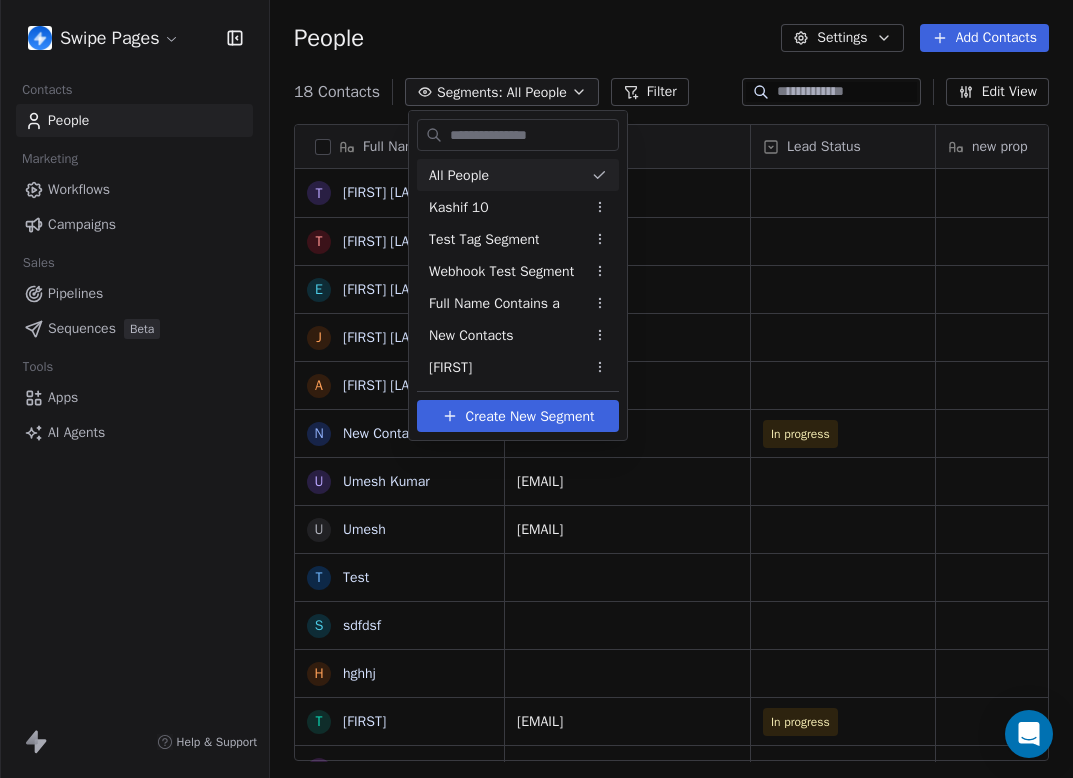 click on "Swipe Pages Contacts People Marketing Workflows Campaigns Sales Pipelines Sequences Beta Tools Apps AI Agents Help & Support People Settings  Add Contacts 18 Contacts Segments: All People Filter  Edit View Tag Add to Sequence Full Name T Thamizh swipe one T Thamizh Swipe pages E Emma Brown J James Lee A Alex Chen N New Contact Test U Umesh Kumar U Umesh T Test s sdfdsf h hghhj T Thamizh a an_account@example.com R Ram K Kashif K Kashif Rezwi K Ken Test S SwipeOne Test Email Lead Status new prop Status Created Date IST Last Updated Date IST thamizh@swipeone.app Jul 03, 2025 05:15 PM Jul 03, 2025 05:15 PM thamizh@swipepages.com Jun 04, 2025 10:36 AM Jun 17, 2025 05:26 PM emma.b@startup.io Closed Lost Mar 06, 2025 10:55 AM Jun 17, 2025 05:26 PM james@consulting.com Unqualified Mar 06, 2025 10:53 AM Jun 17, 2025 05:26 PM alex.chen@techcorp.com Proposal Sent Mar 06, 2025 10:52 AM Jun 17, 2025 05:26 PM umesh11@gmail.com In progress Feb 25, 2025 05:05 PM Jun 17, 2025 05:26 PM umesh1122@swipepages.com In progress" at bounding box center [536, 389] 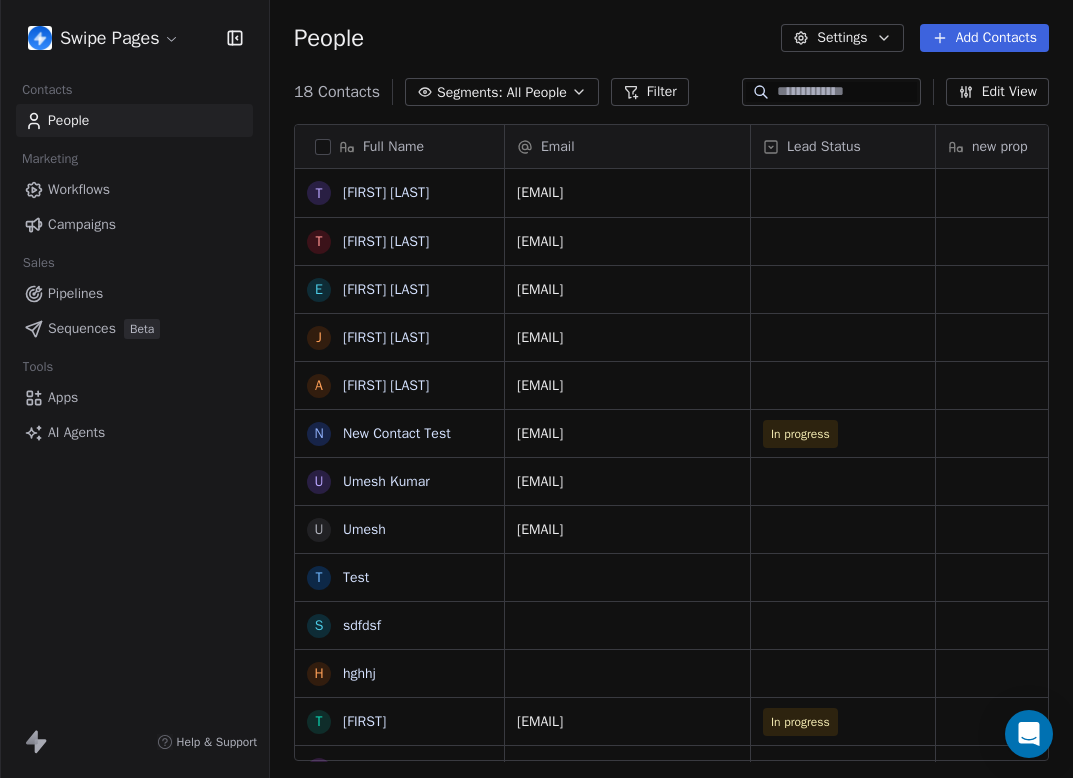 type 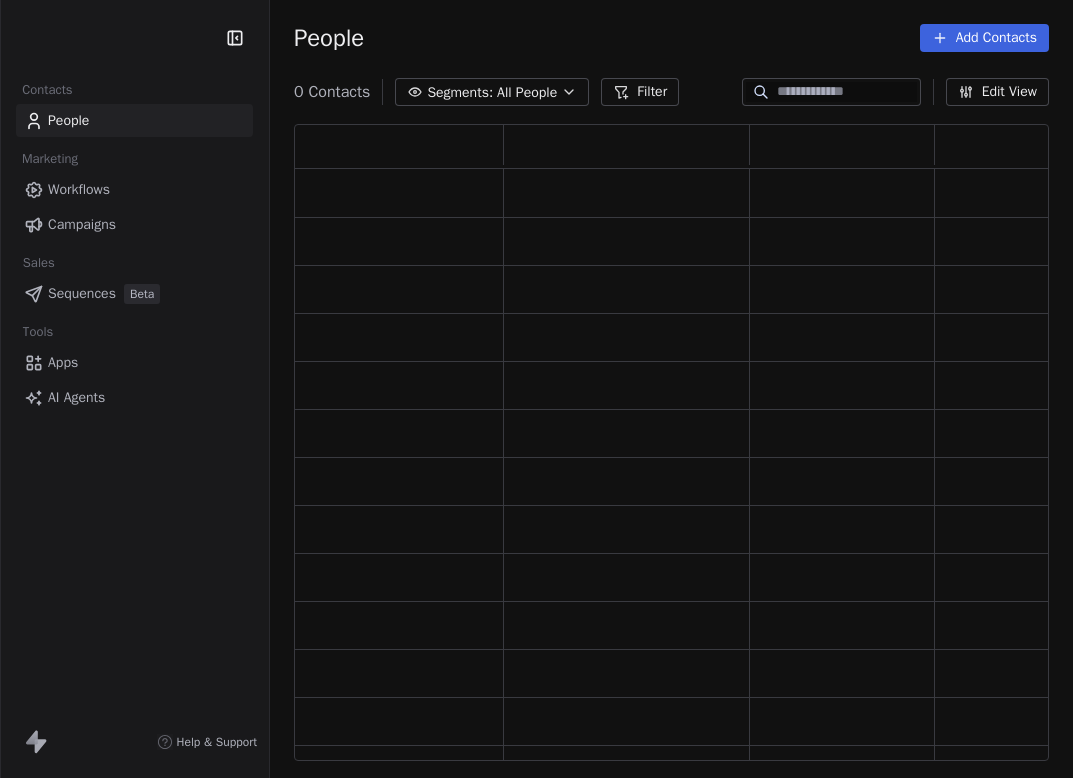 scroll, scrollTop: 0, scrollLeft: 0, axis: both 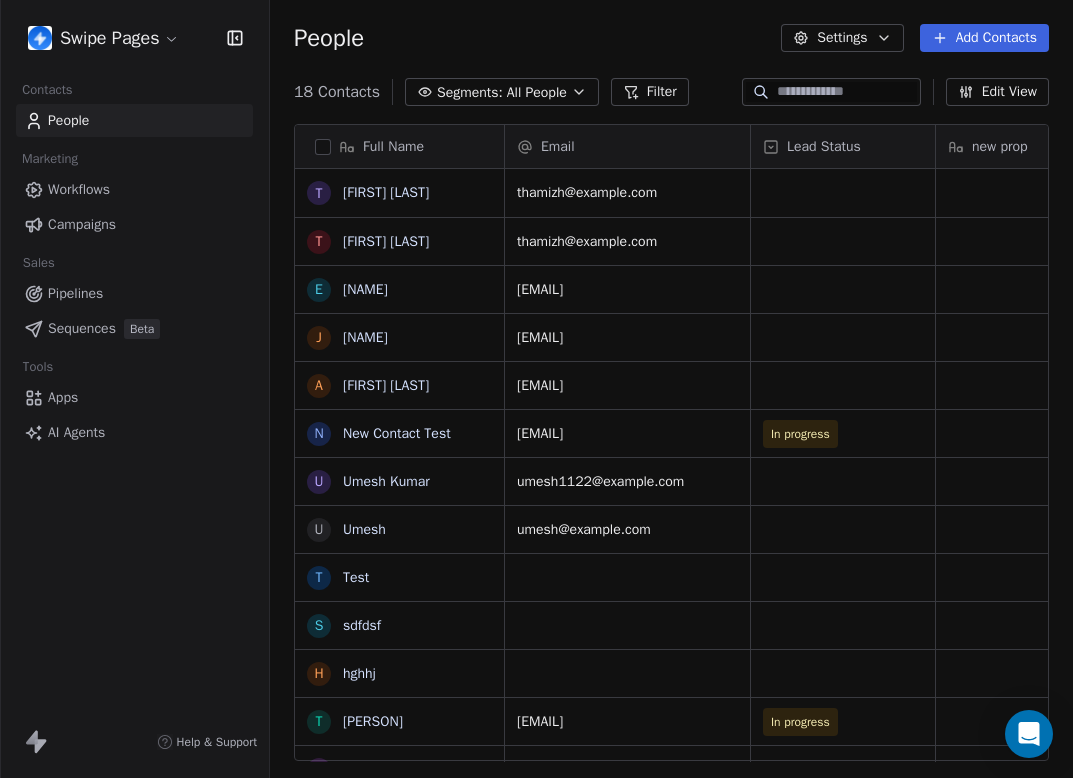click on "AI Agents" at bounding box center (76, 432) 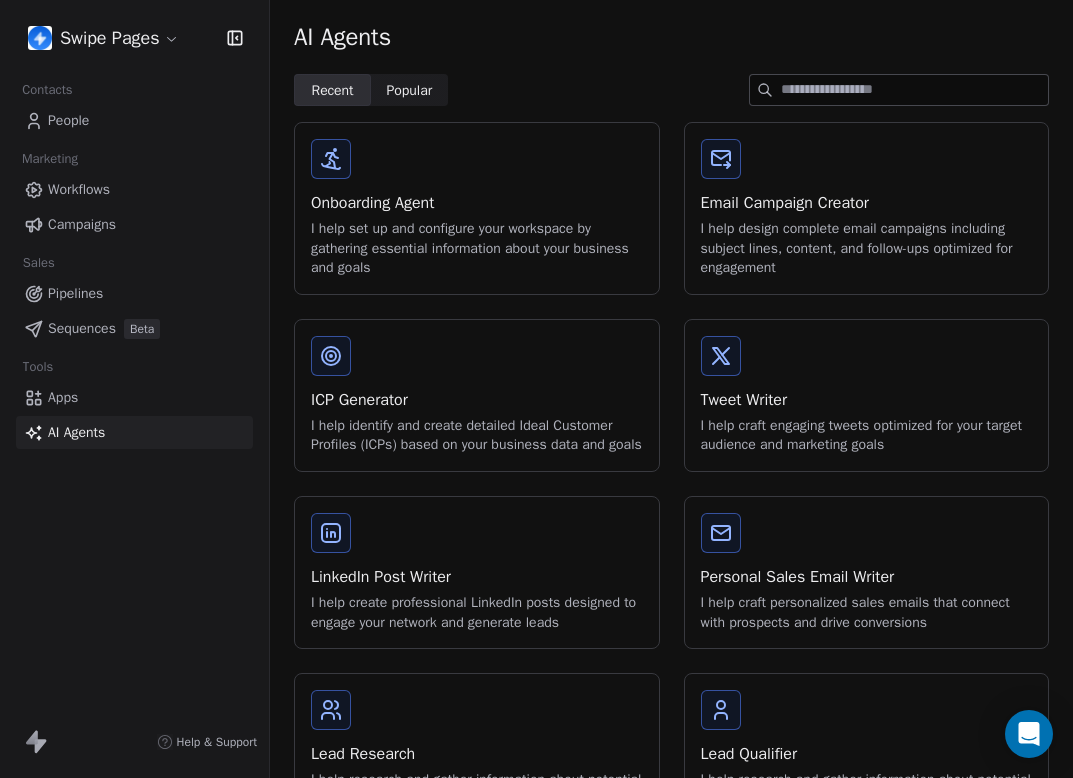 click on "Swipe Pages Contacts People Marketing Workflows Campaigns Sales Pipelines Sequences Beta Tools Apps AI Agents Help & Support AI Agents Recent Recent Popular Popular Onboarding Agent I help set up and configure your workspace by gathering essential information about your business and goals Email Campaign Creator I help design complete email campaigns including subject lines, content, and follow-ups optimized for engagement ICP Generator I help identify and create detailed Ideal Customer Profiles (ICPs) based on your business data and goals Tweet Writer I help craft engaging tweets optimized for your target audience and marketing goals LinkedIn Post Writer I help create professional LinkedIn posts designed to engage your network and generate leads Personal Sales Email Writer I help craft personalized sales emails that connect with prospects and drive conversions Lead Research I help research and gather information about potential leads to help you understand their needs and interests Lead Qualifier" at bounding box center [536, 389] 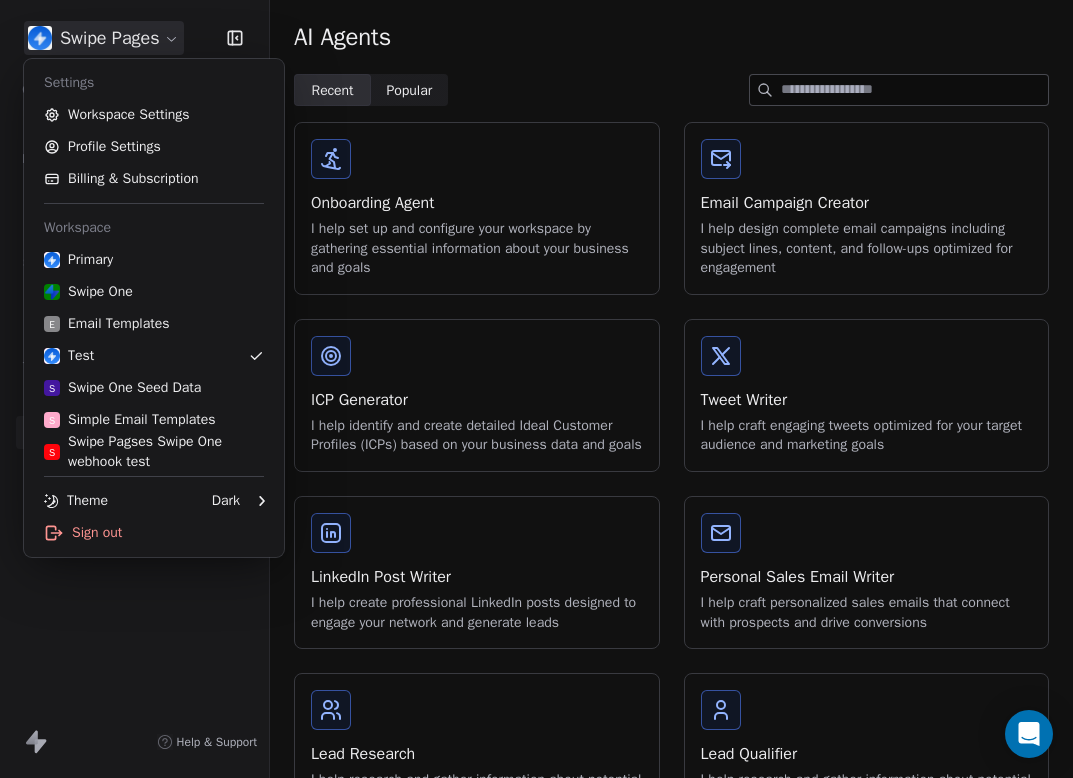 click on "Swipe Pages Contacts People Marketing Workflows Campaigns Sales Pipelines Sequences Beta Tools Apps AI Agents Help & Support AI Agents Recent Recent Popular Popular Onboarding Agent I help set up and configure your workspace by gathering essential information about your business and goals Email Campaign Creator I help design complete email campaigns including subject lines, content, and follow-ups optimized for engagement ICP Generator I help identify and create detailed Ideal Customer Profiles (ICPs) based on your business data and goals Tweet Writer I help craft engaging tweets optimized for your target audience and marketing goals LinkedIn Post Writer I help create professional LinkedIn posts designed to engage your network and generate leads Personal Sales Email Writer I help craft personalized sales emails that connect with prospects and drive conversions Lead Research I help research and gather information about potential leads to help you understand their needs and interests Lead Qualifier" at bounding box center (536, 389) 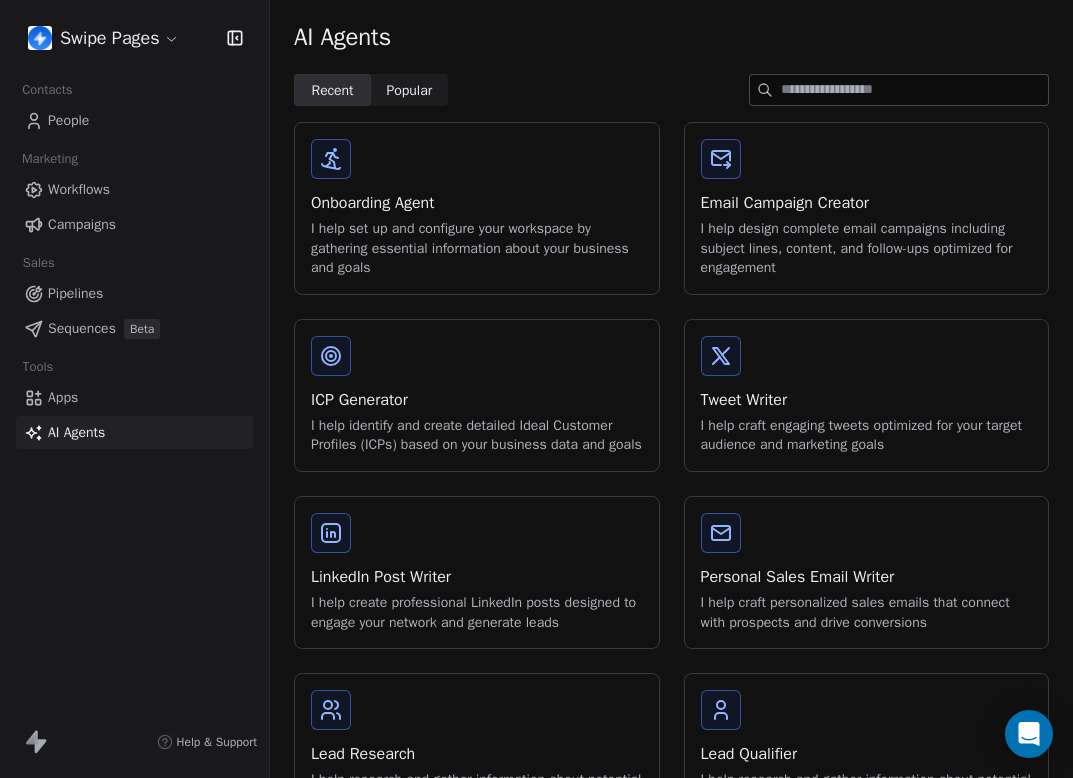 click on "Email Campaign Creator I help design complete email campaigns including subject lines, content, and follow-ups optimized for engagement" at bounding box center [867, 208] 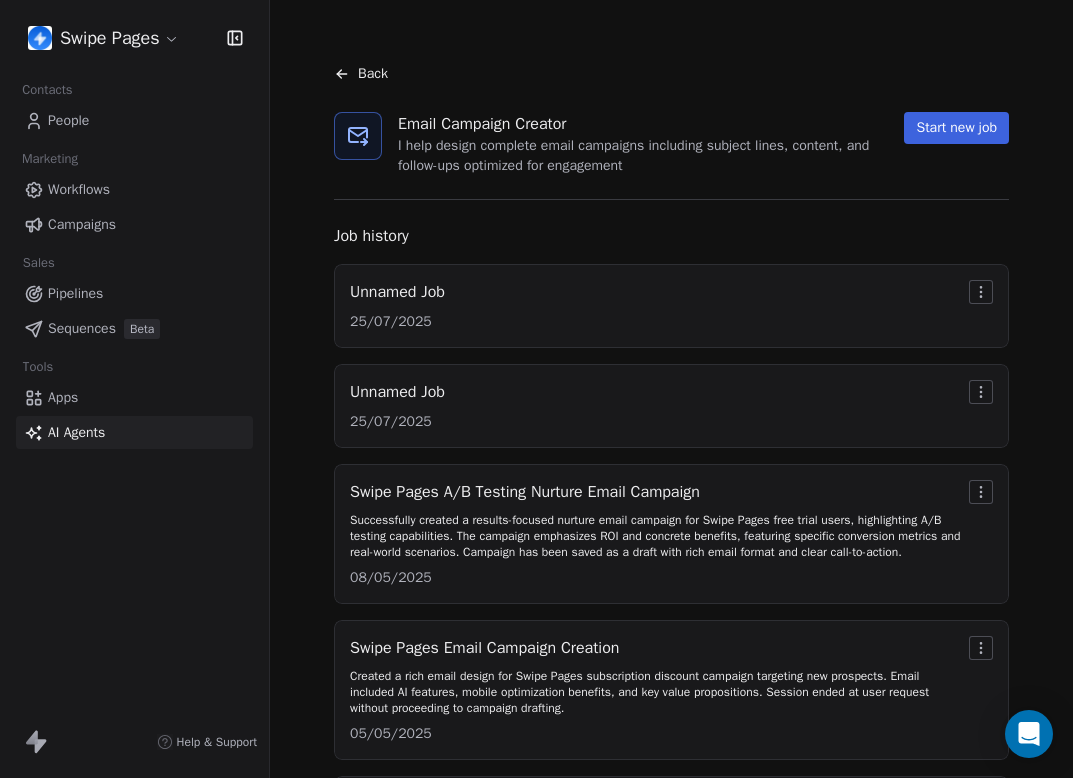 click on "Start new job" at bounding box center (956, 128) 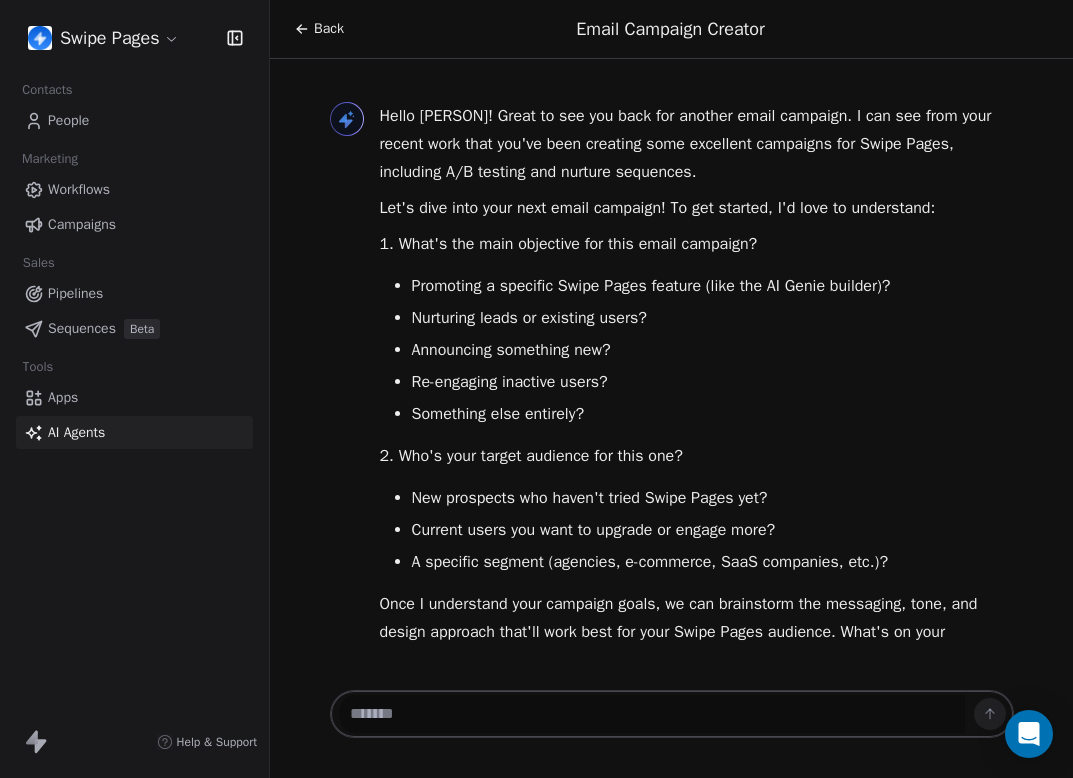 scroll, scrollTop: 25, scrollLeft: 0, axis: vertical 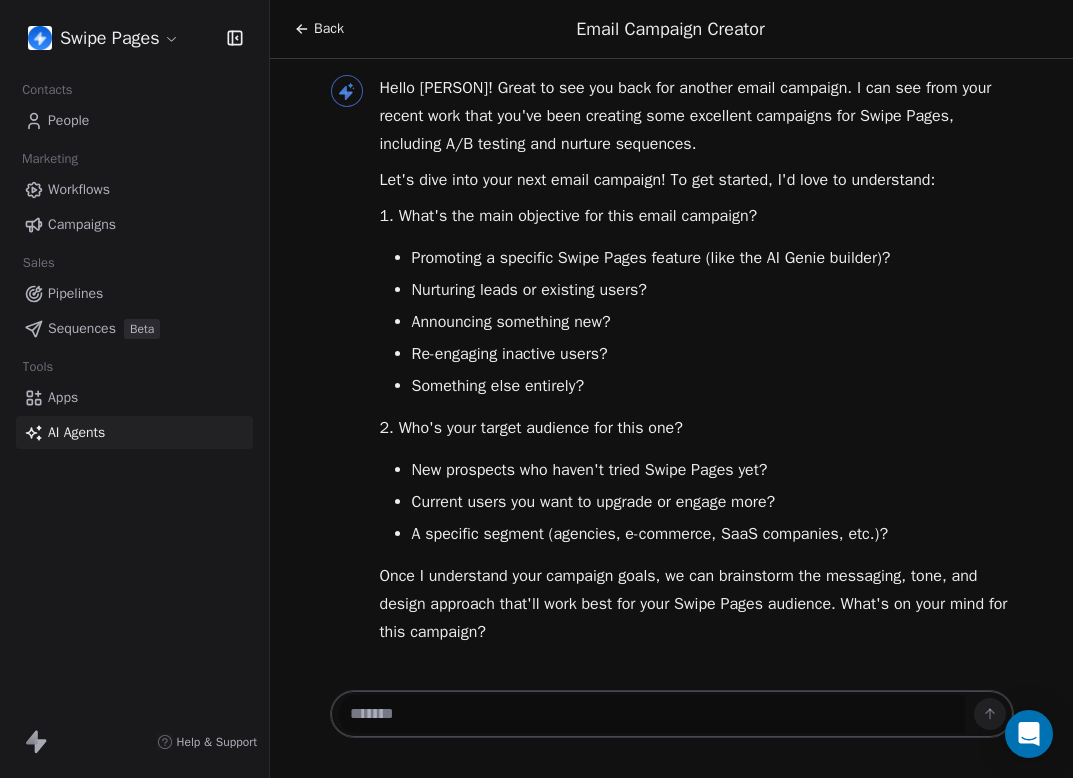 click at bounding box center [652, 714] 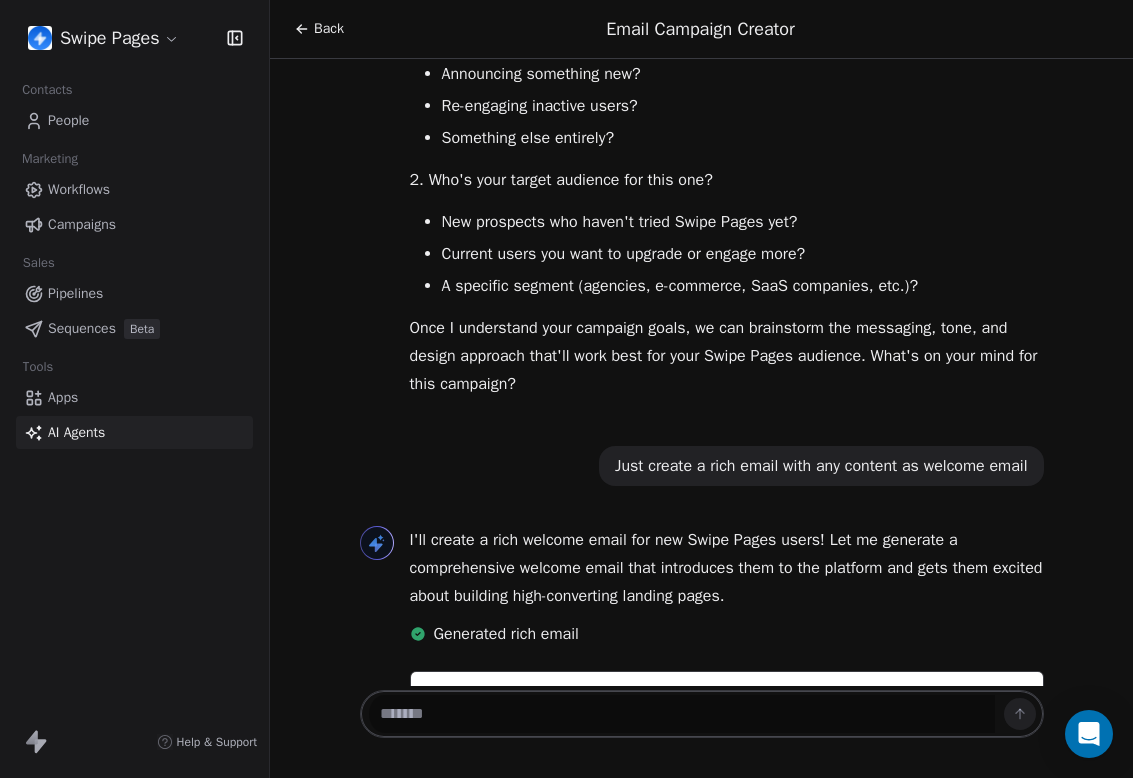 scroll, scrollTop: 476, scrollLeft: 0, axis: vertical 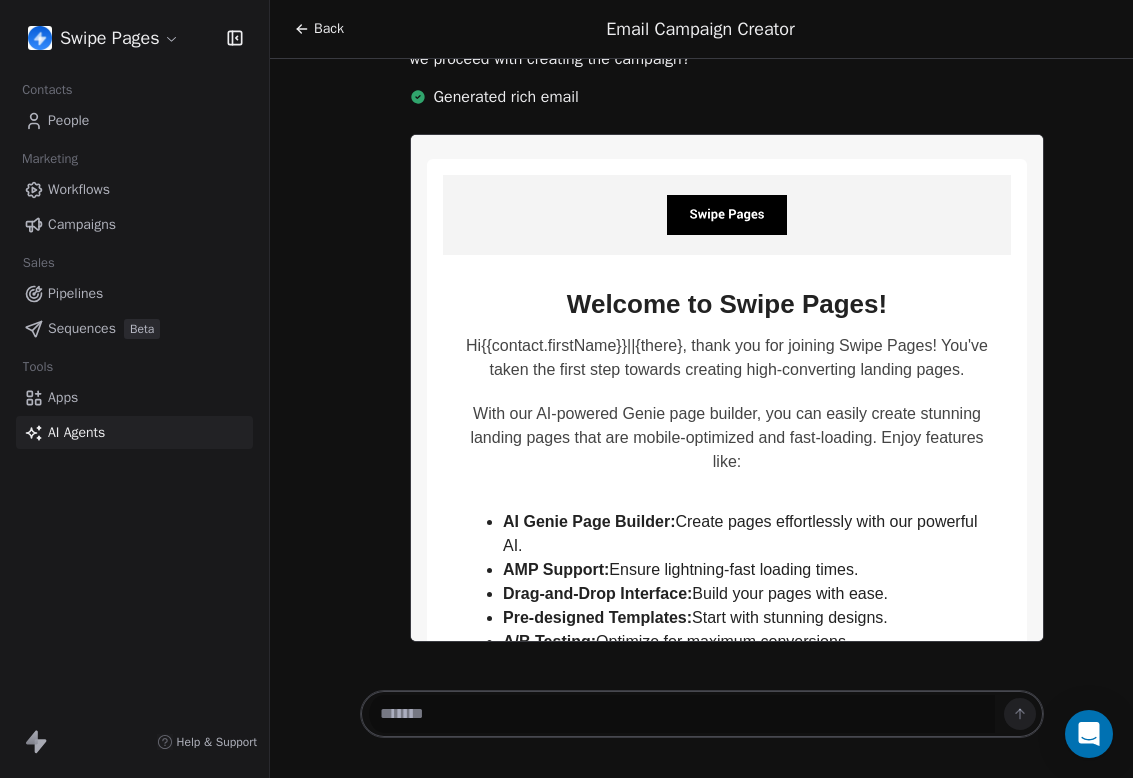 click at bounding box center (682, 714) 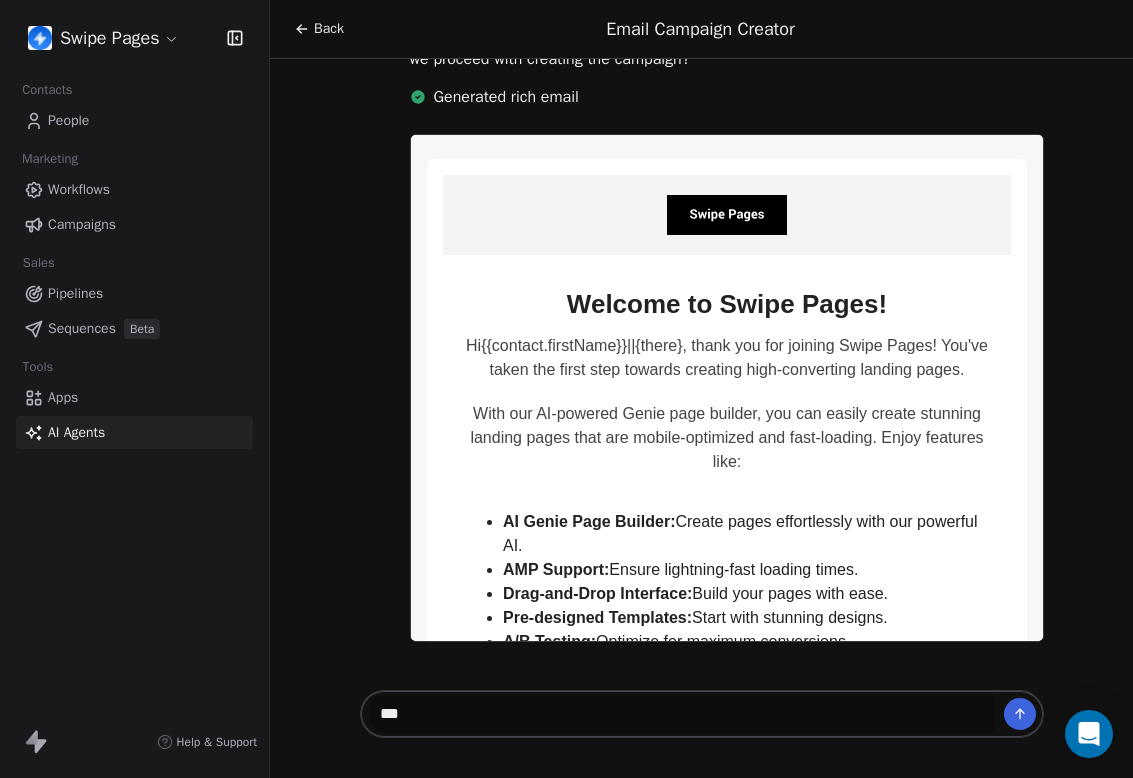 type on "****" 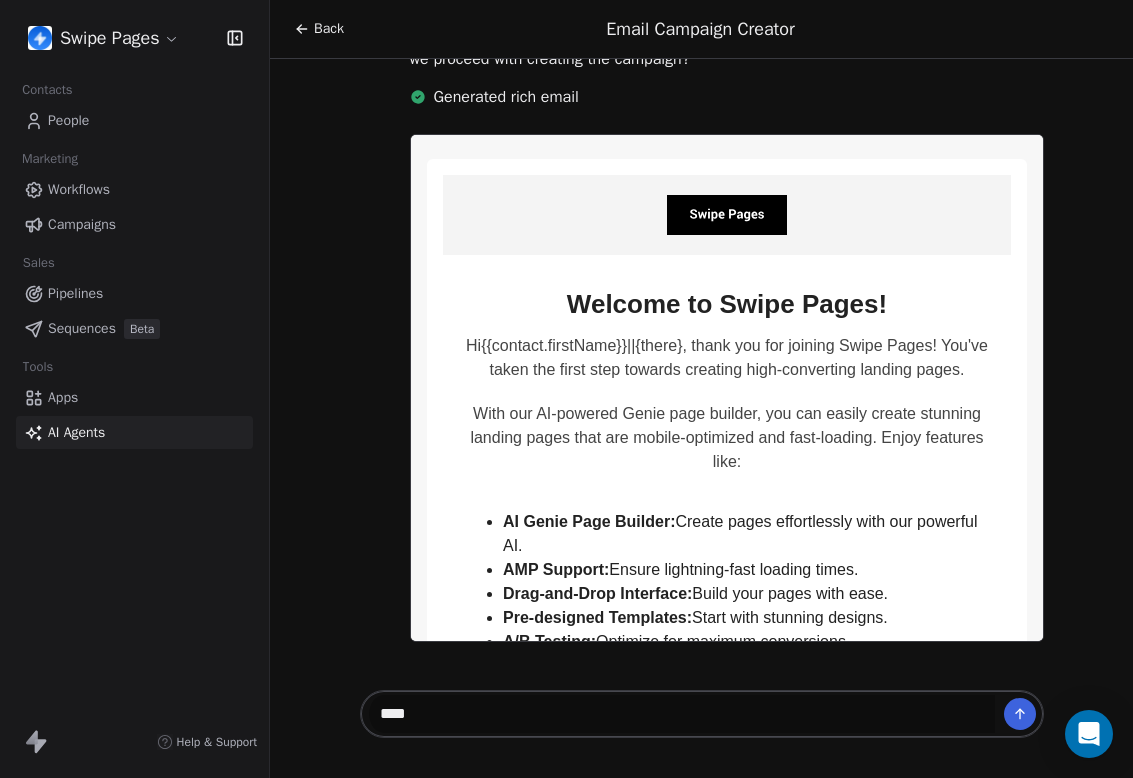 type 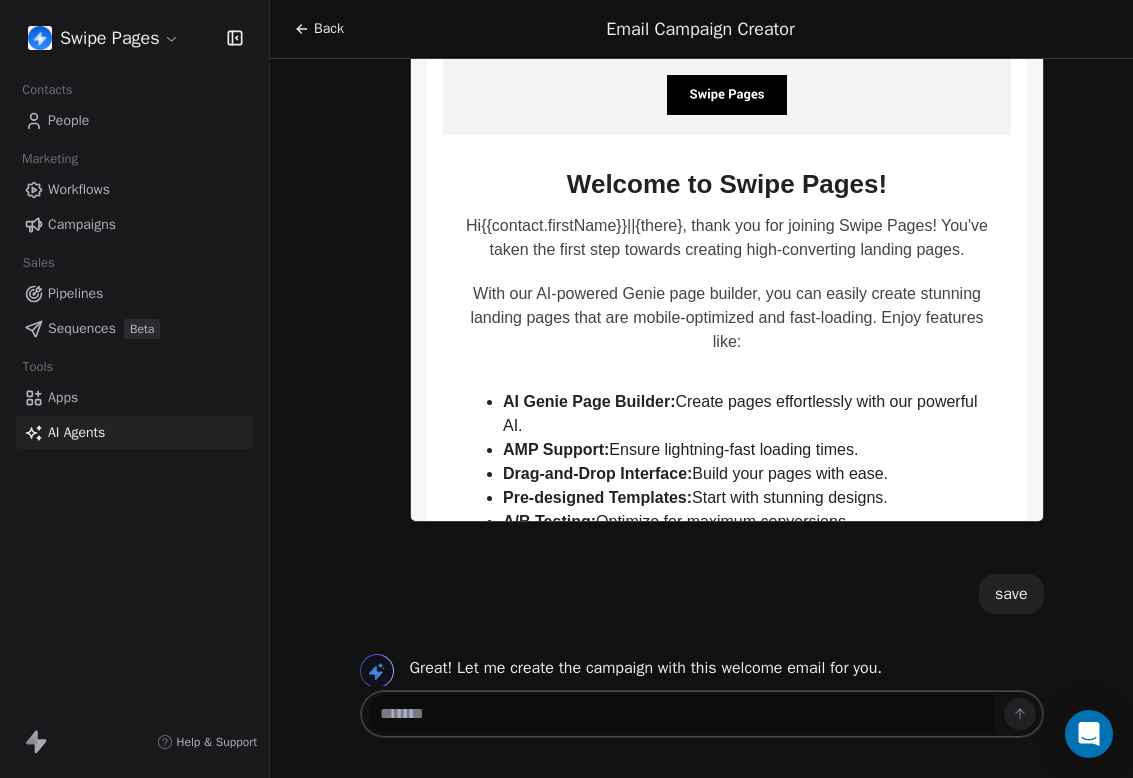 scroll, scrollTop: 2017, scrollLeft: 0, axis: vertical 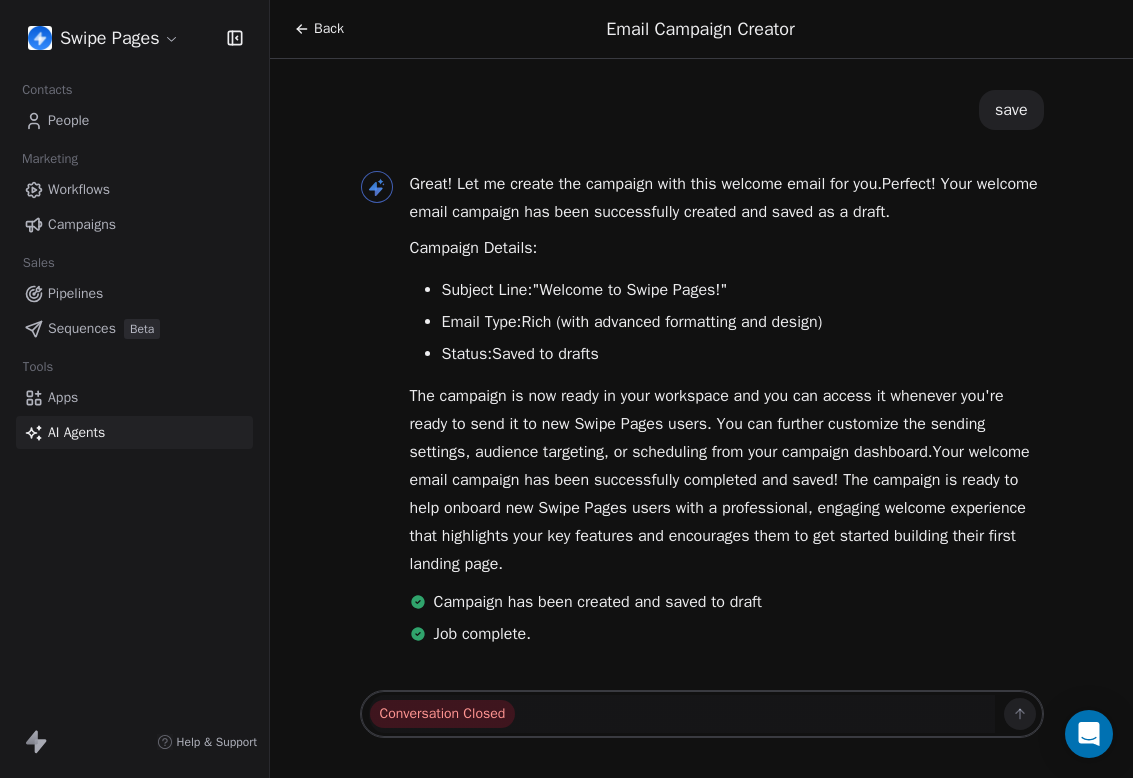 click on "Campaigns" at bounding box center (134, 224) 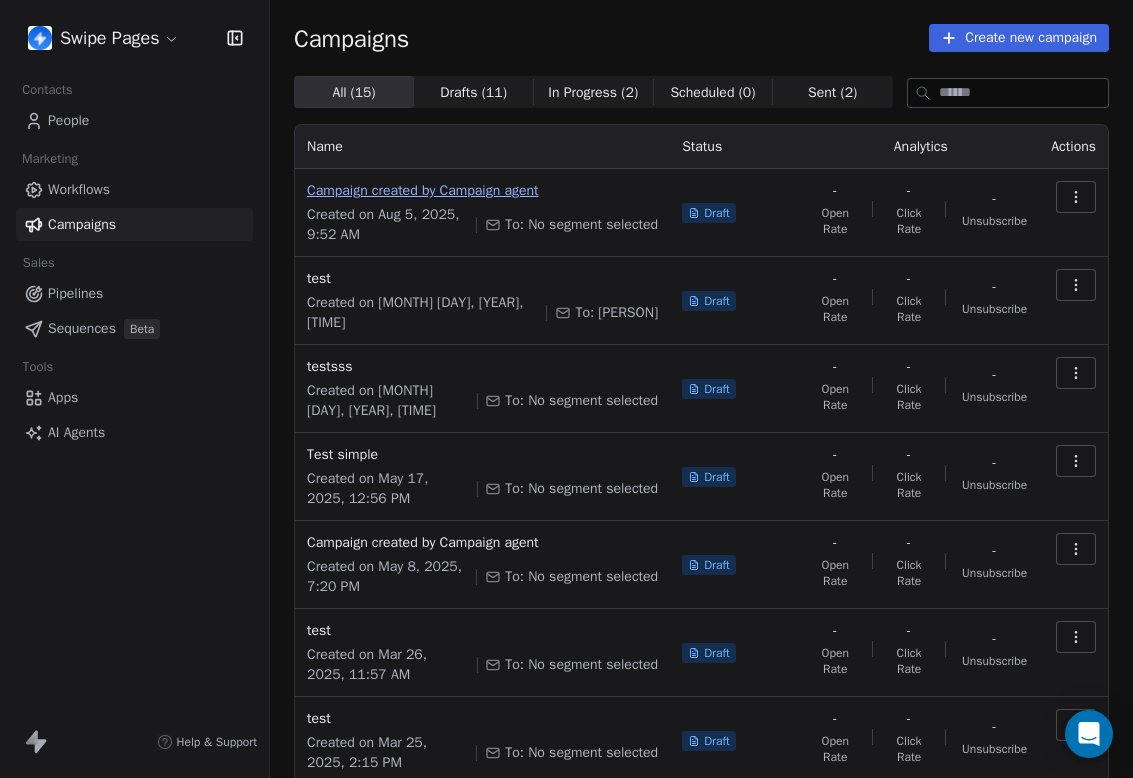click on "Campaign created by Campaign agent" at bounding box center (482, 191) 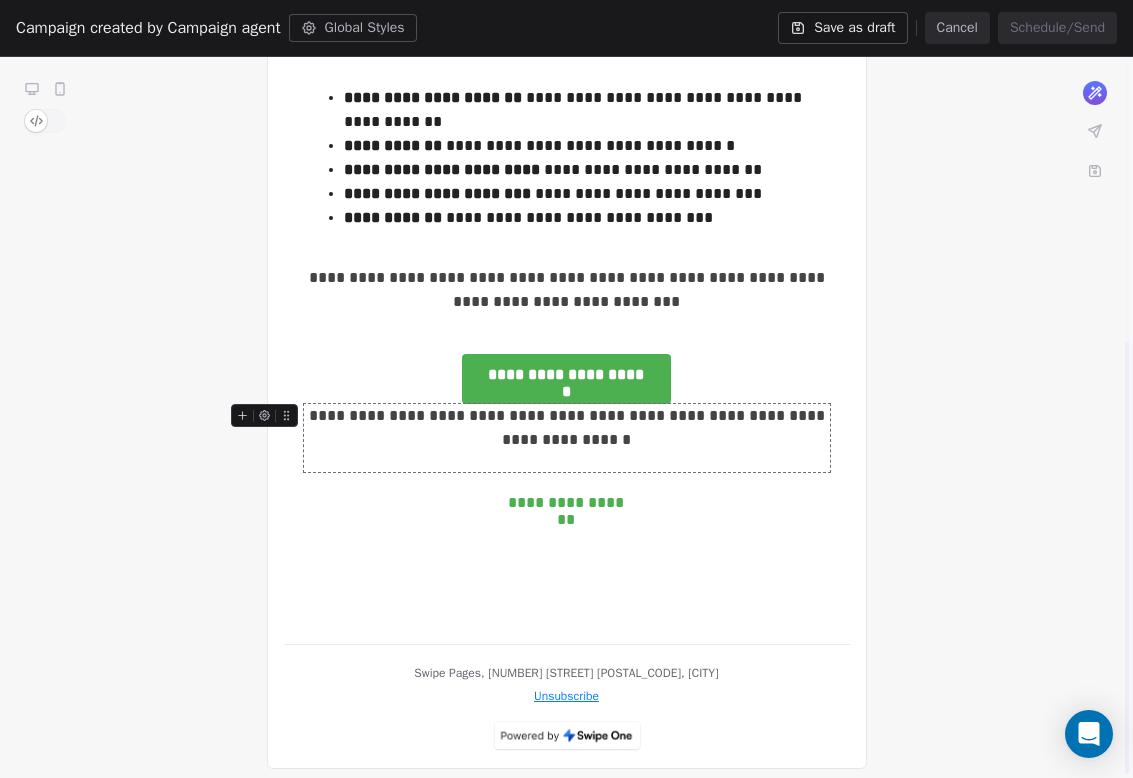 scroll, scrollTop: 0, scrollLeft: 0, axis: both 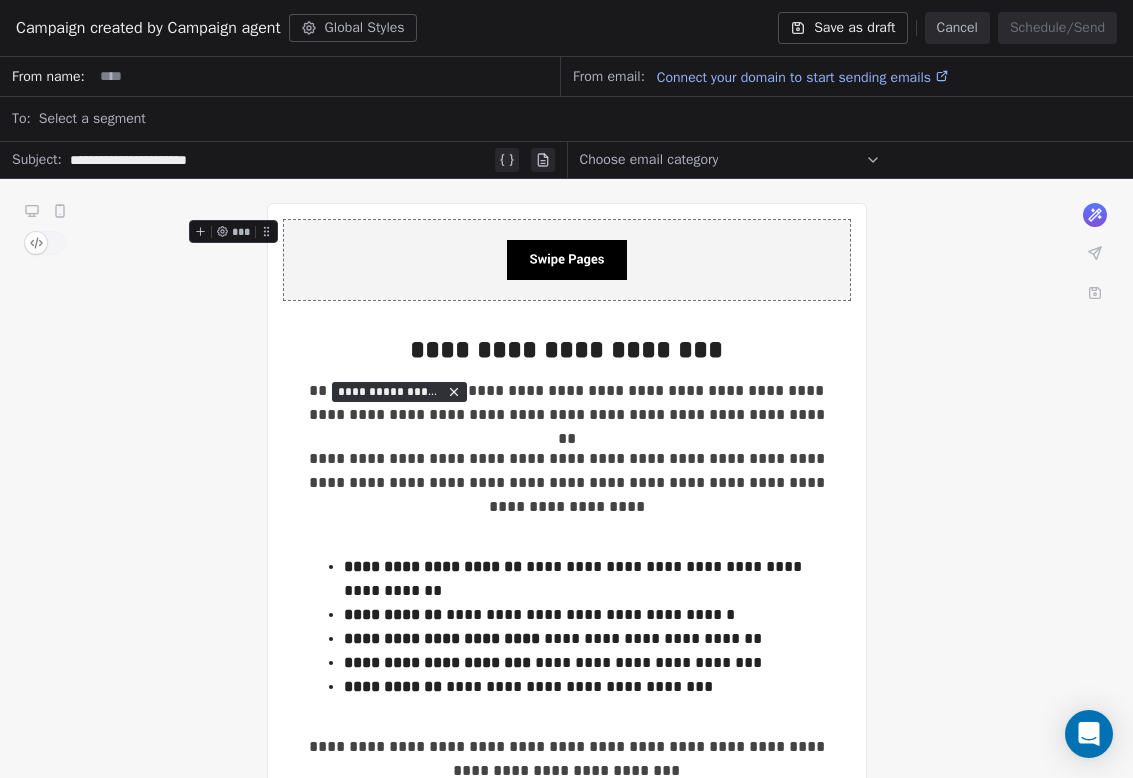 click on "Cancel" at bounding box center [957, 28] 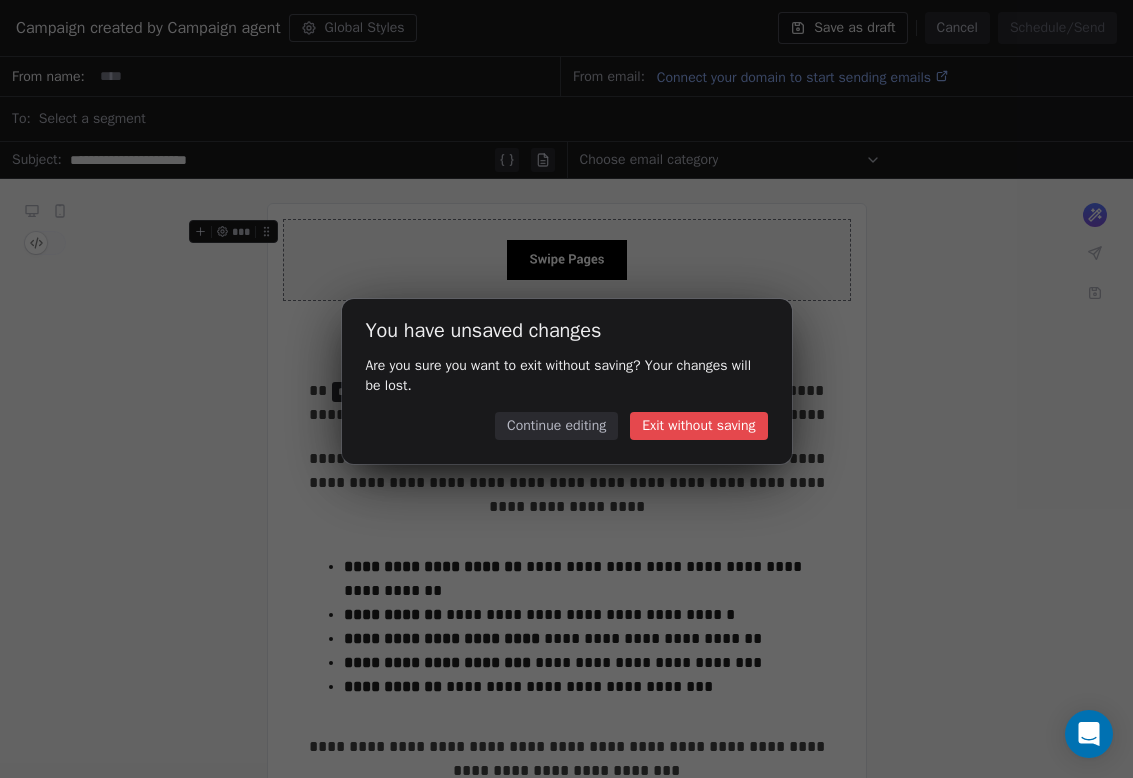 click on "Exit without saving" at bounding box center [698, 426] 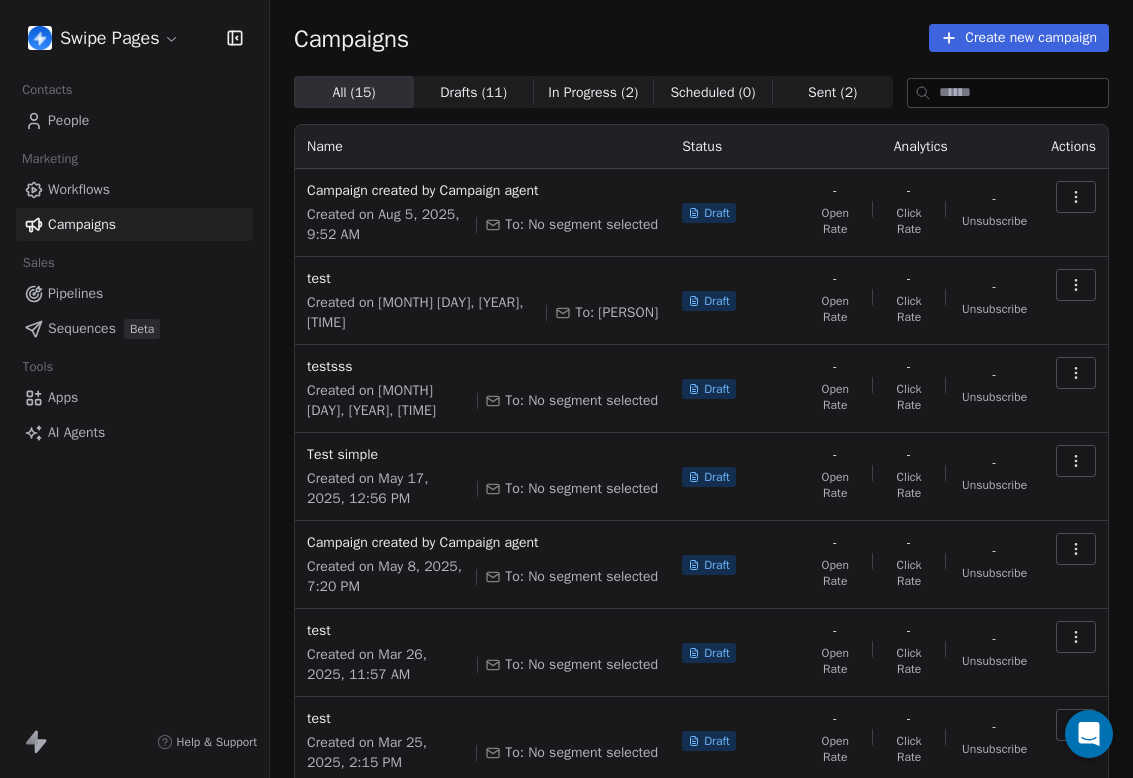 click on "AI Agents" at bounding box center [76, 432] 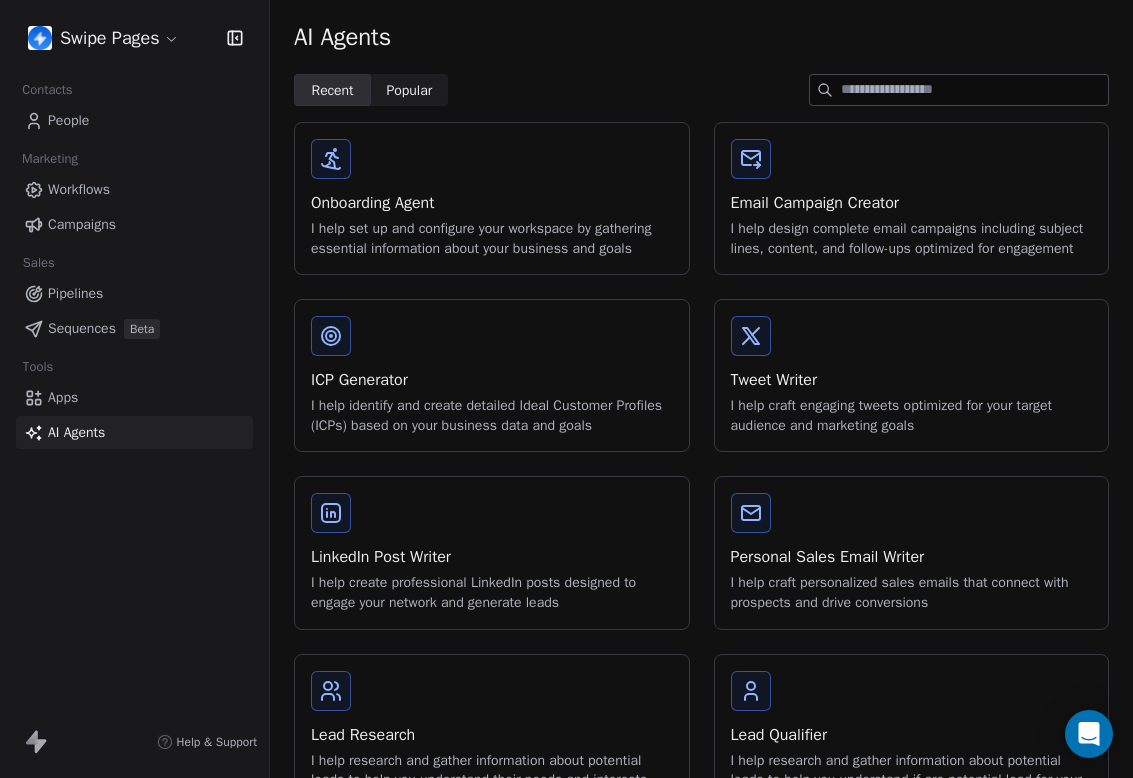 scroll, scrollTop: 269, scrollLeft: 0, axis: vertical 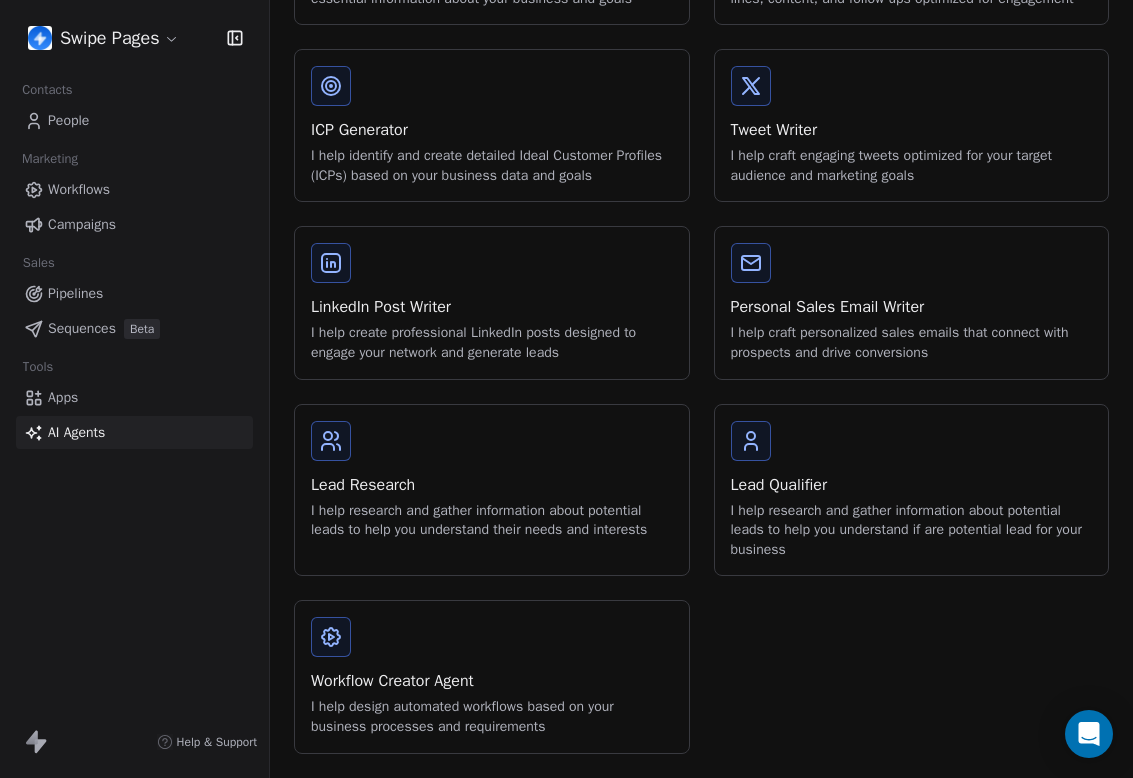 click on "Workflow Creator Agent I help design automated workflows based on your business processes and requirements" at bounding box center [492, 676] 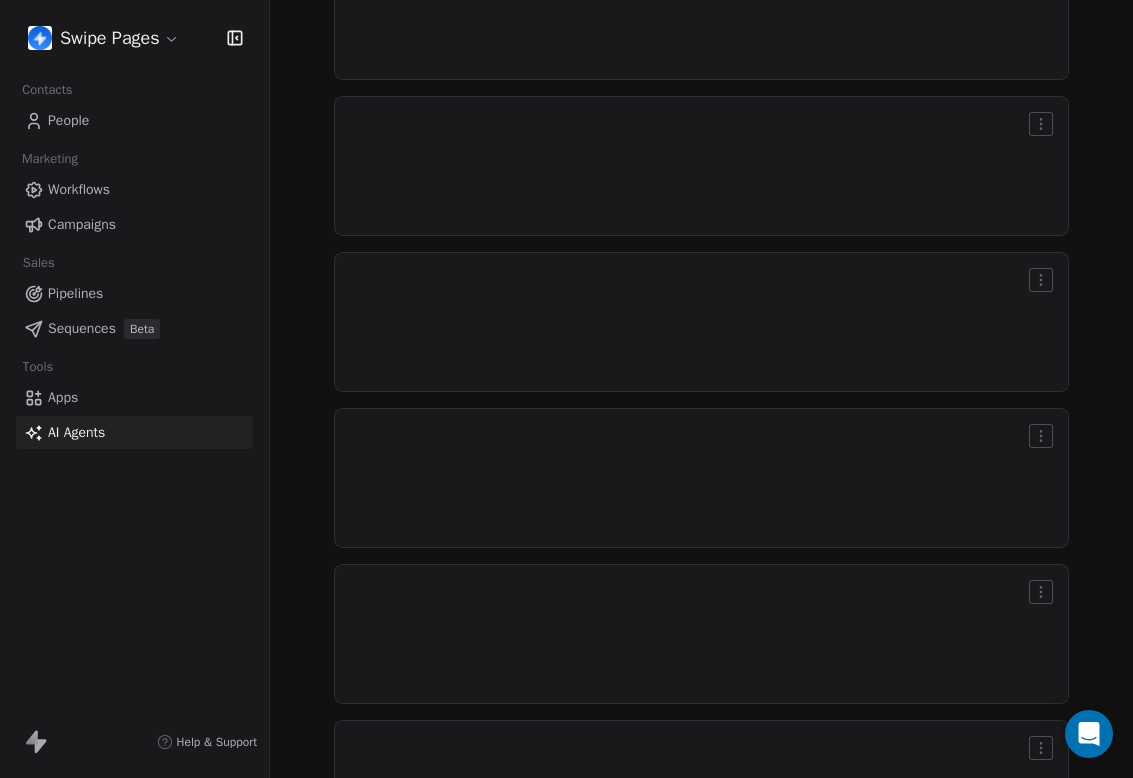 scroll, scrollTop: 0, scrollLeft: 0, axis: both 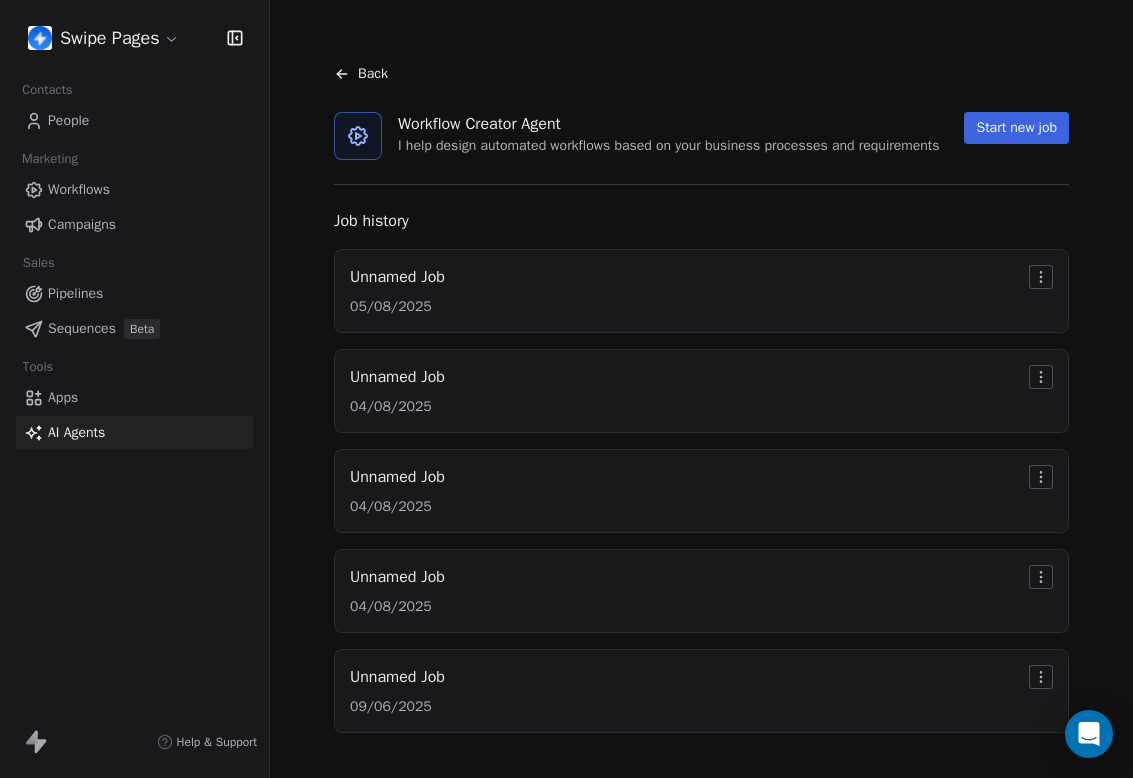 click on "Start new job" at bounding box center [1016, 128] 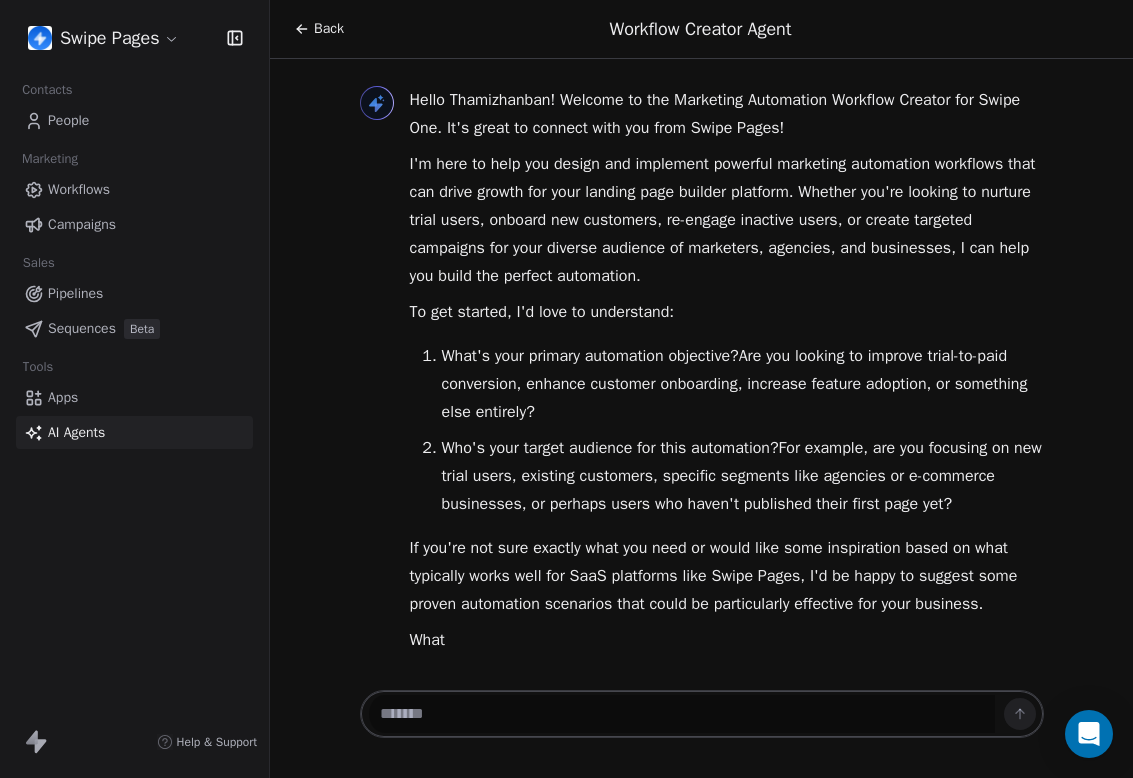 scroll, scrollTop: 49, scrollLeft: 0, axis: vertical 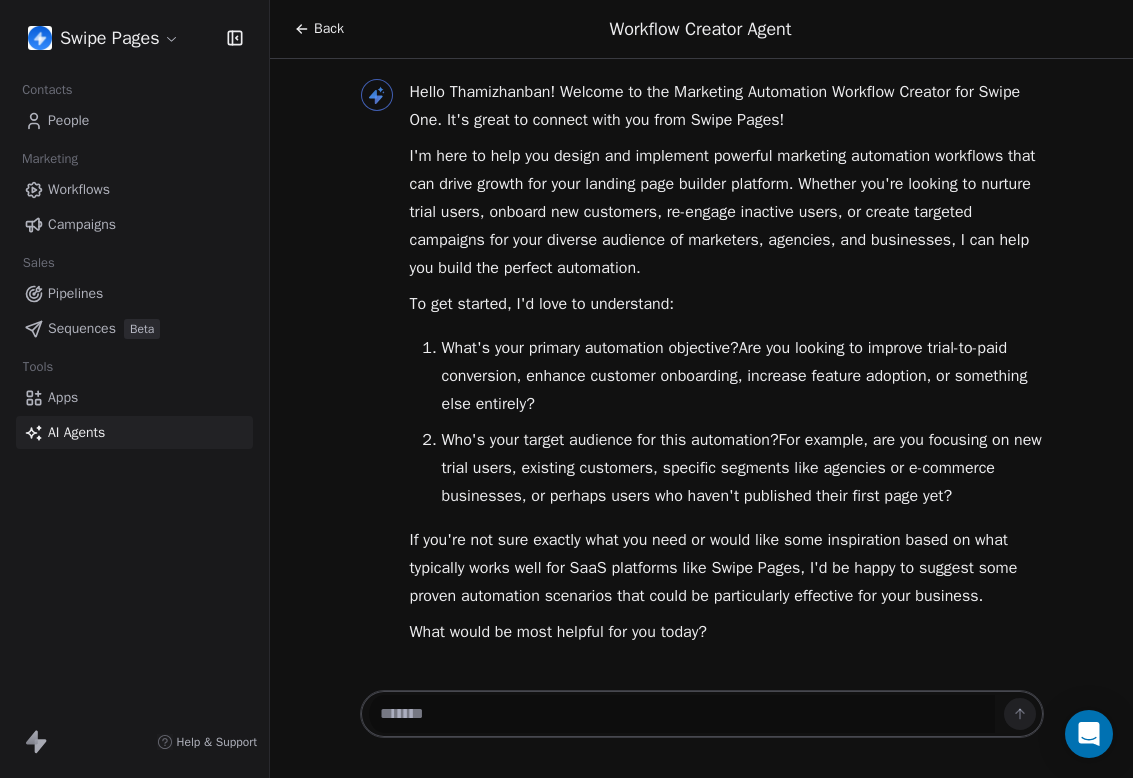 click at bounding box center [682, 714] 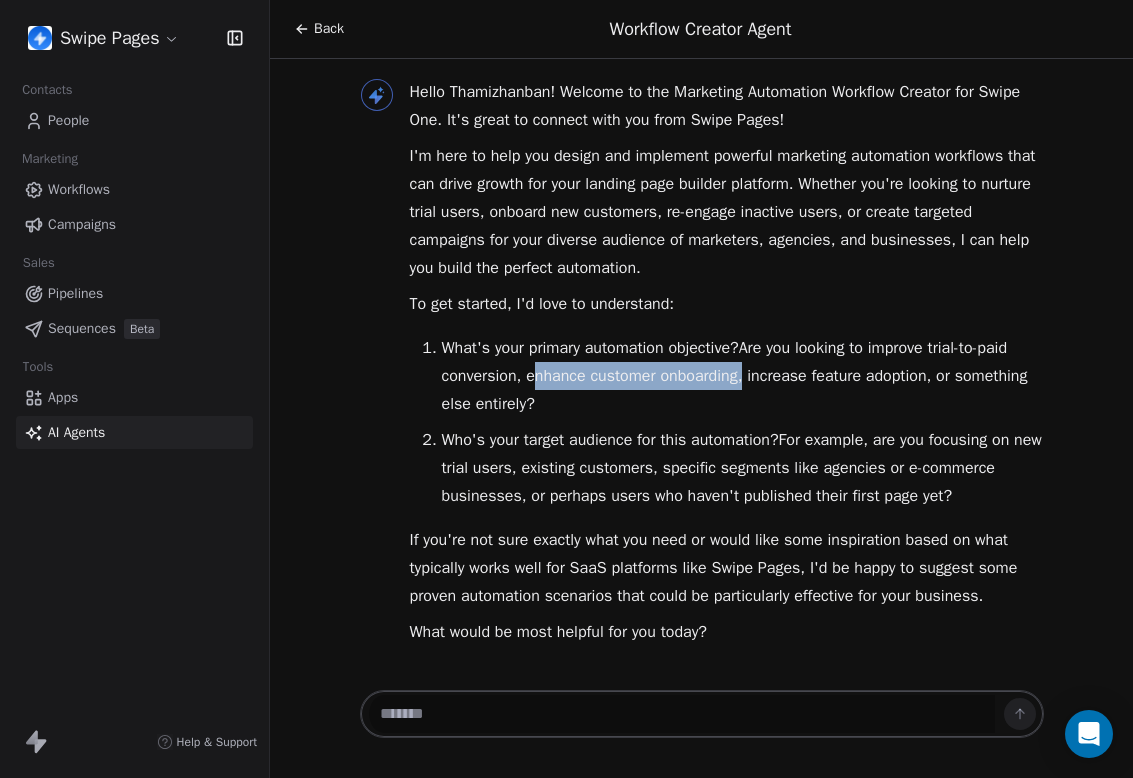 drag, startPoint x: 565, startPoint y: 353, endPoint x: 785, endPoint y: 345, distance: 220.1454 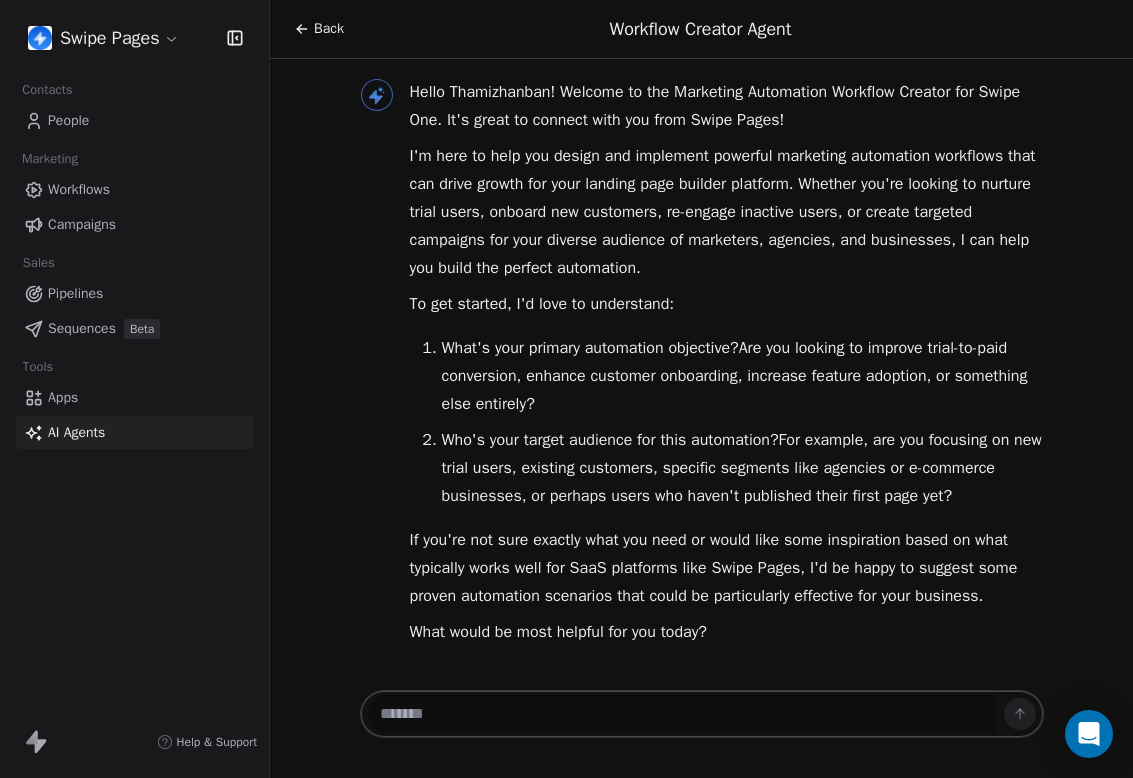 paste on "**********" 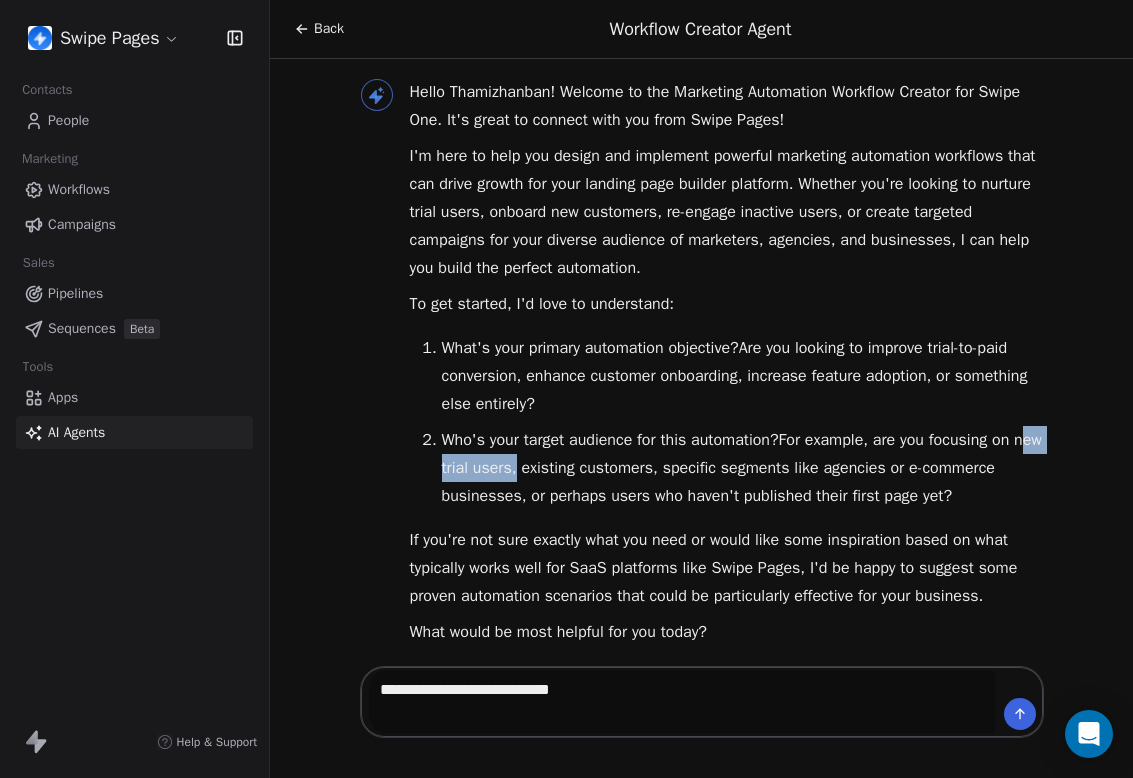 drag, startPoint x: 464, startPoint y: 441, endPoint x: 569, endPoint y: 440, distance: 105.00476 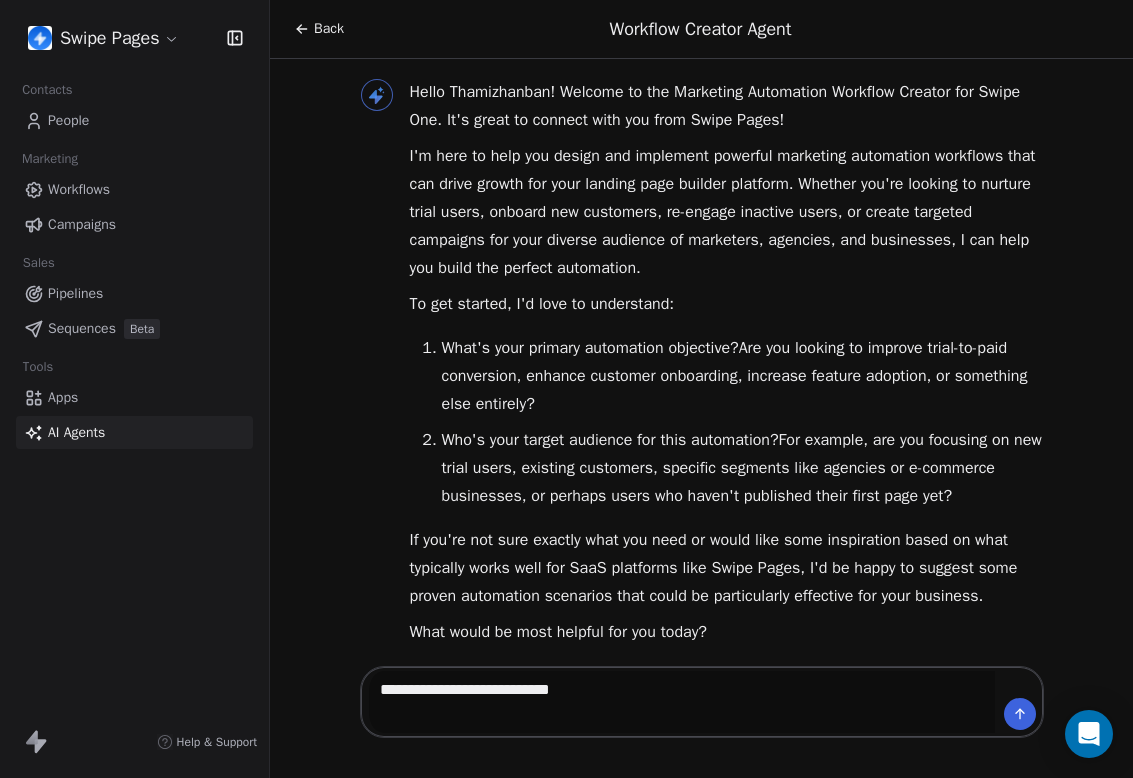 paste on "**********" 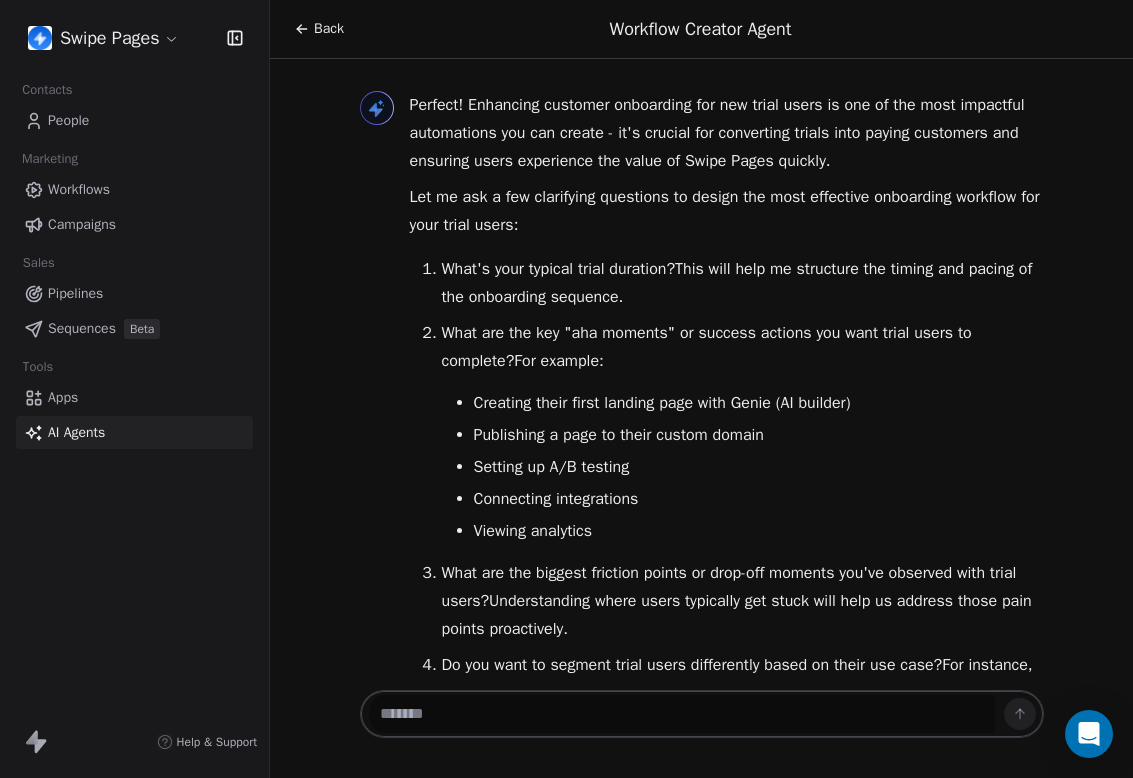 scroll, scrollTop: 715, scrollLeft: 0, axis: vertical 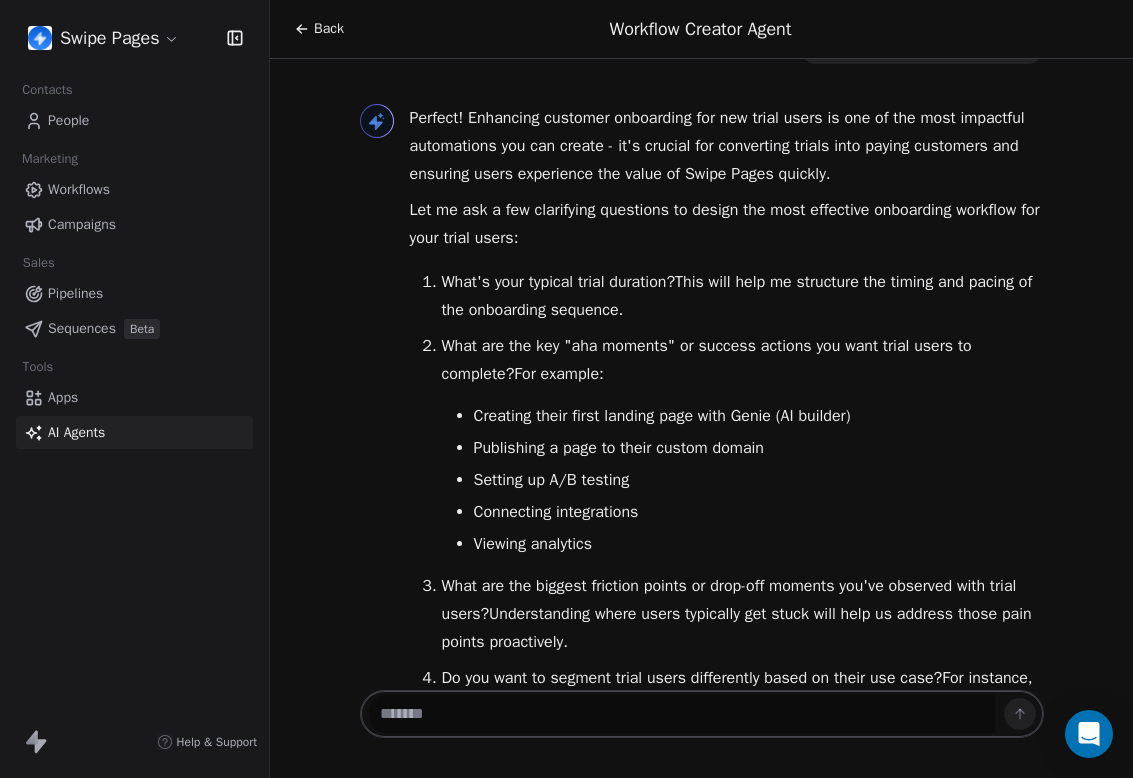 click at bounding box center (682, 714) 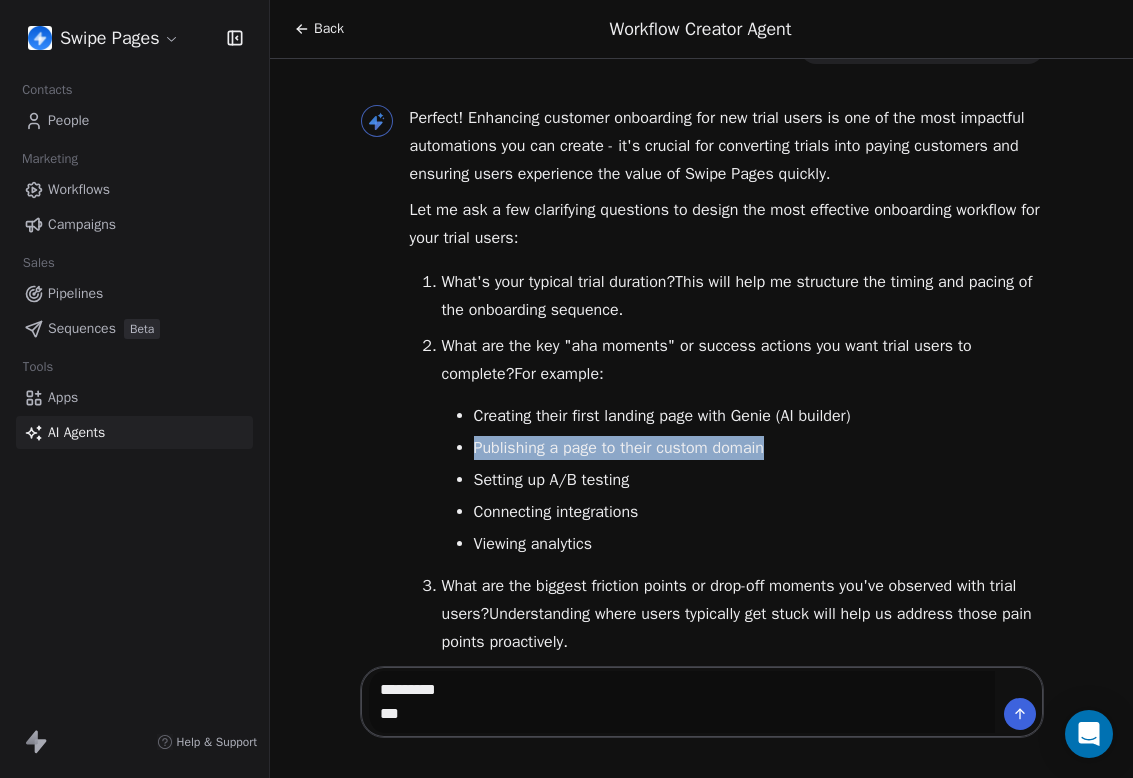 drag, startPoint x: 474, startPoint y: 476, endPoint x: 818, endPoint y: 483, distance: 344.07123 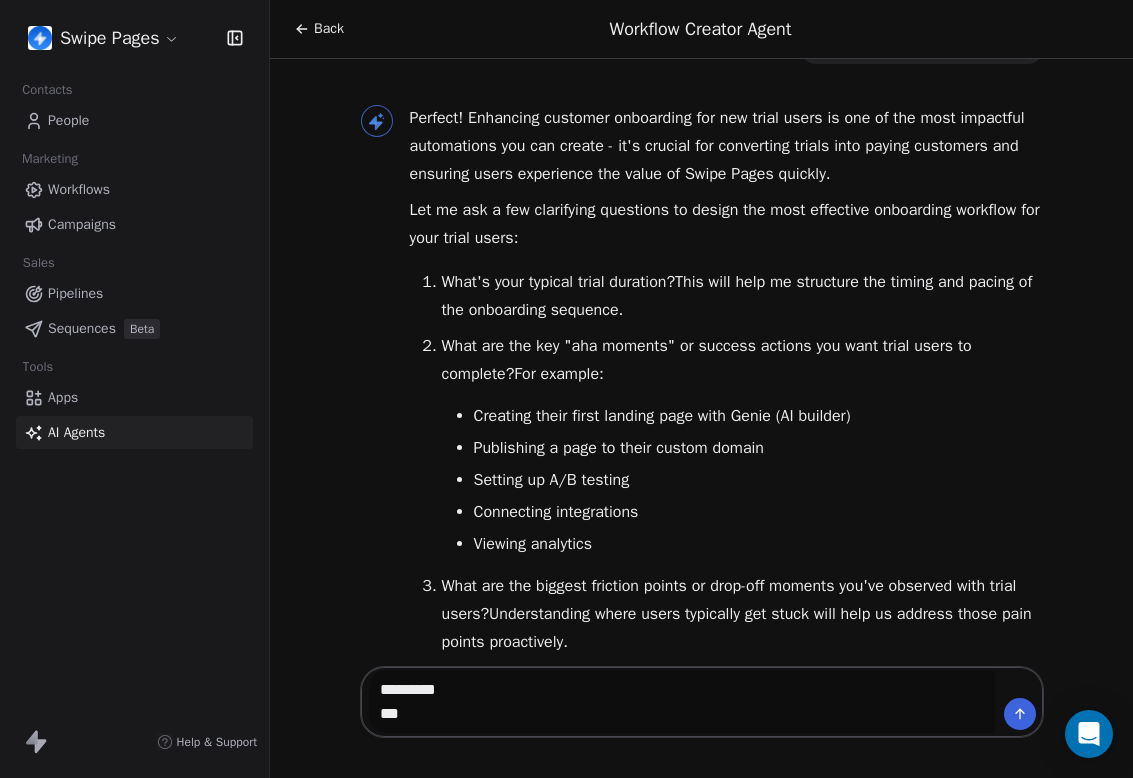 paste on "**********" 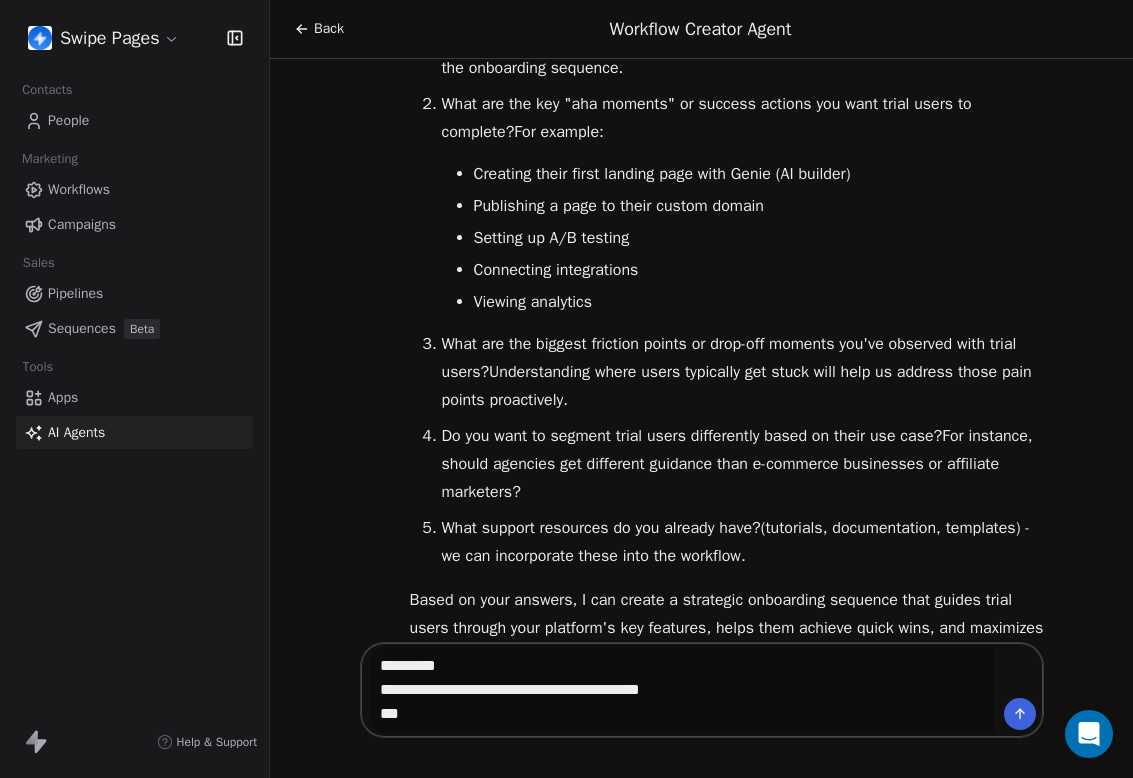 scroll, scrollTop: 1045, scrollLeft: 0, axis: vertical 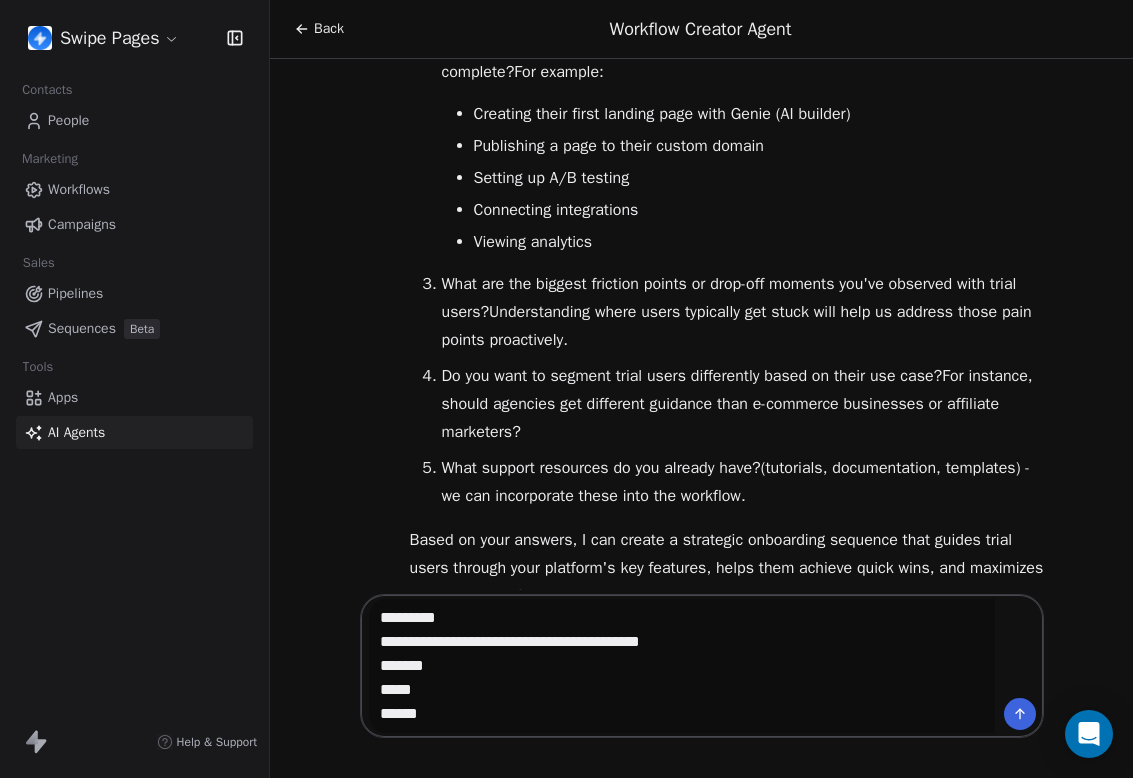 type on "**********" 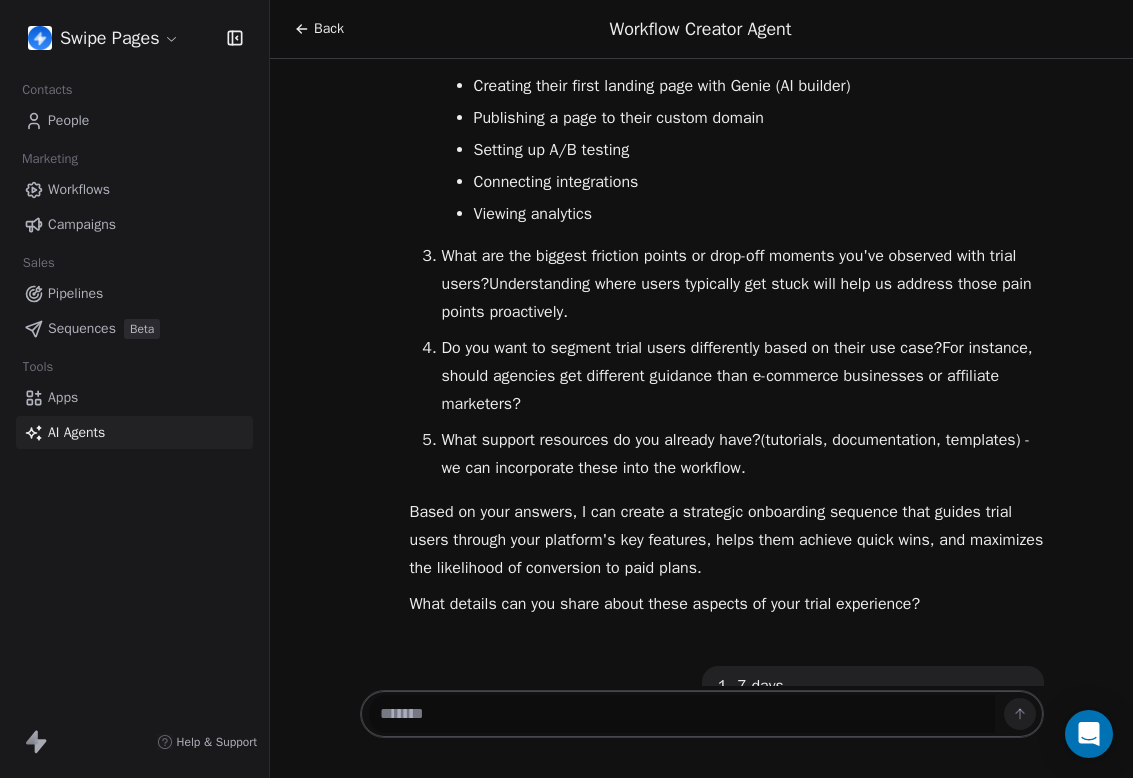 scroll, scrollTop: 0, scrollLeft: 0, axis: both 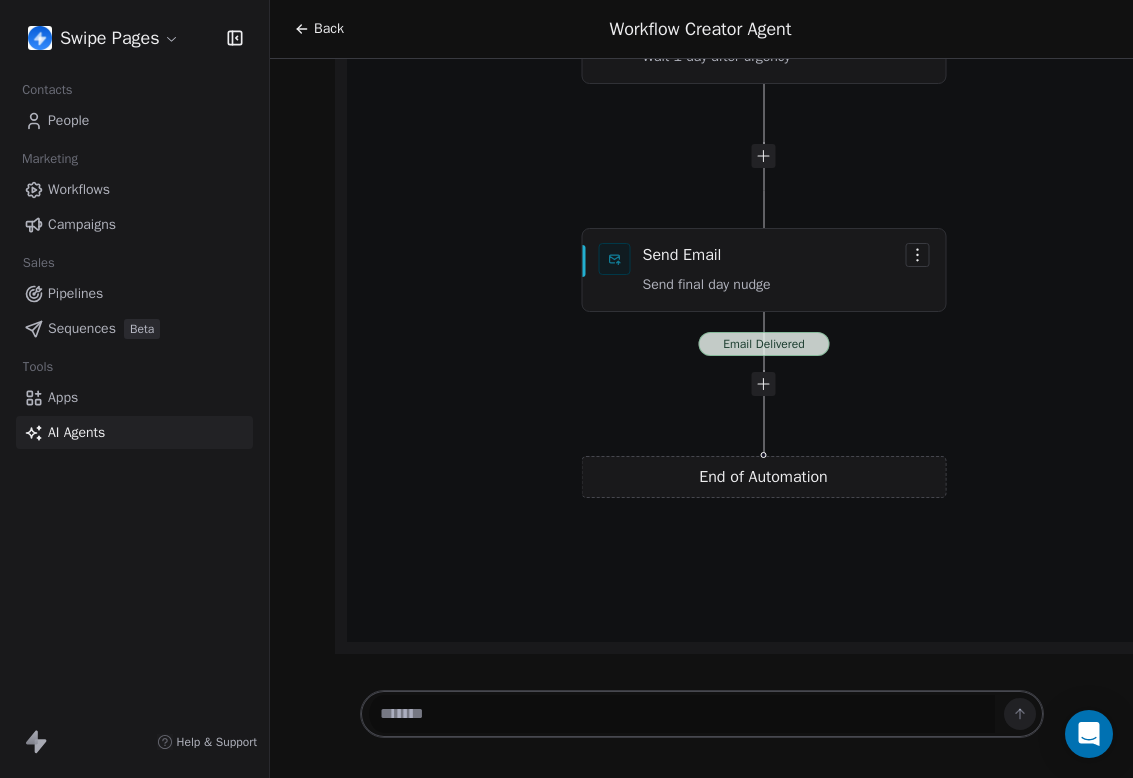 click at bounding box center [682, 714] 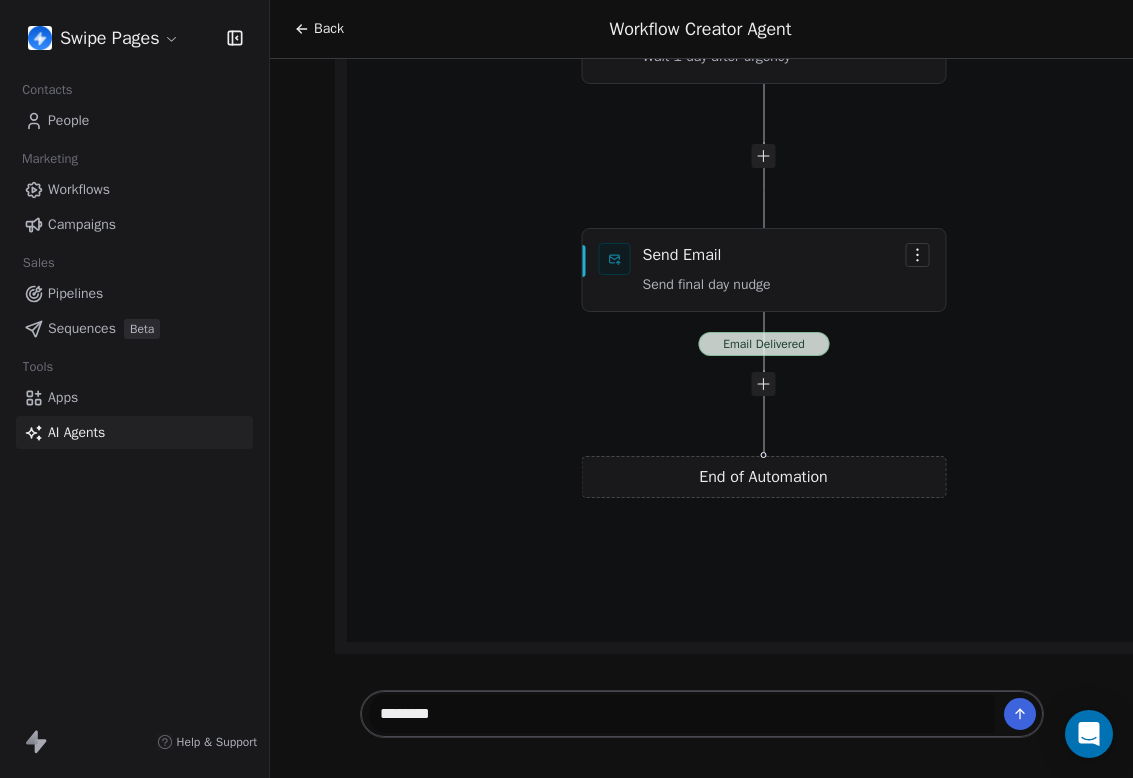 type on "*********" 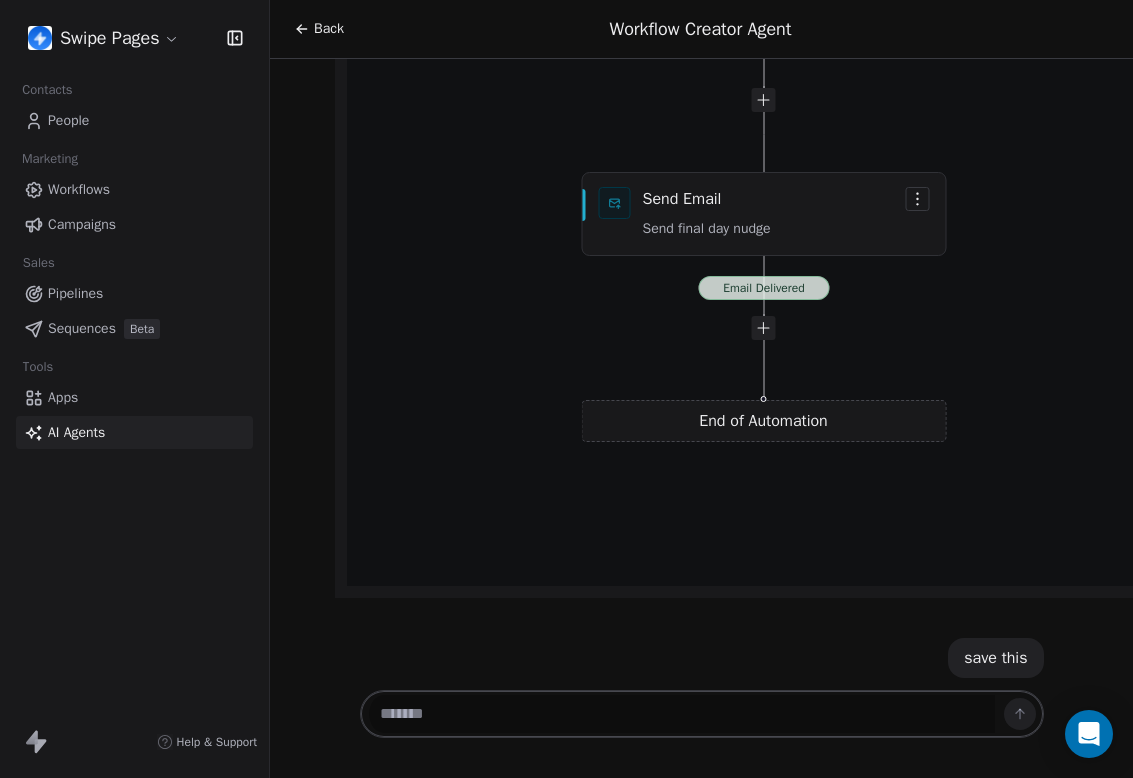 scroll, scrollTop: 6850, scrollLeft: 0, axis: vertical 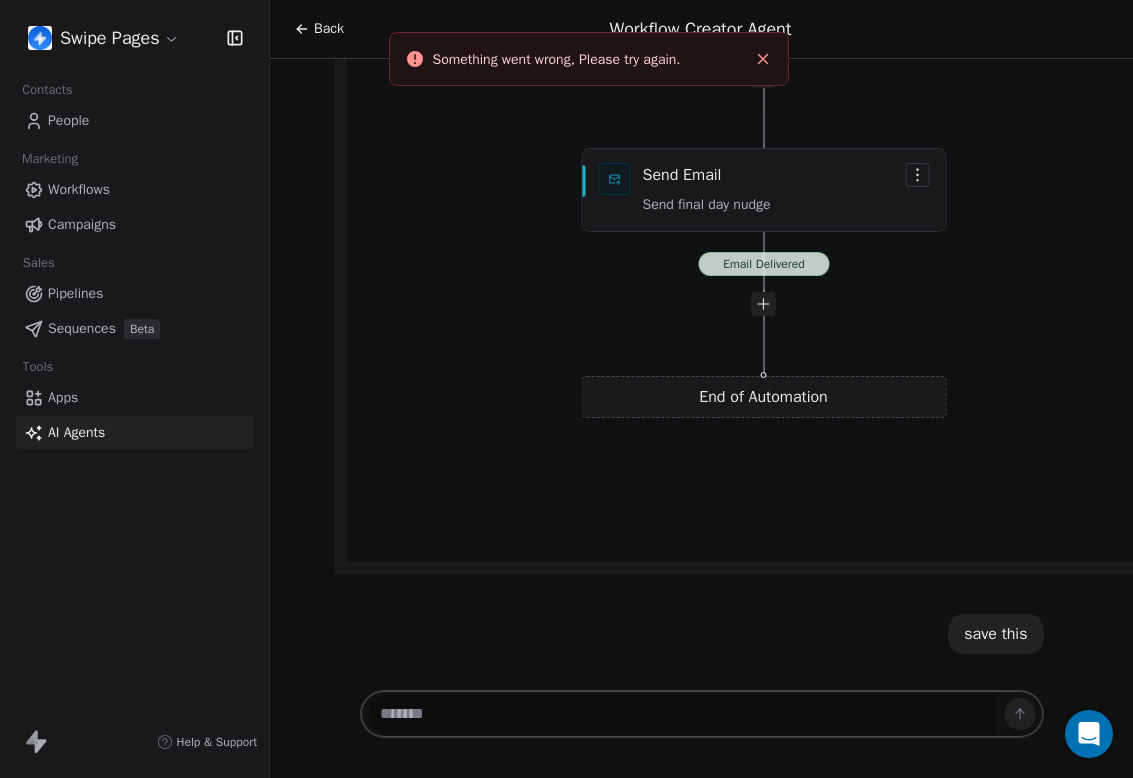 type 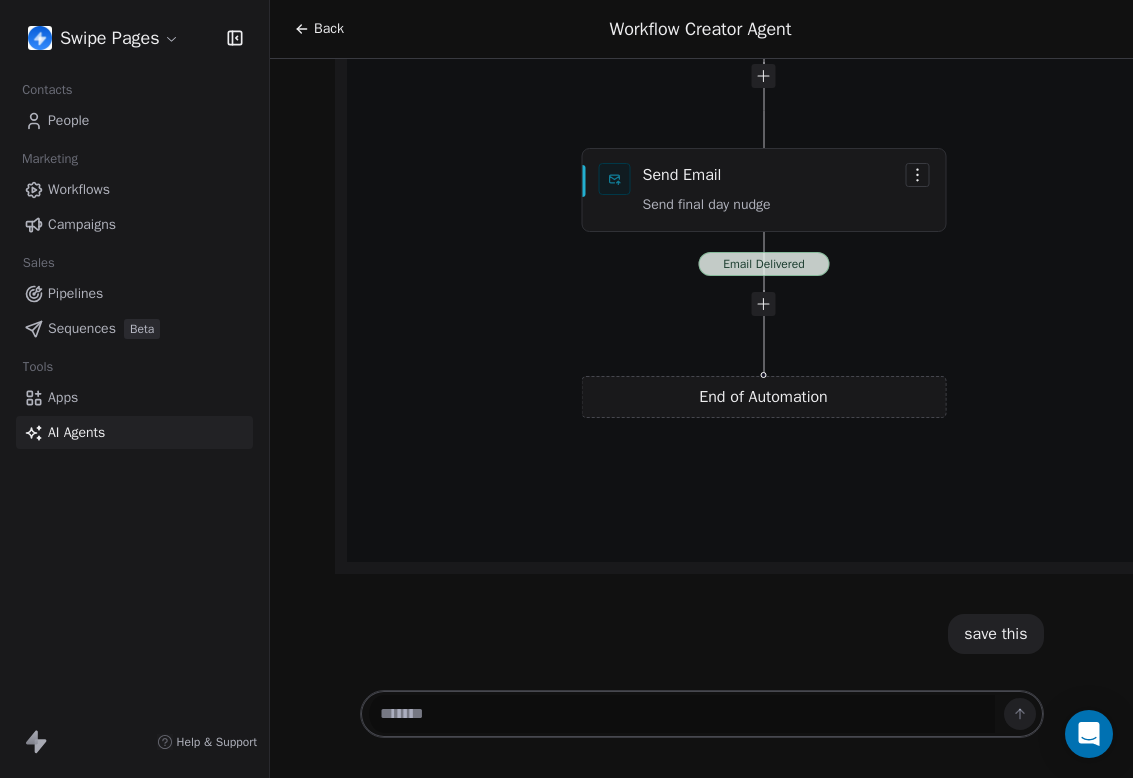 click on "Back" at bounding box center [329, 29] 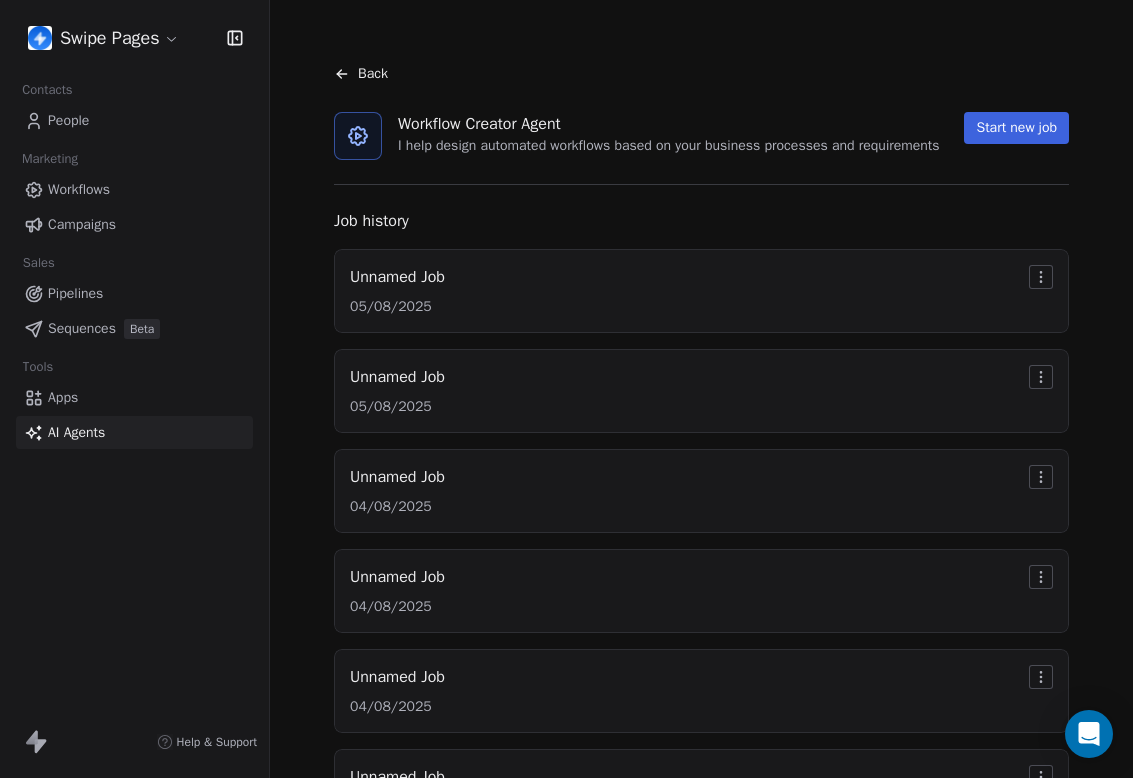 click on "Back" at bounding box center (361, 74) 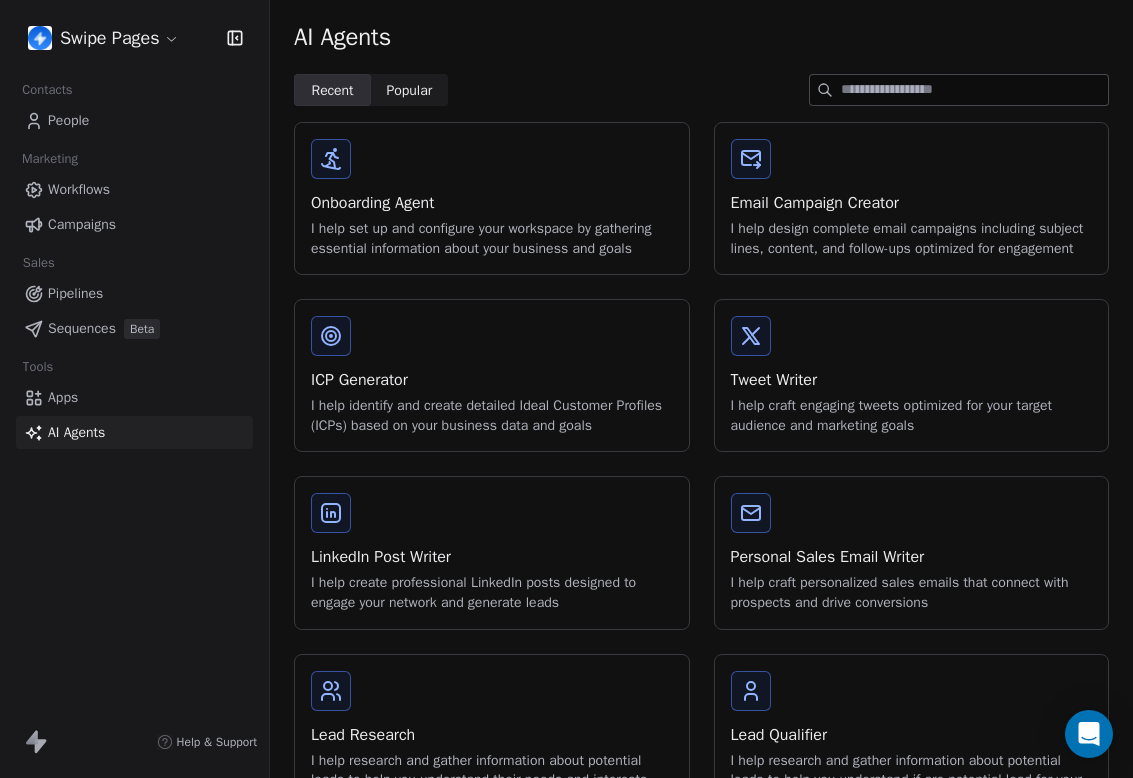 scroll, scrollTop: 269, scrollLeft: 0, axis: vertical 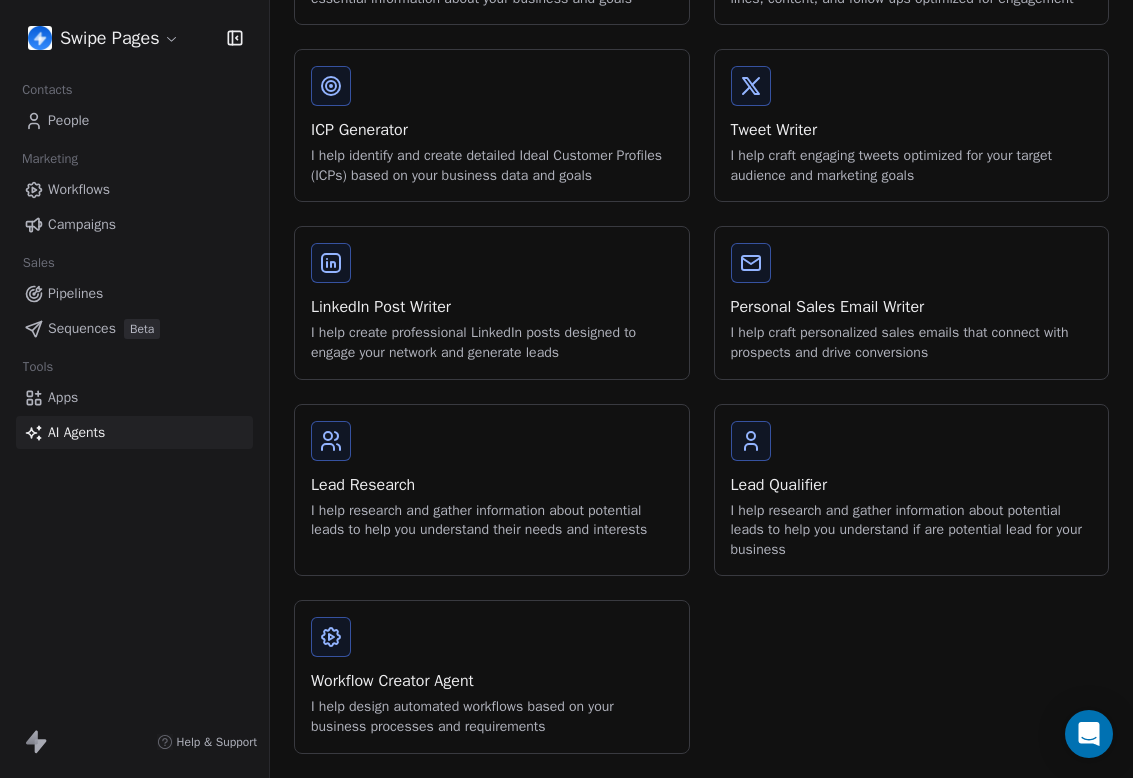click on "Lead Research I help research and gather information about potential leads to help you understand their needs and interests" at bounding box center [492, 480] 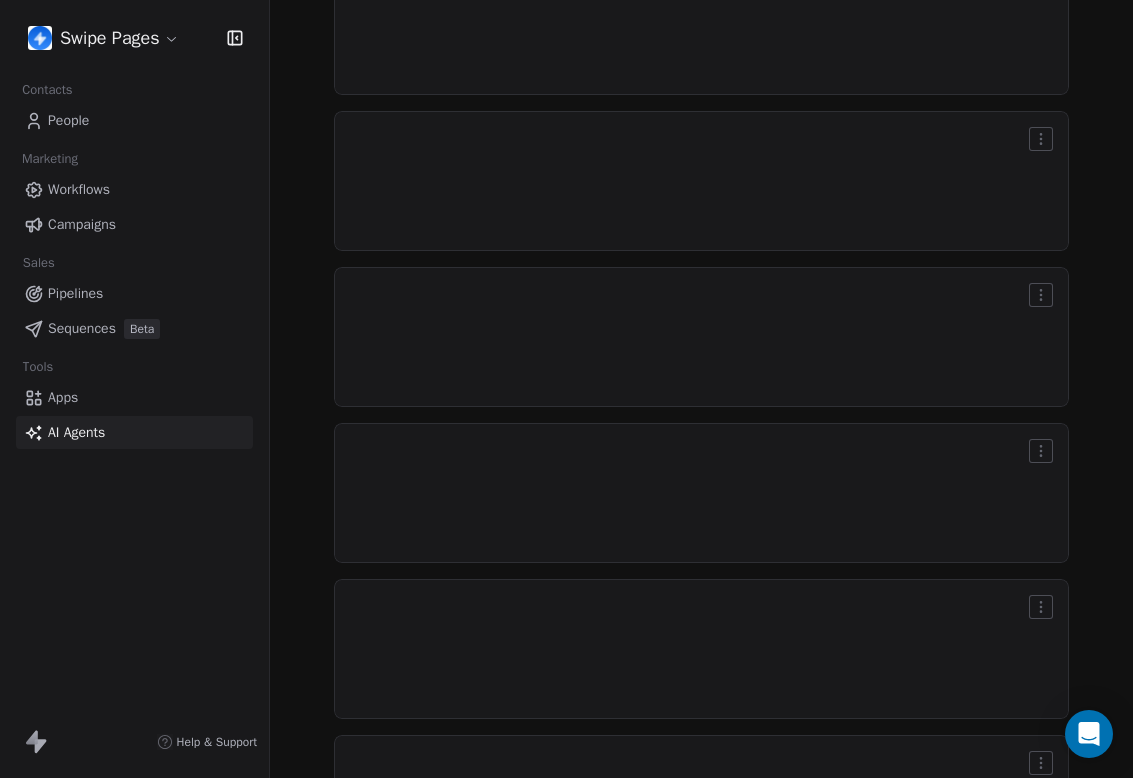 scroll, scrollTop: 0, scrollLeft: 0, axis: both 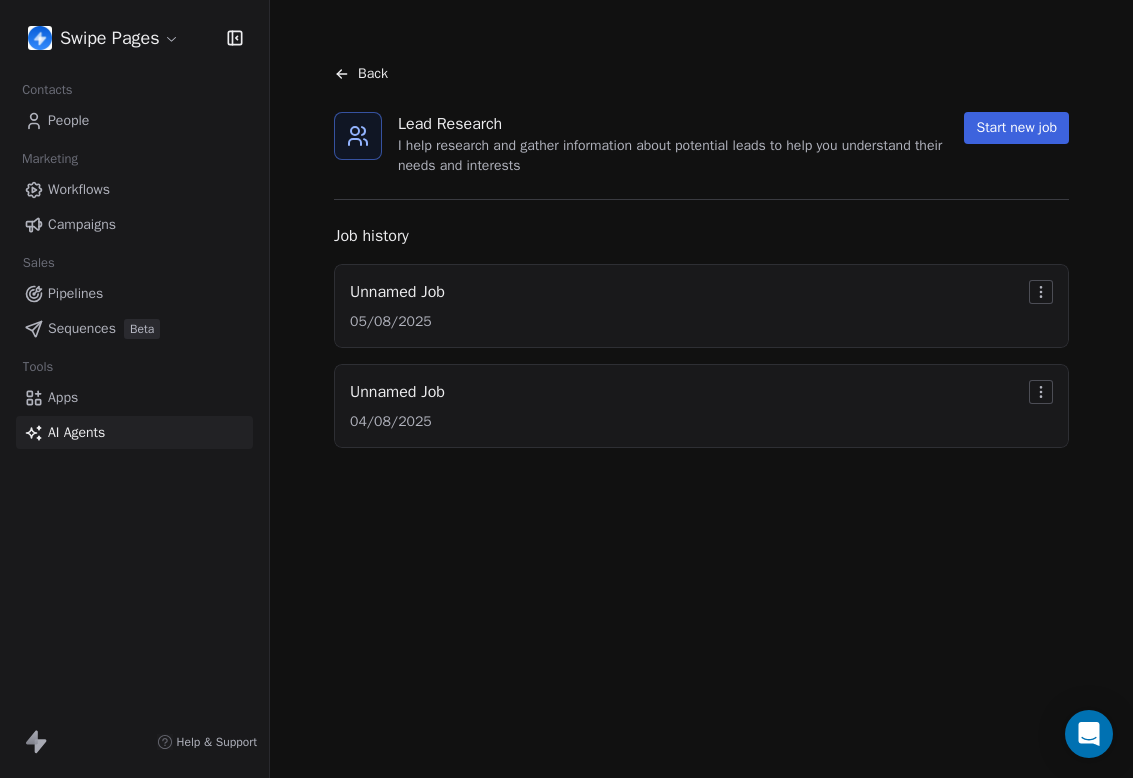click on "Start new job" at bounding box center [1016, 128] 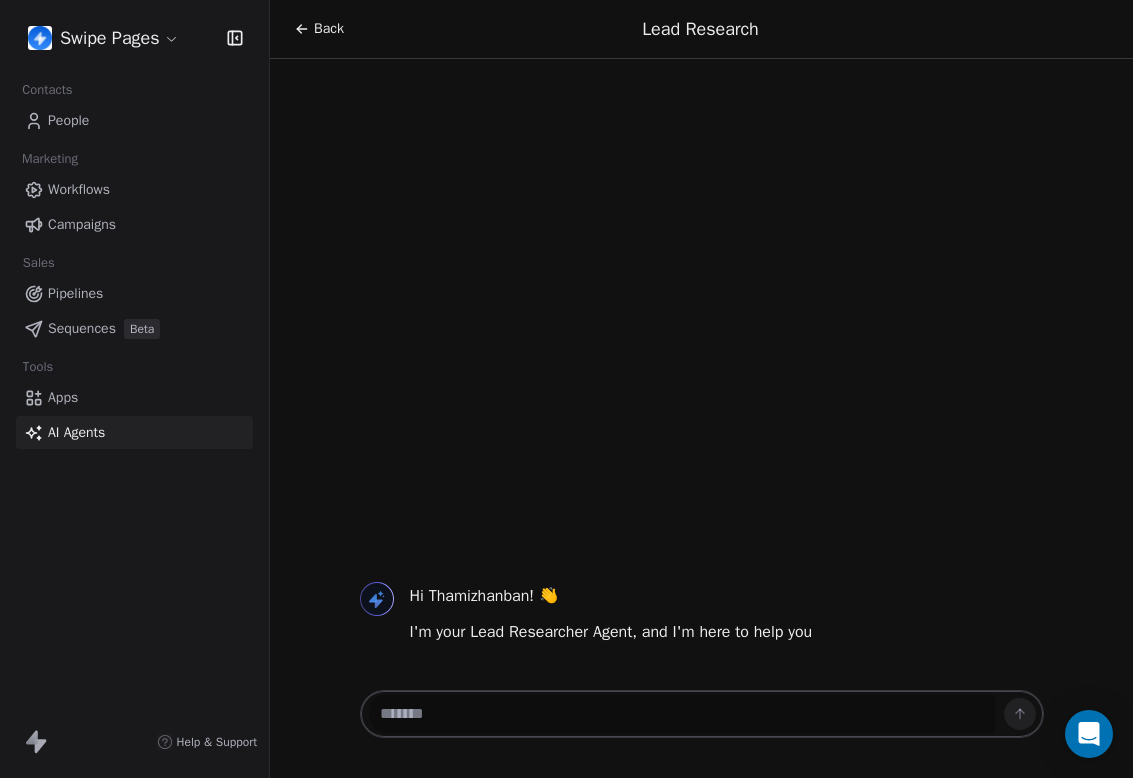 click at bounding box center [682, 714] 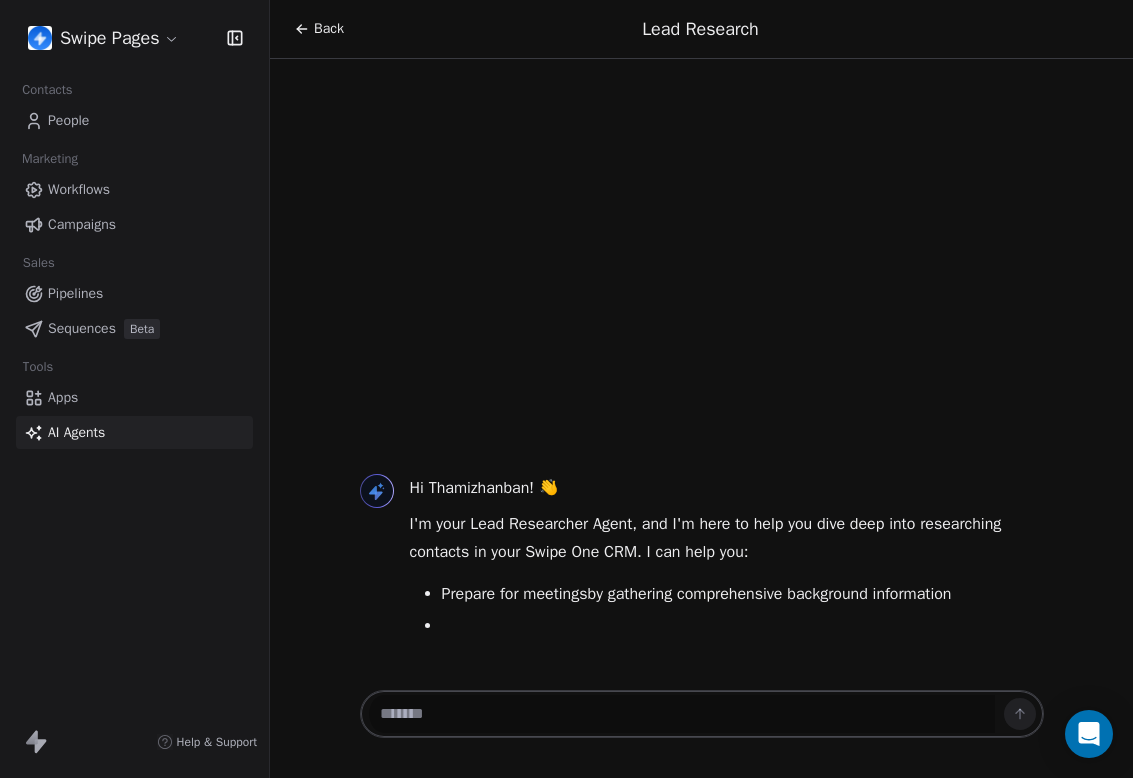 paste on "**********" 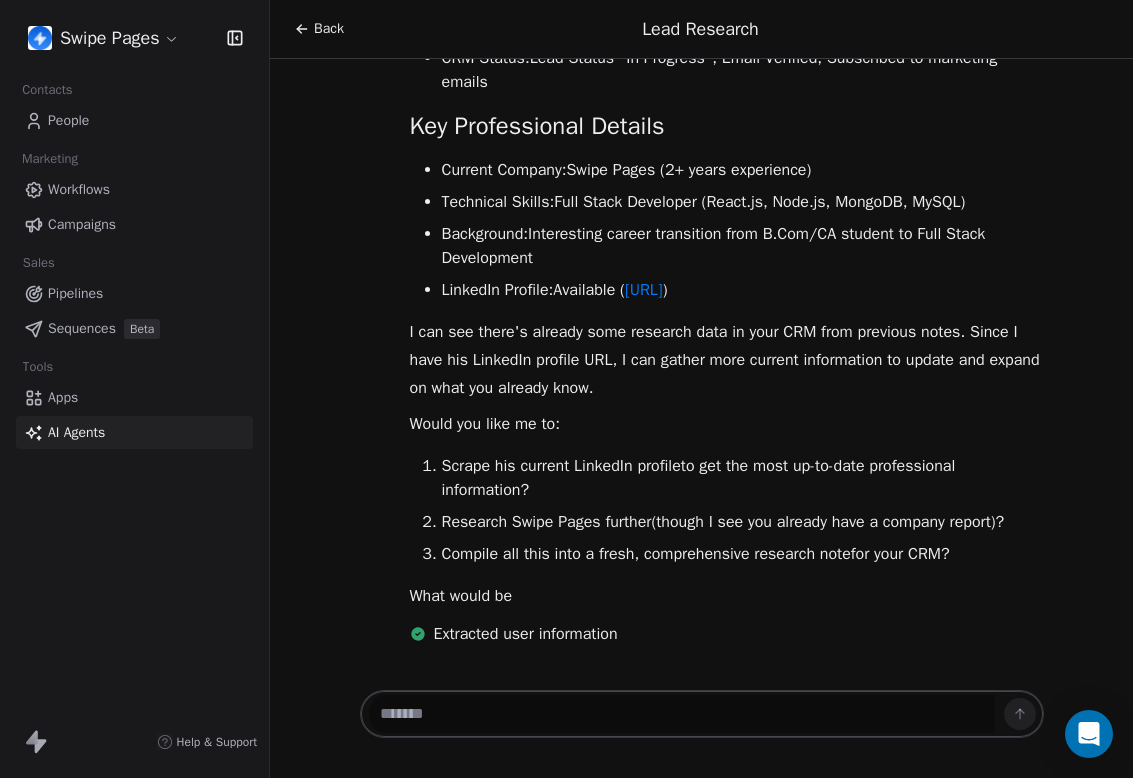 scroll, scrollTop: 989, scrollLeft: 0, axis: vertical 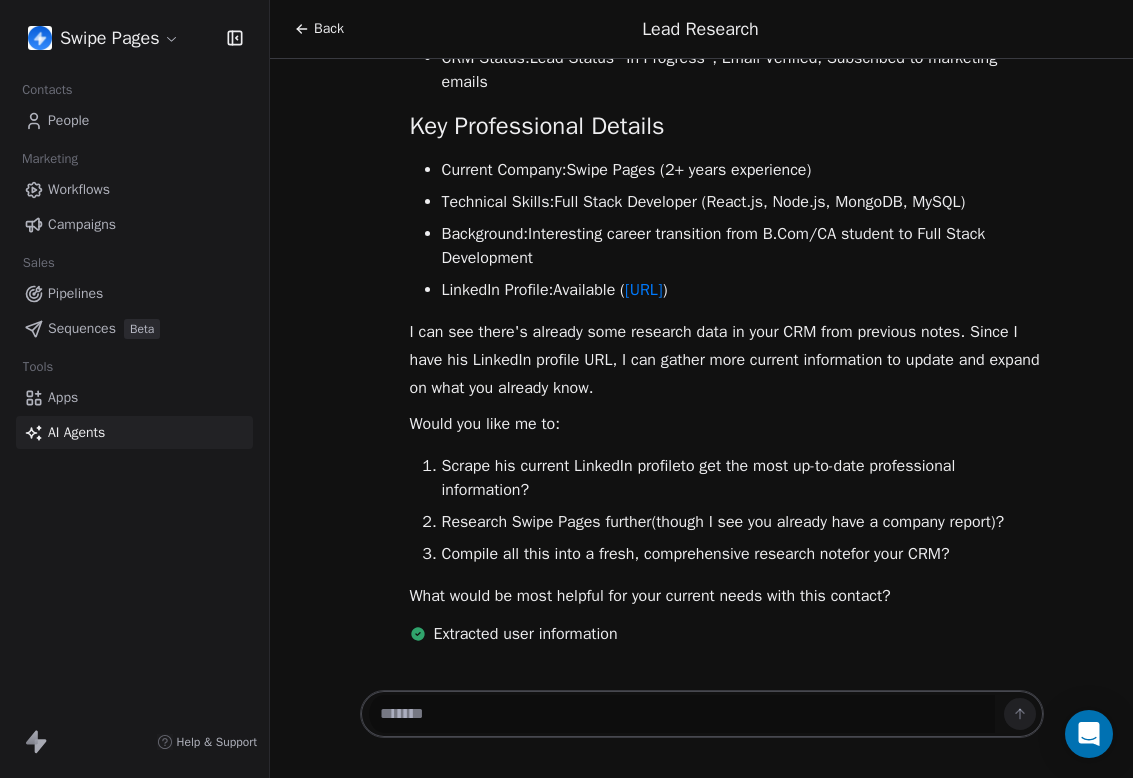click at bounding box center (682, 714) 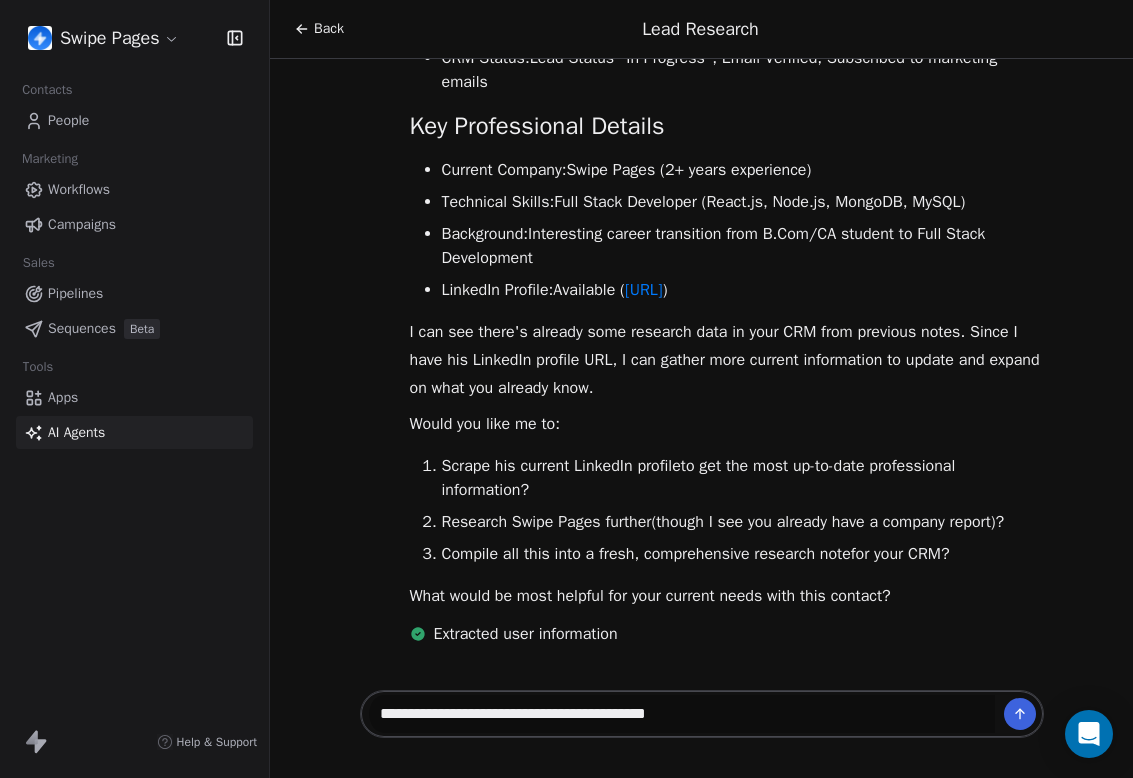 type 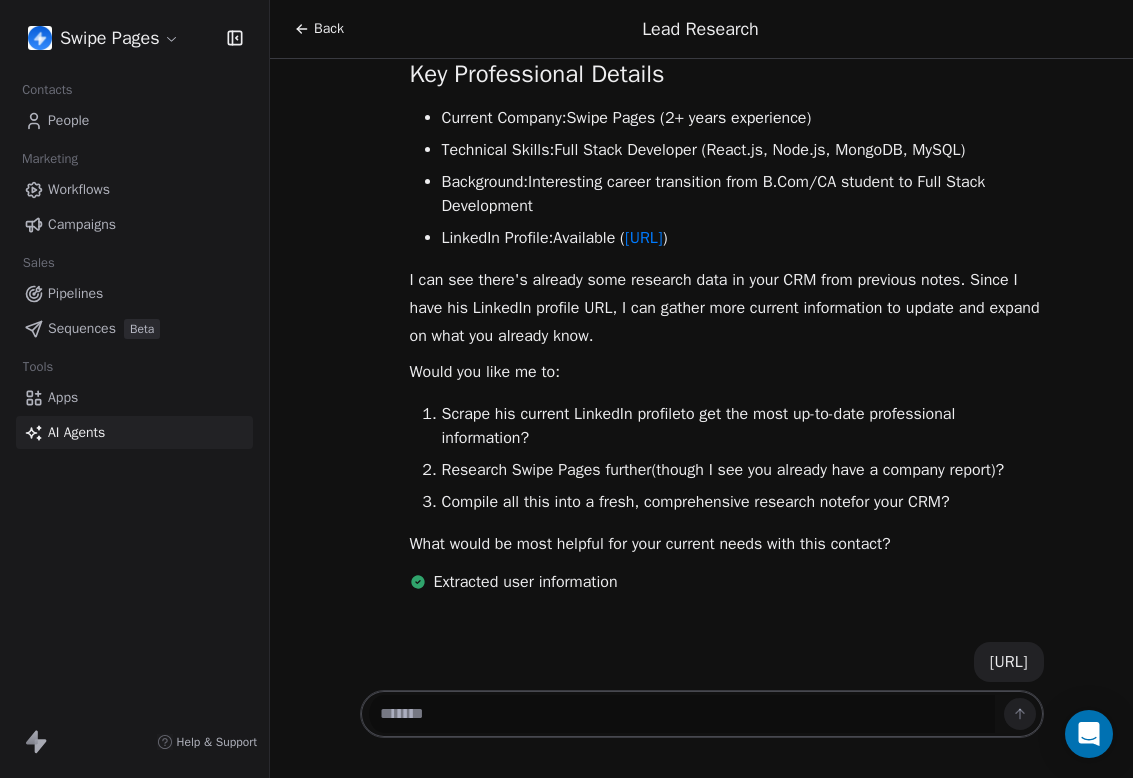 scroll, scrollTop: 1069, scrollLeft: 0, axis: vertical 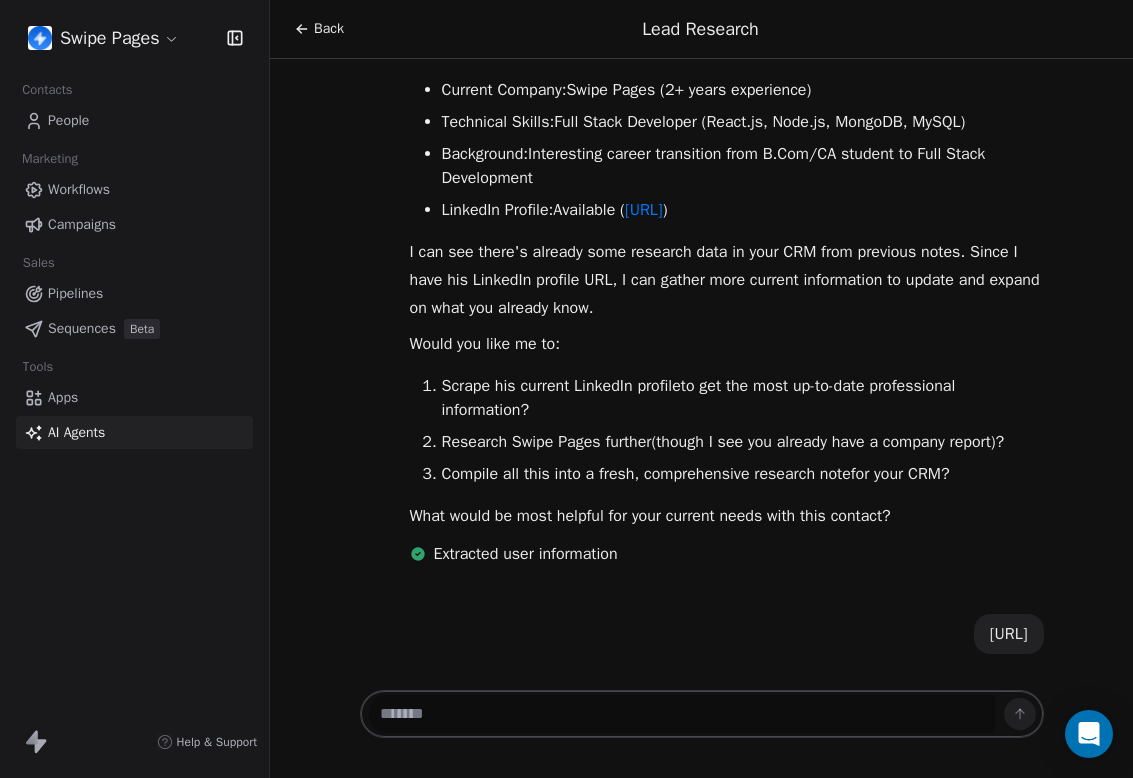 click on "Back" at bounding box center (329, 29) 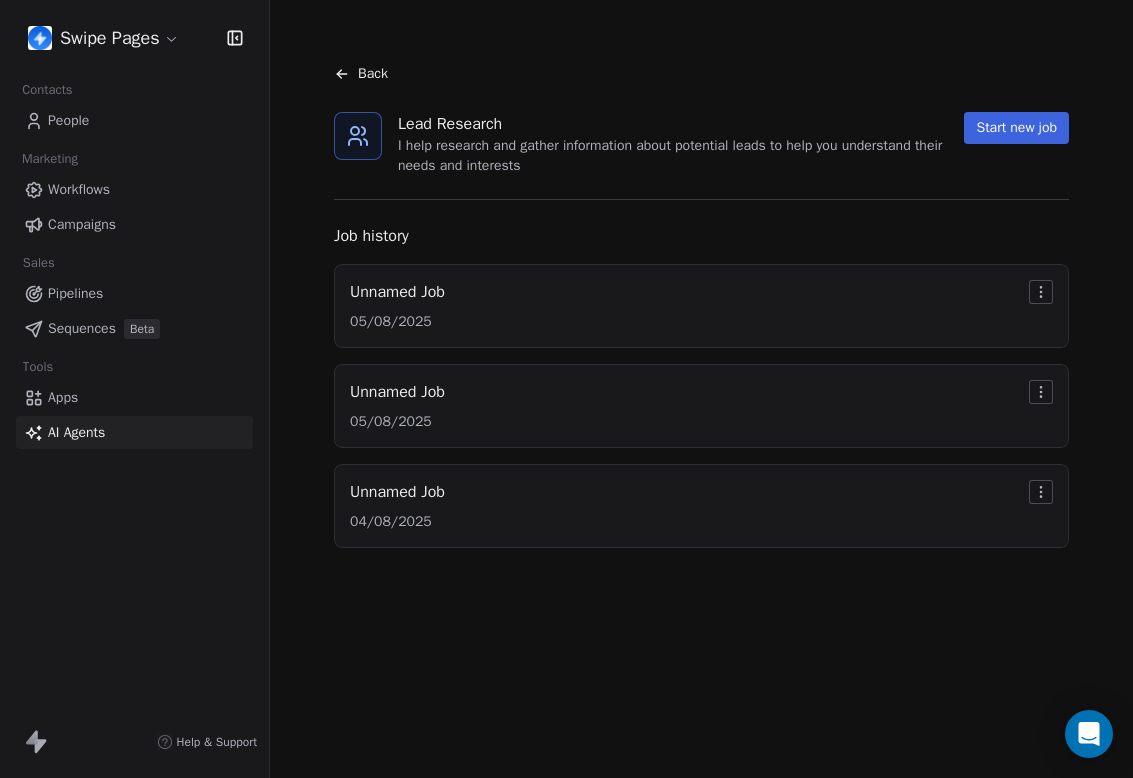click on "Back" at bounding box center (373, 74) 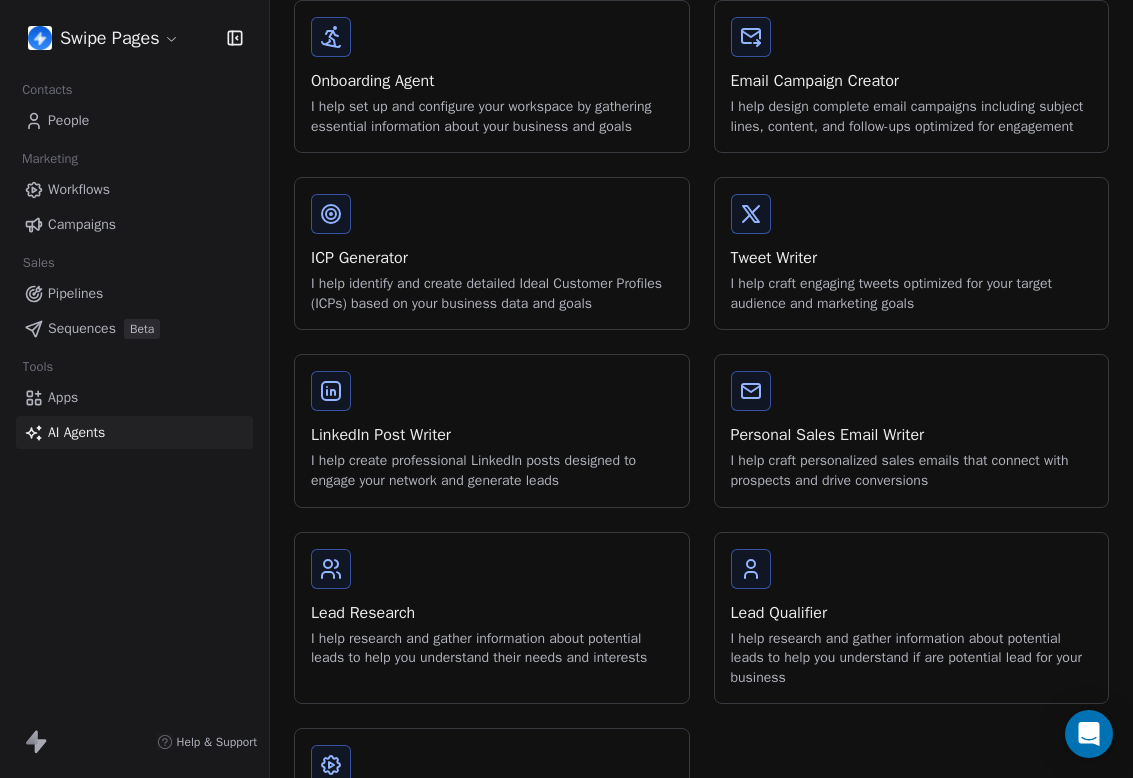 scroll, scrollTop: 0, scrollLeft: 0, axis: both 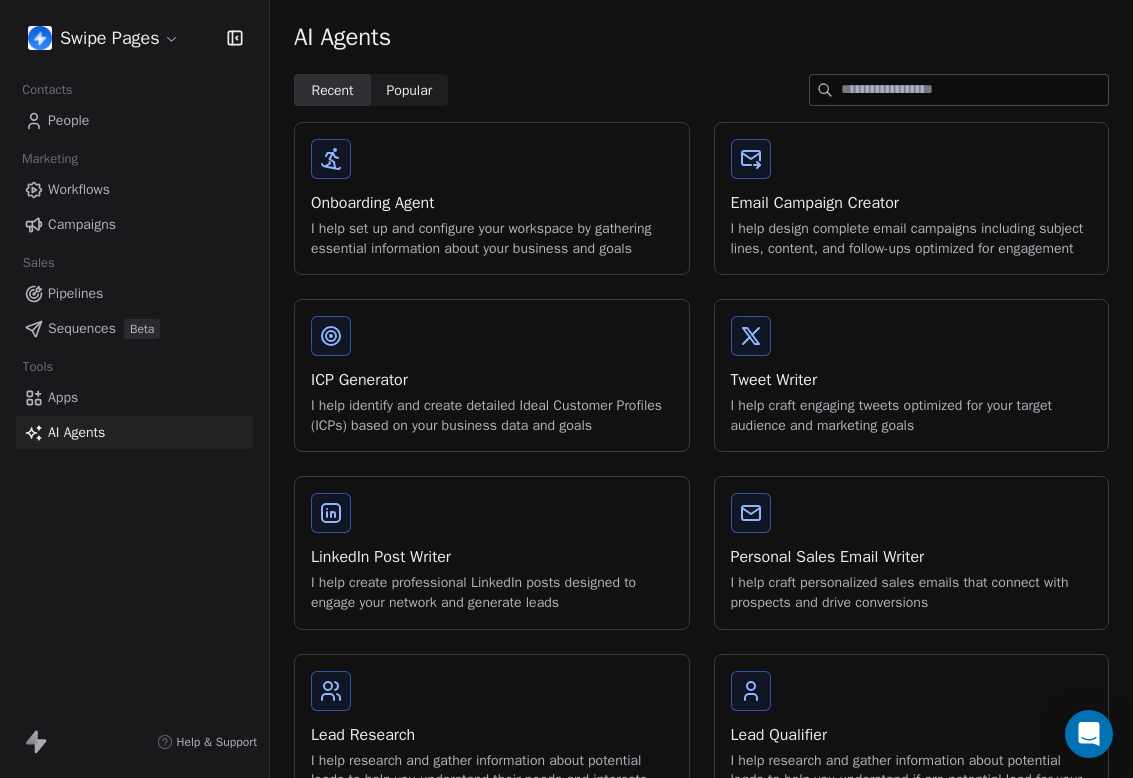 click on "I help set up and configure your workspace by gathering essential information about your business and goals" at bounding box center (492, 238) 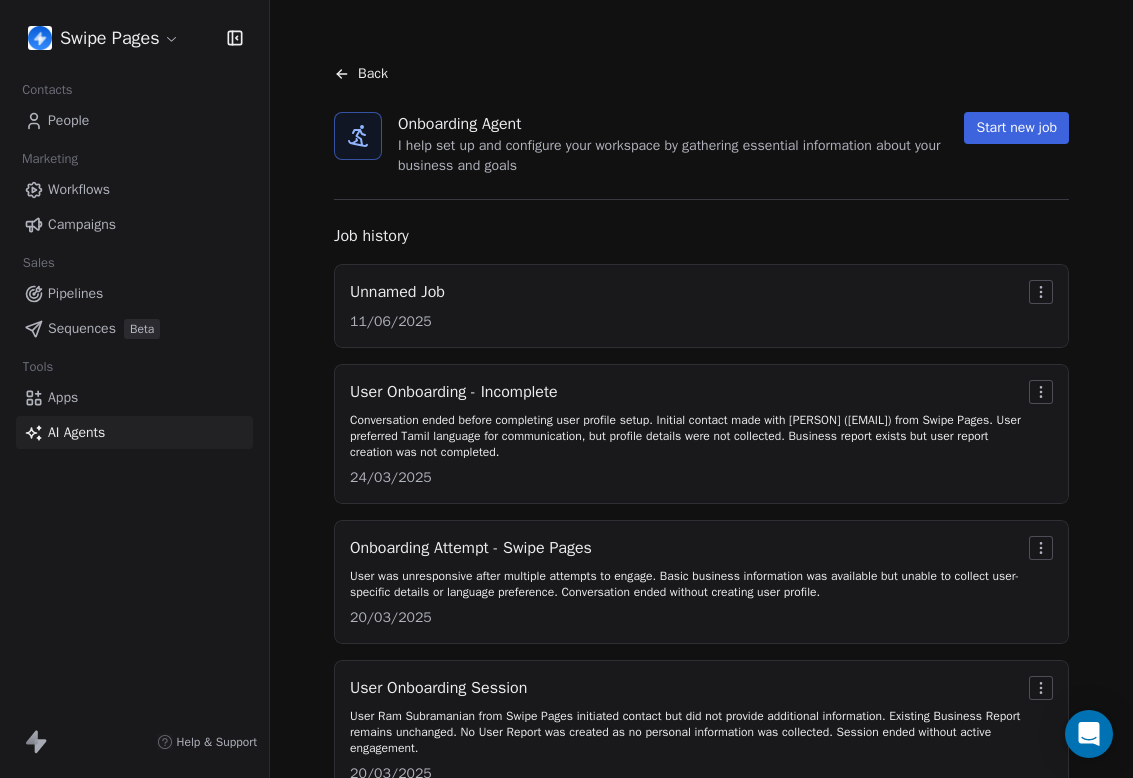 click on "Back" at bounding box center [373, 74] 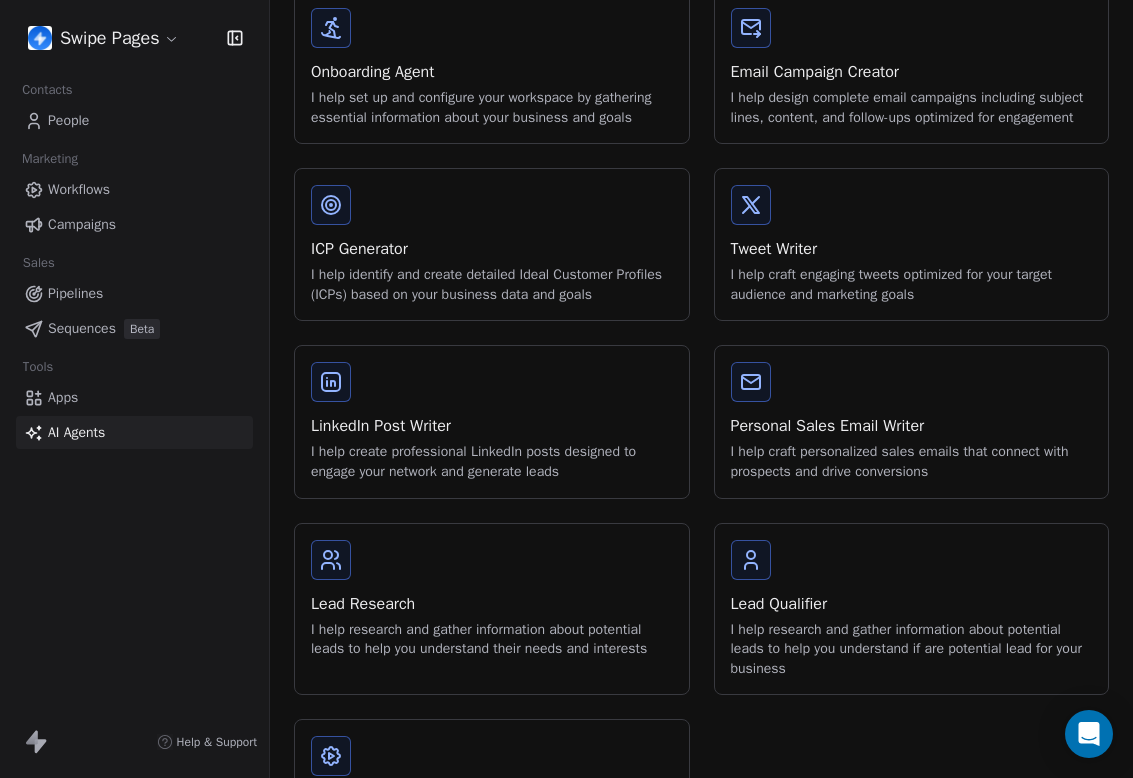 scroll, scrollTop: 168, scrollLeft: 0, axis: vertical 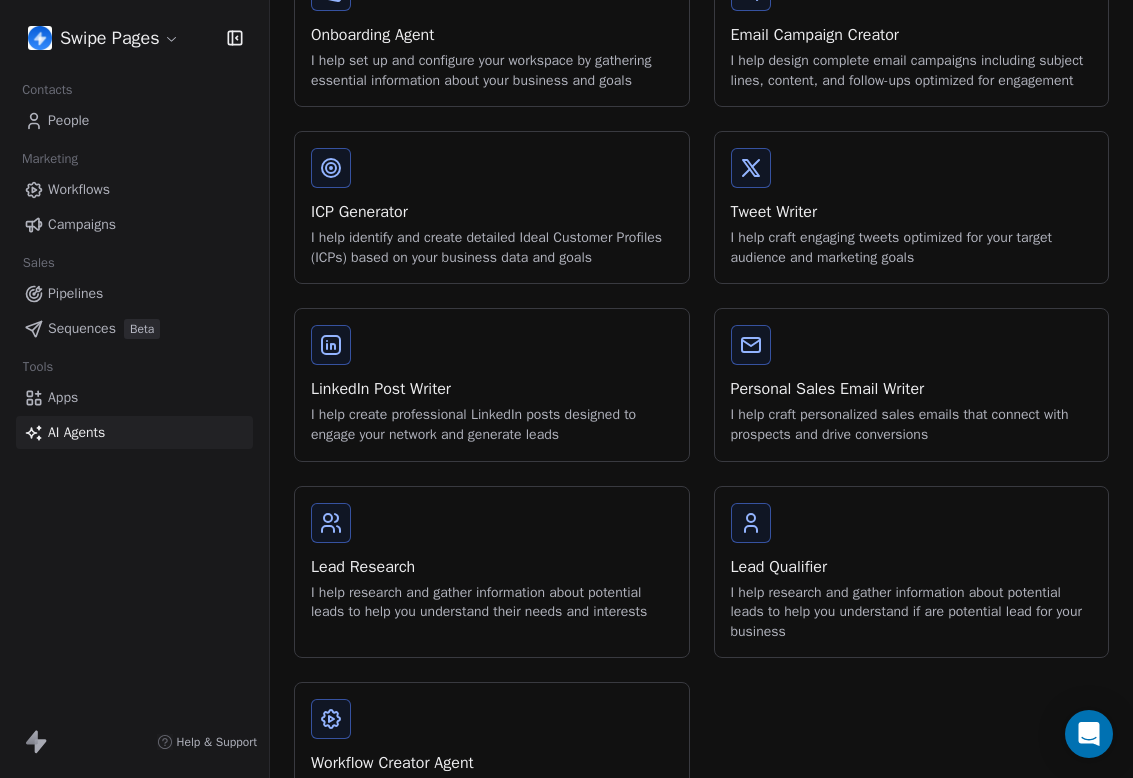 click on "LinkedIn Post Writer" at bounding box center (492, 389) 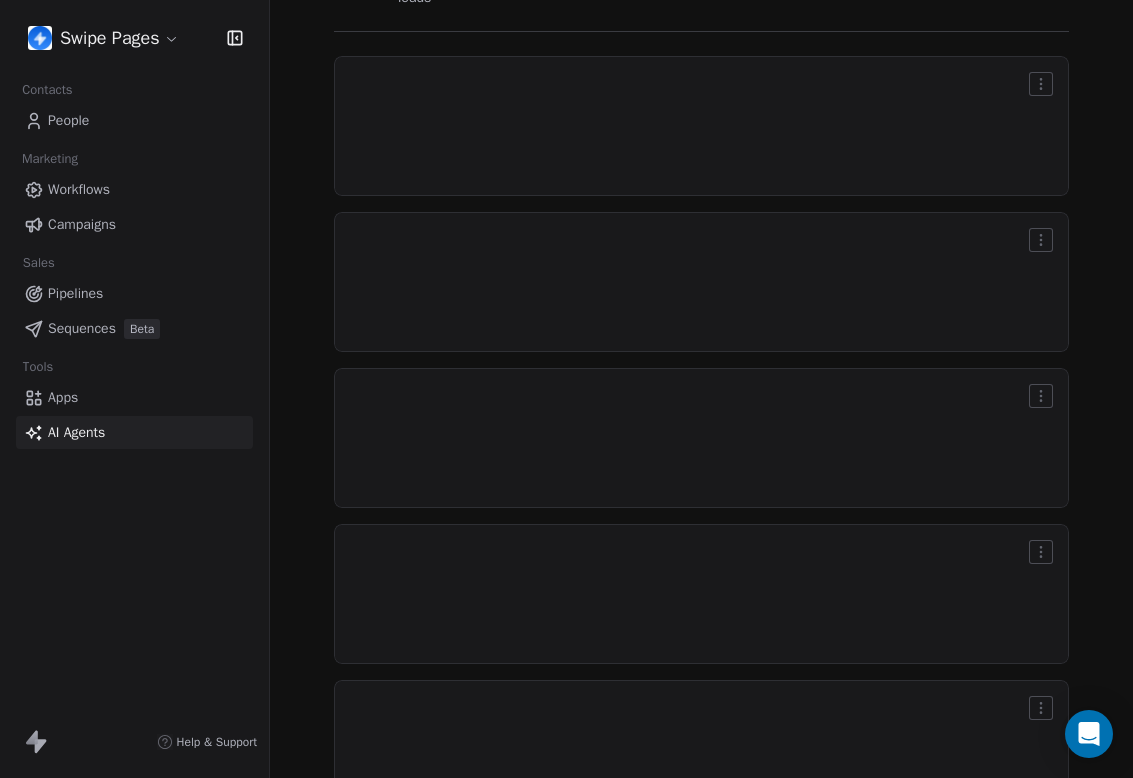 scroll, scrollTop: 0, scrollLeft: 0, axis: both 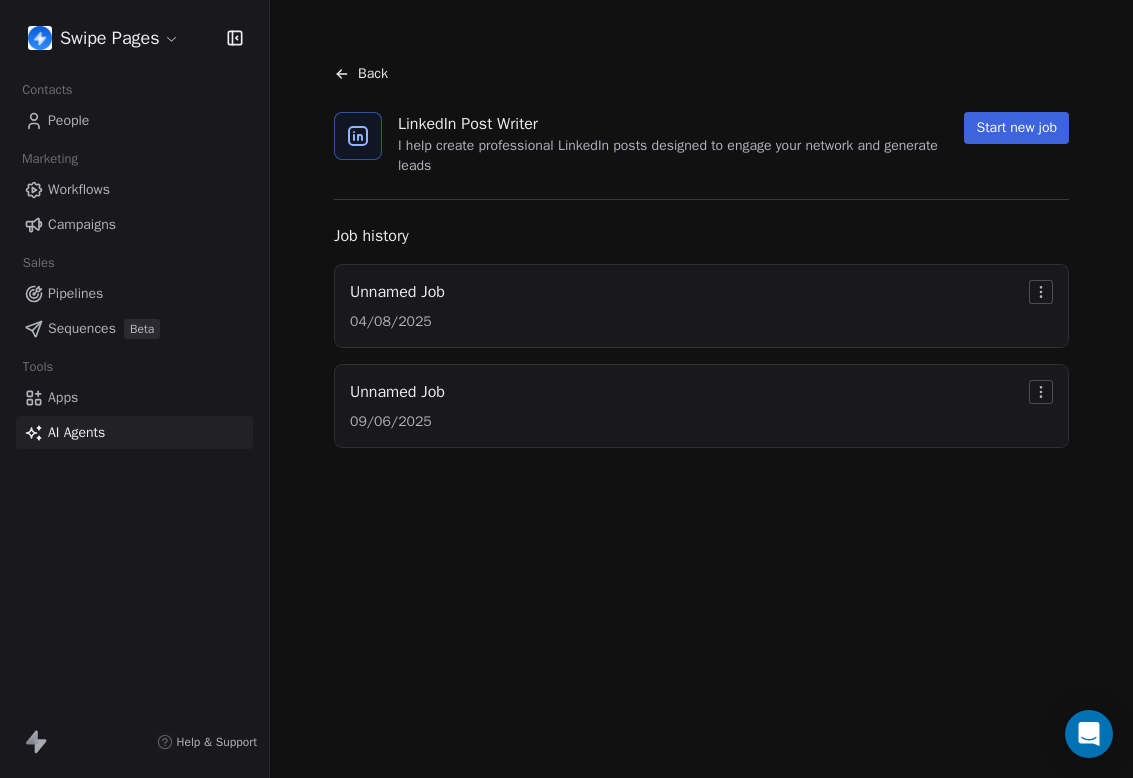 click on "Start new job" at bounding box center [1016, 128] 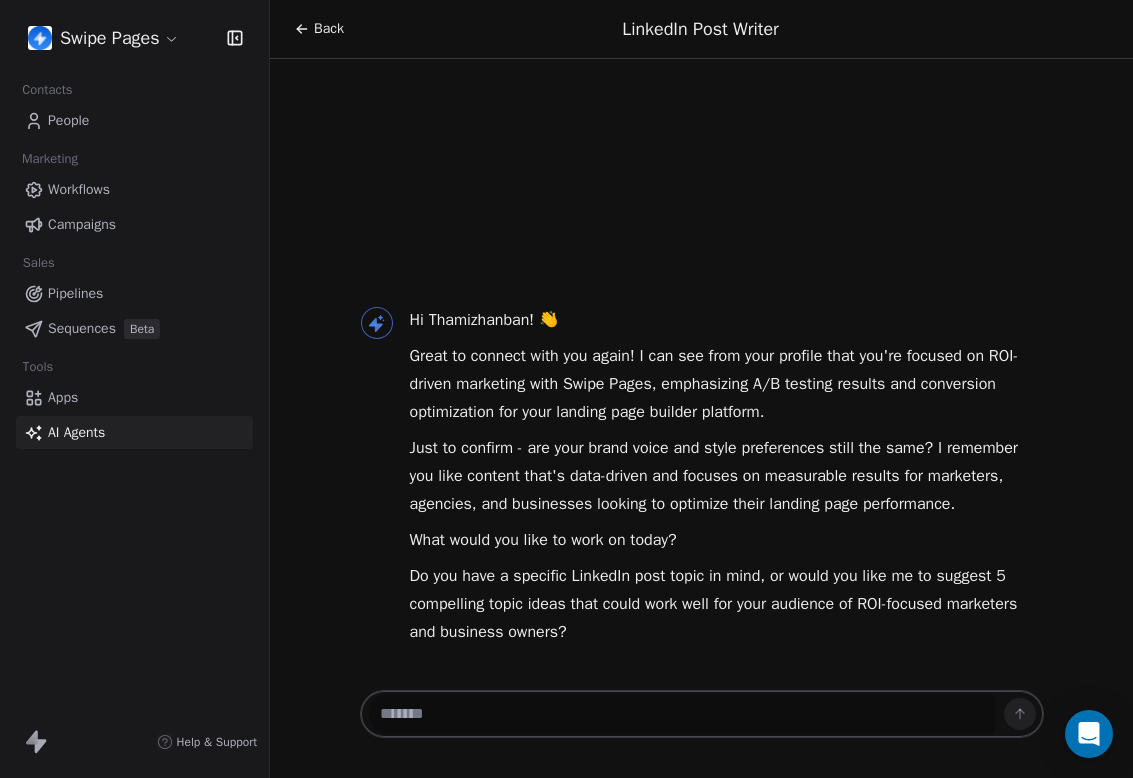 click at bounding box center [682, 714] 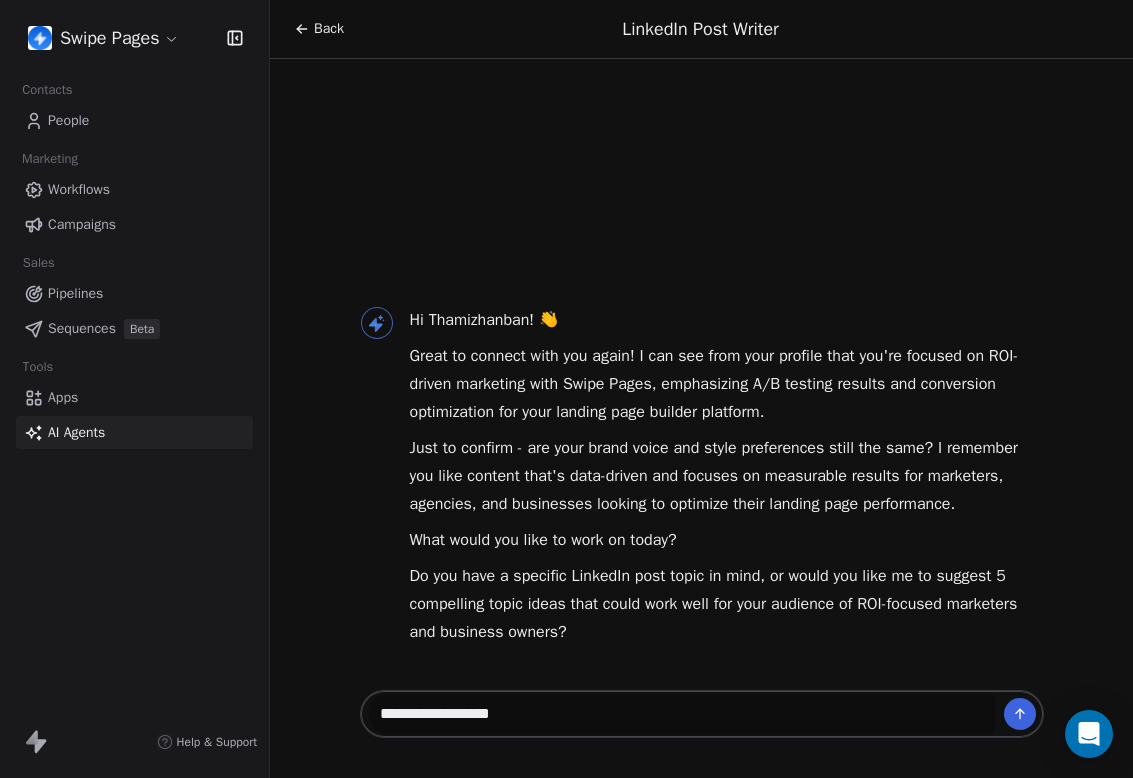 type on "**********" 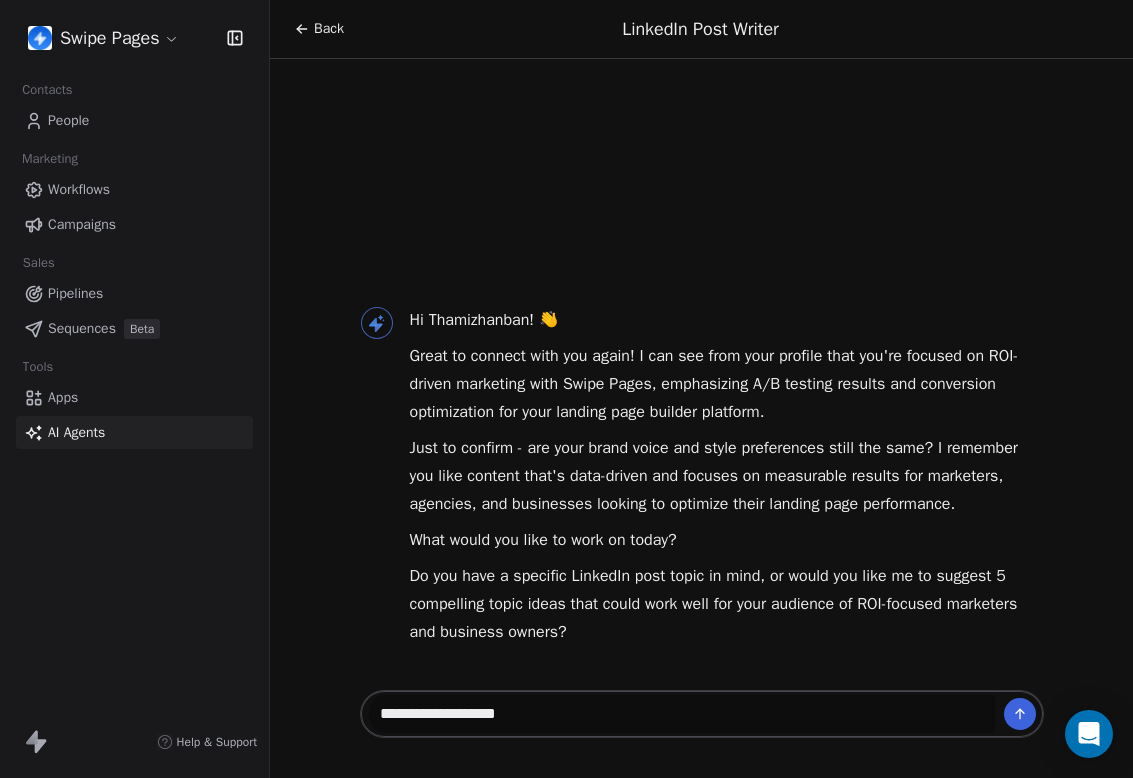 type 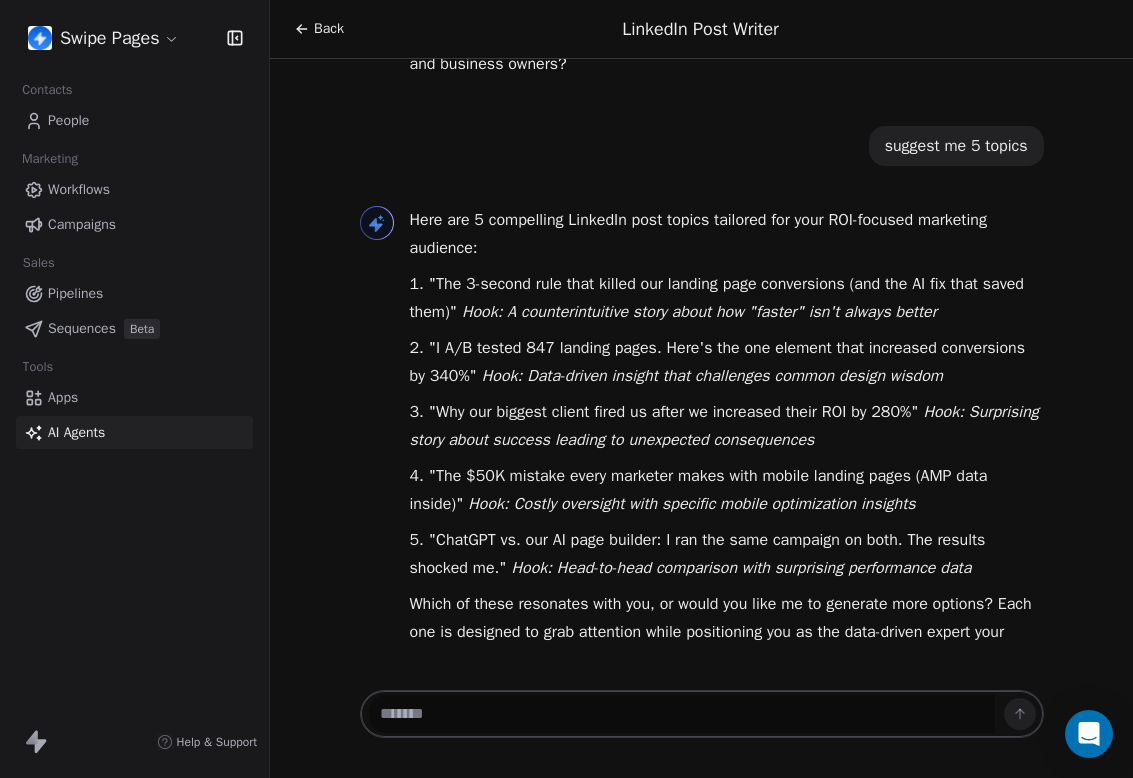 scroll, scrollTop: 417, scrollLeft: 0, axis: vertical 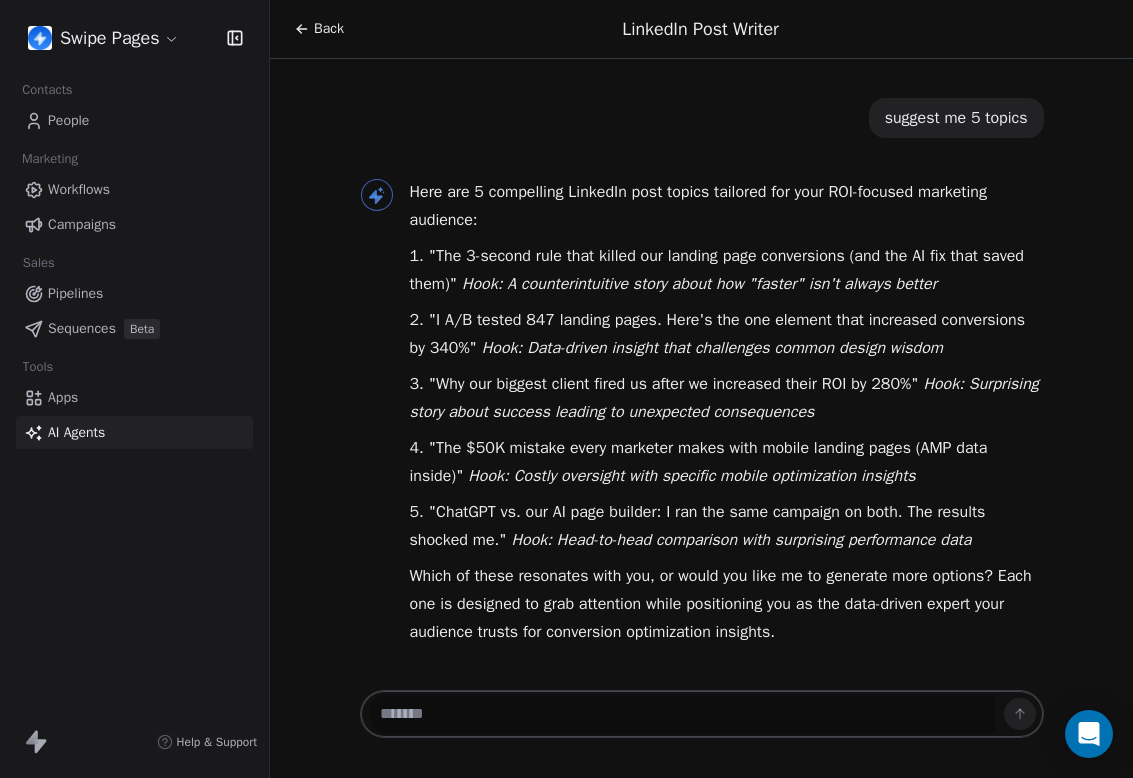 click on "Back" at bounding box center [319, 29] 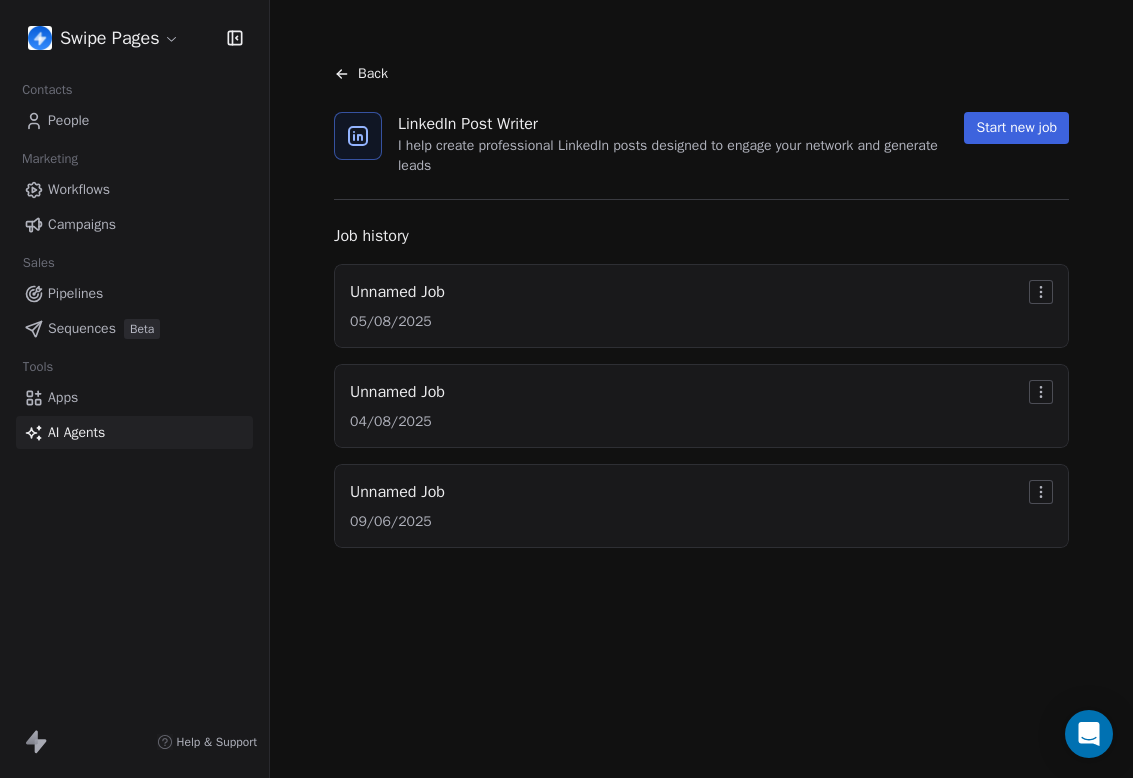 click on "Back" at bounding box center (373, 74) 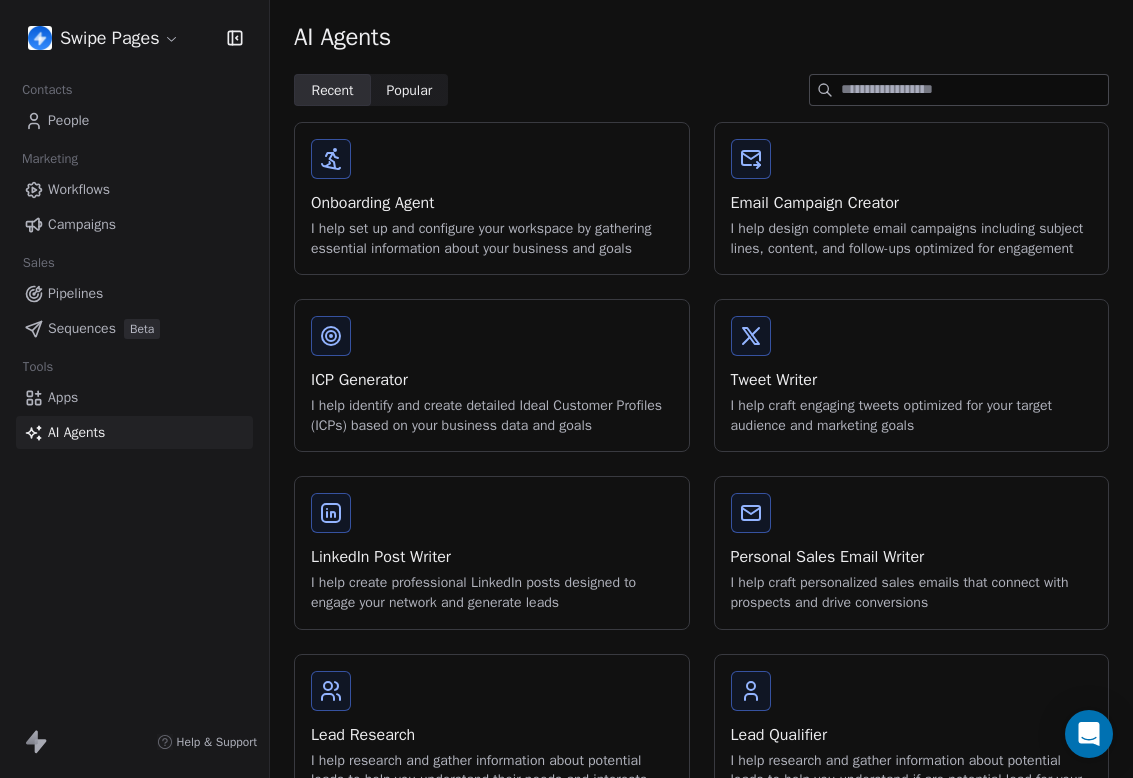 scroll, scrollTop: 269, scrollLeft: 0, axis: vertical 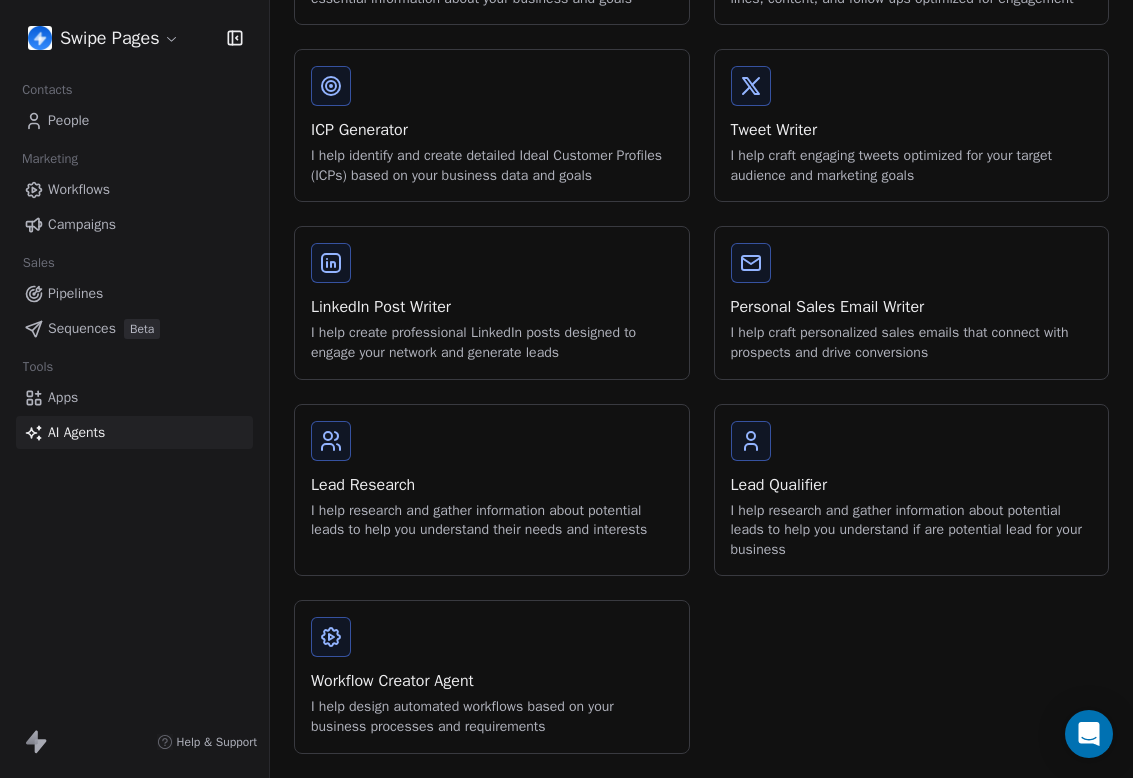 click on "Lead Qualifier I help research and gather information about potential leads to help you understand if are potential lead for your business" at bounding box center [912, 490] 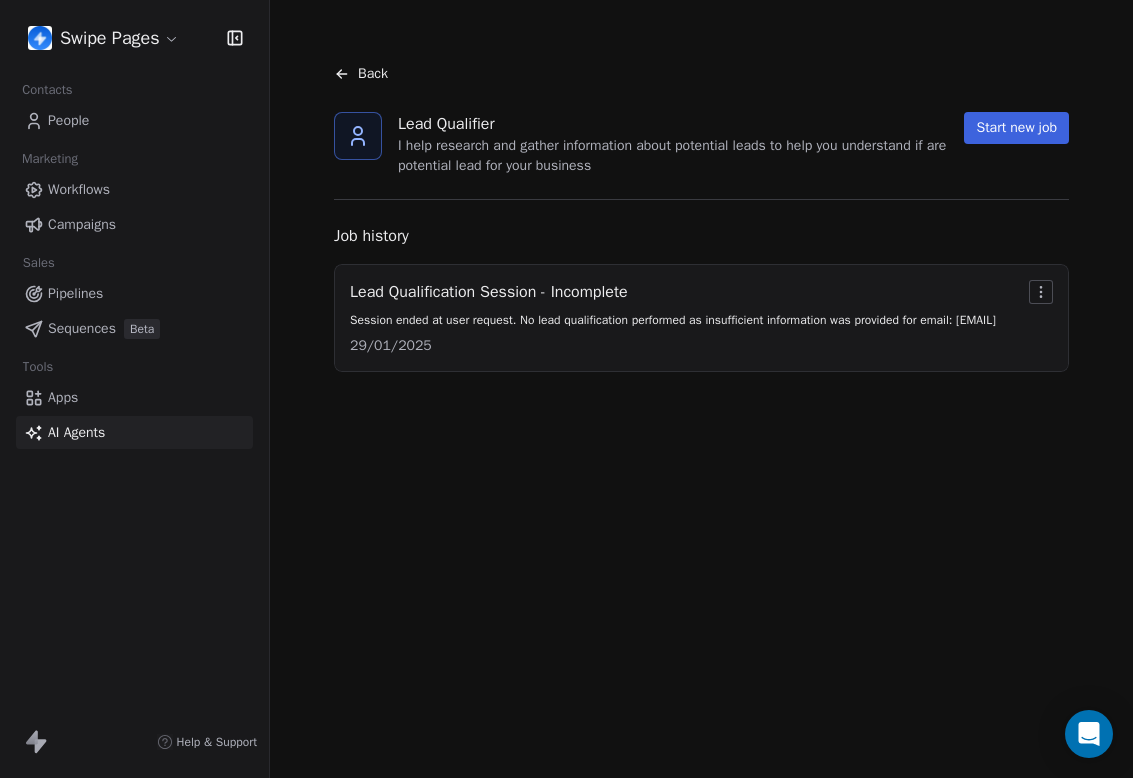 click on "Start new job" at bounding box center [1016, 128] 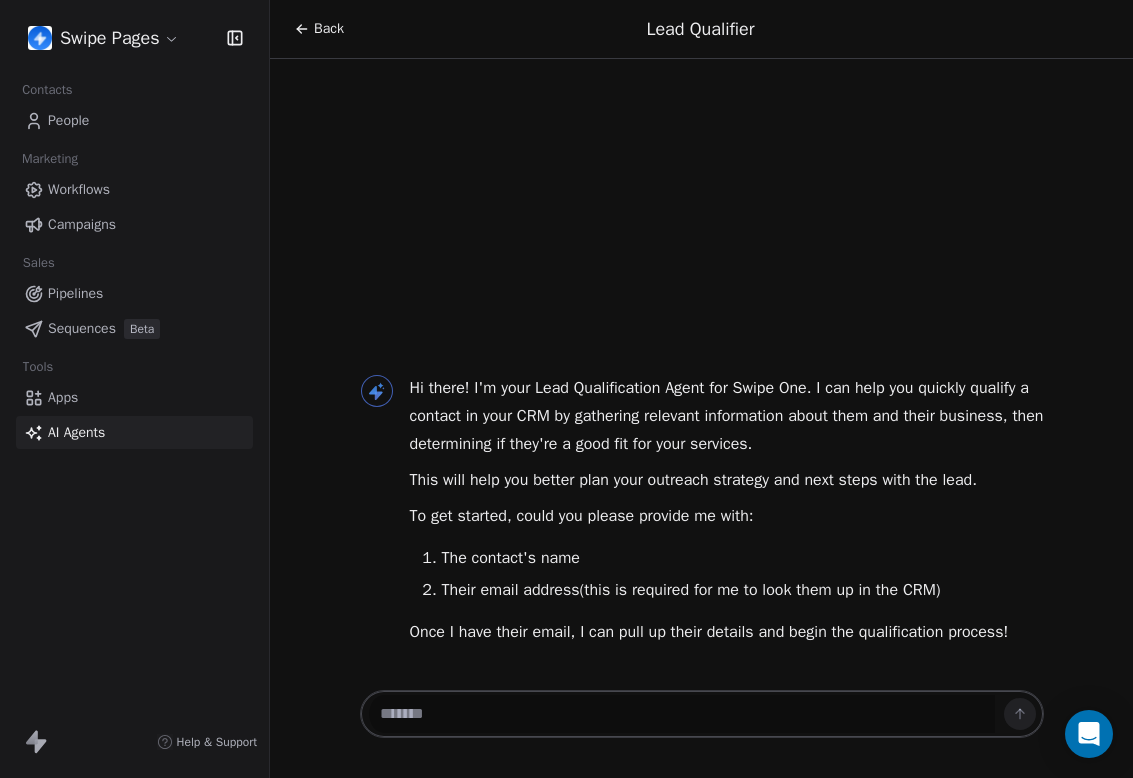 click at bounding box center [682, 714] 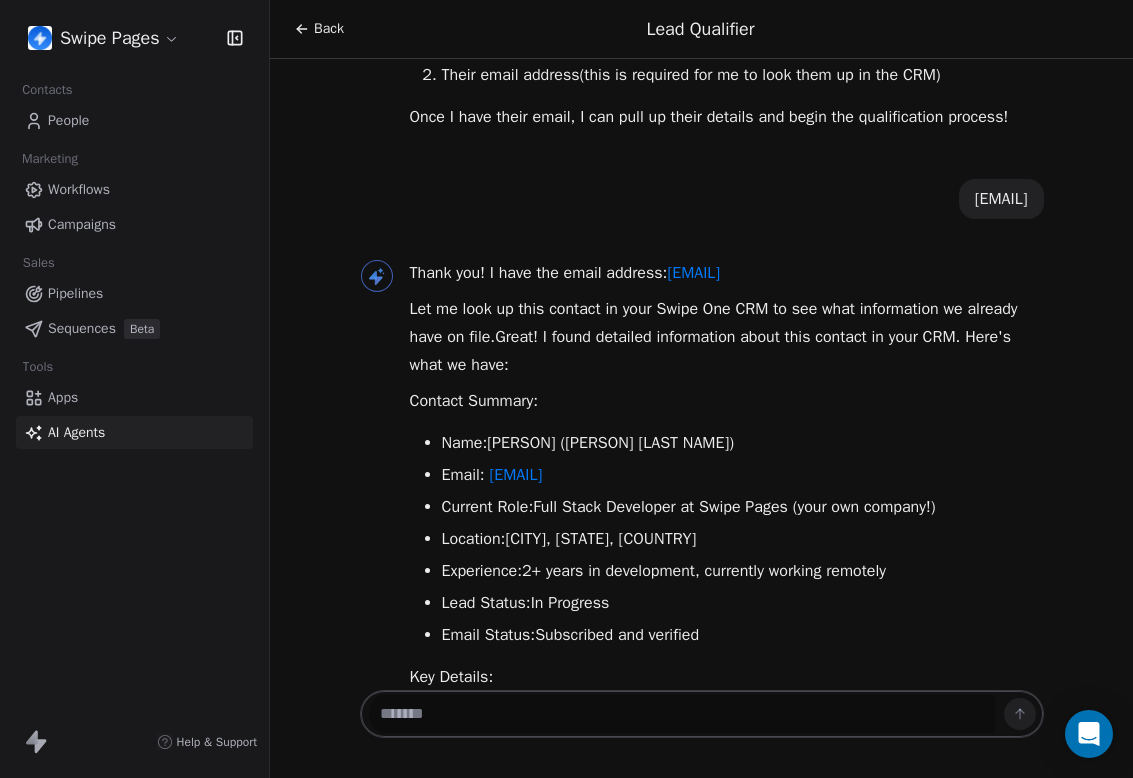 scroll, scrollTop: 697, scrollLeft: 0, axis: vertical 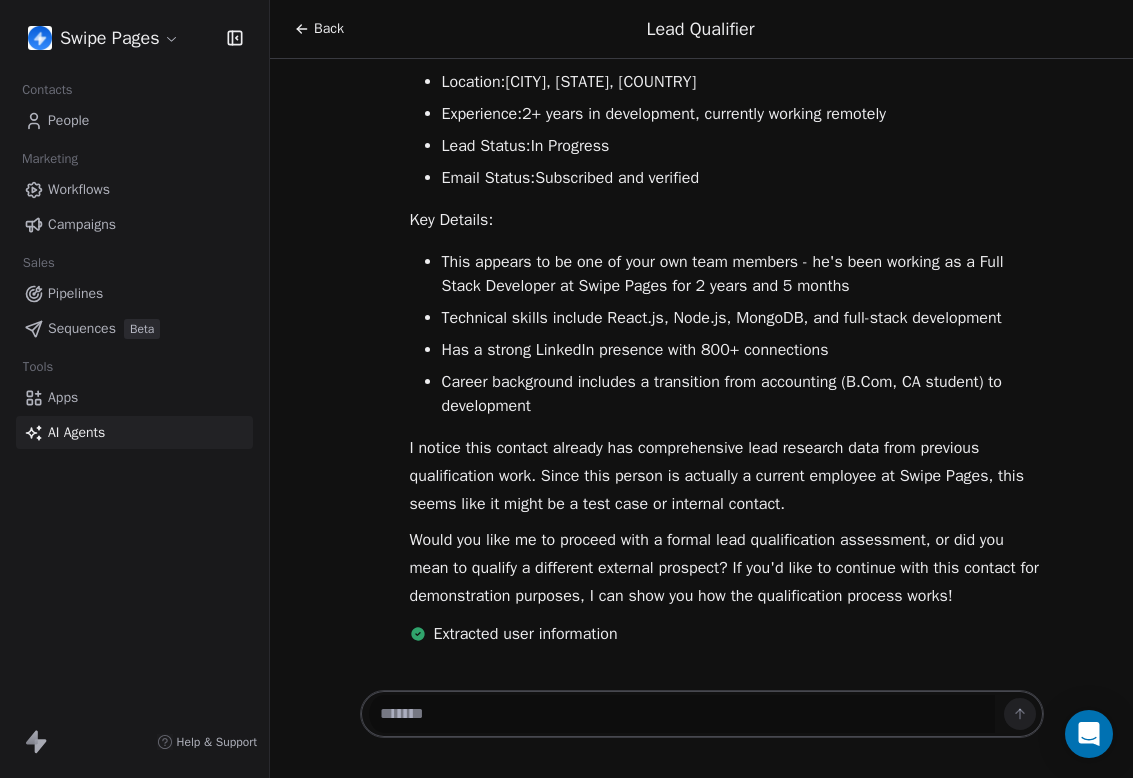 click at bounding box center (682, 714) 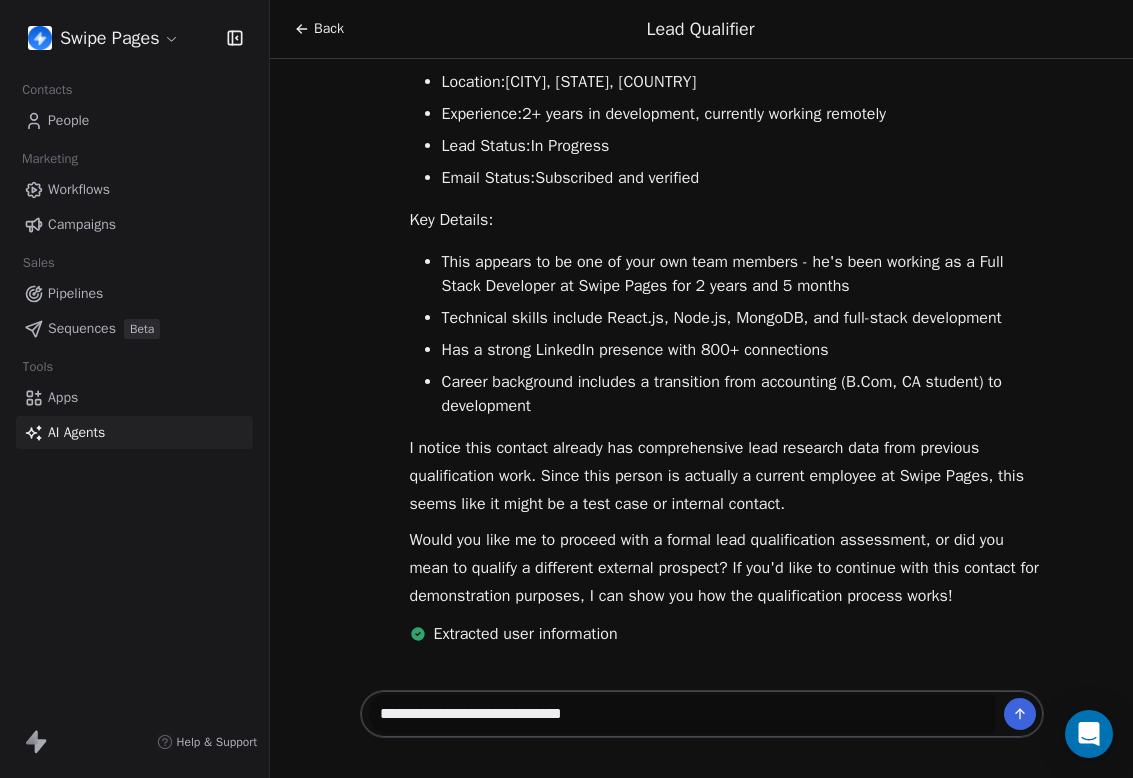 paste on "**********" 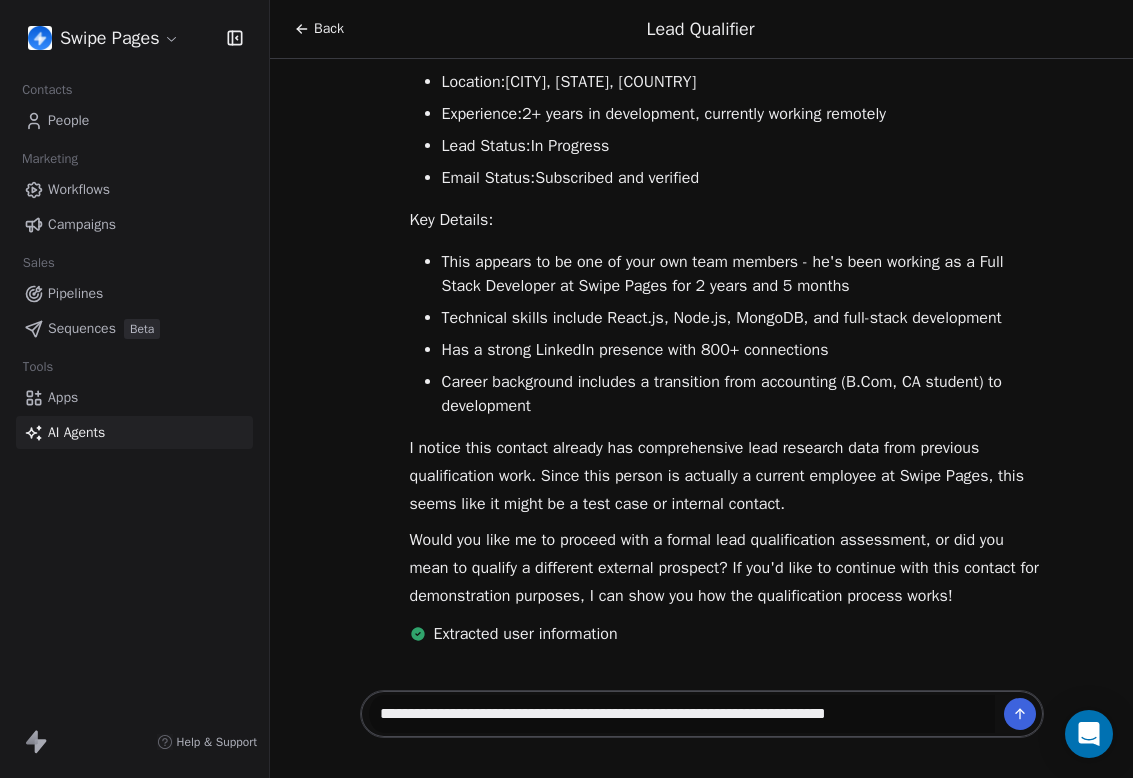 type 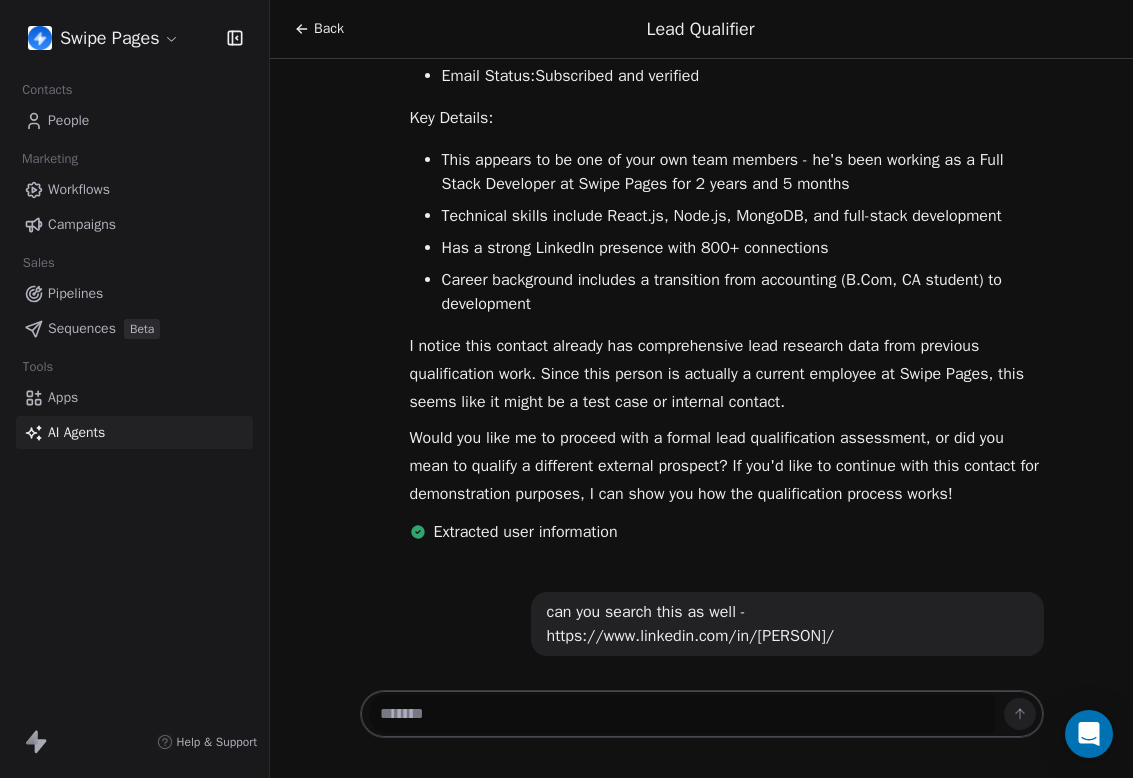scroll, scrollTop: 801, scrollLeft: 0, axis: vertical 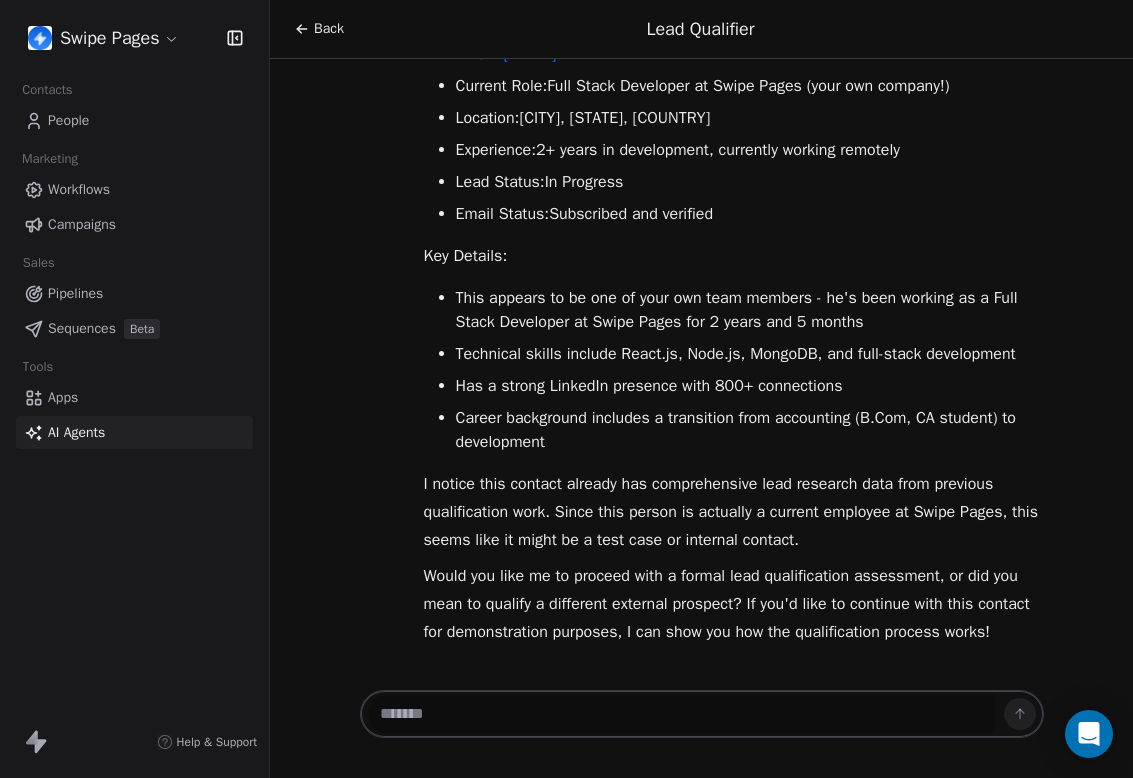 click on "Back" at bounding box center (329, 29) 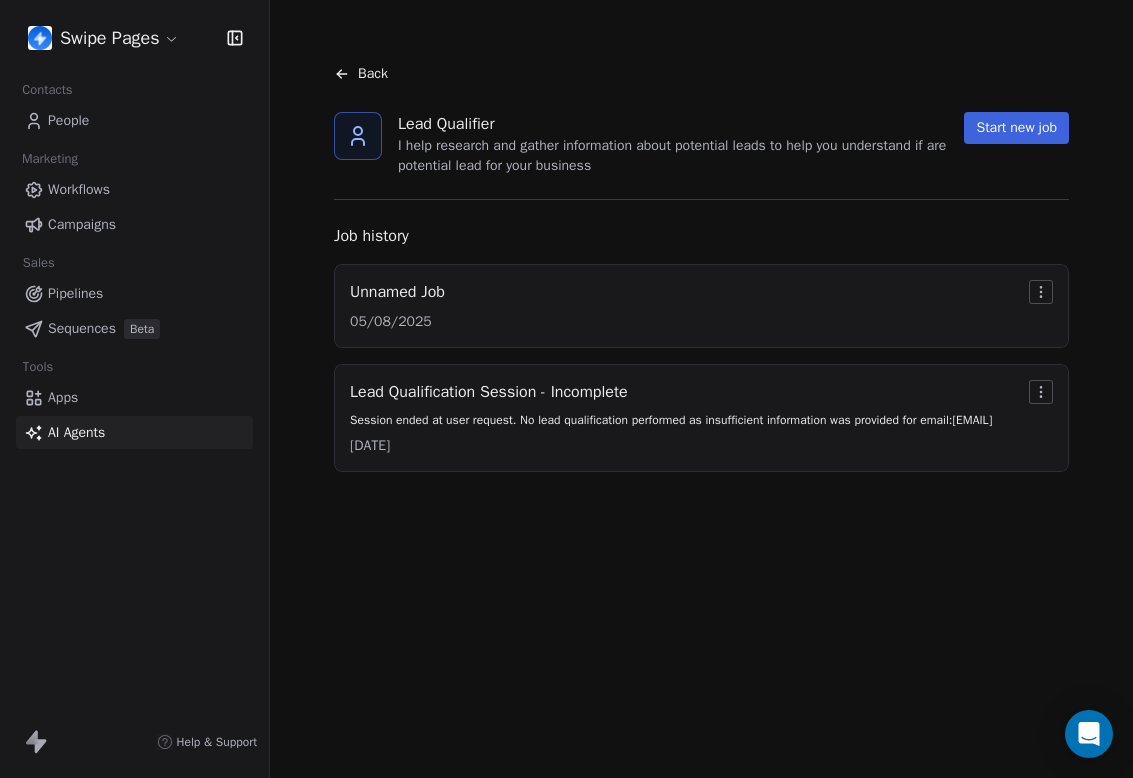 click on "Back" at bounding box center [373, 74] 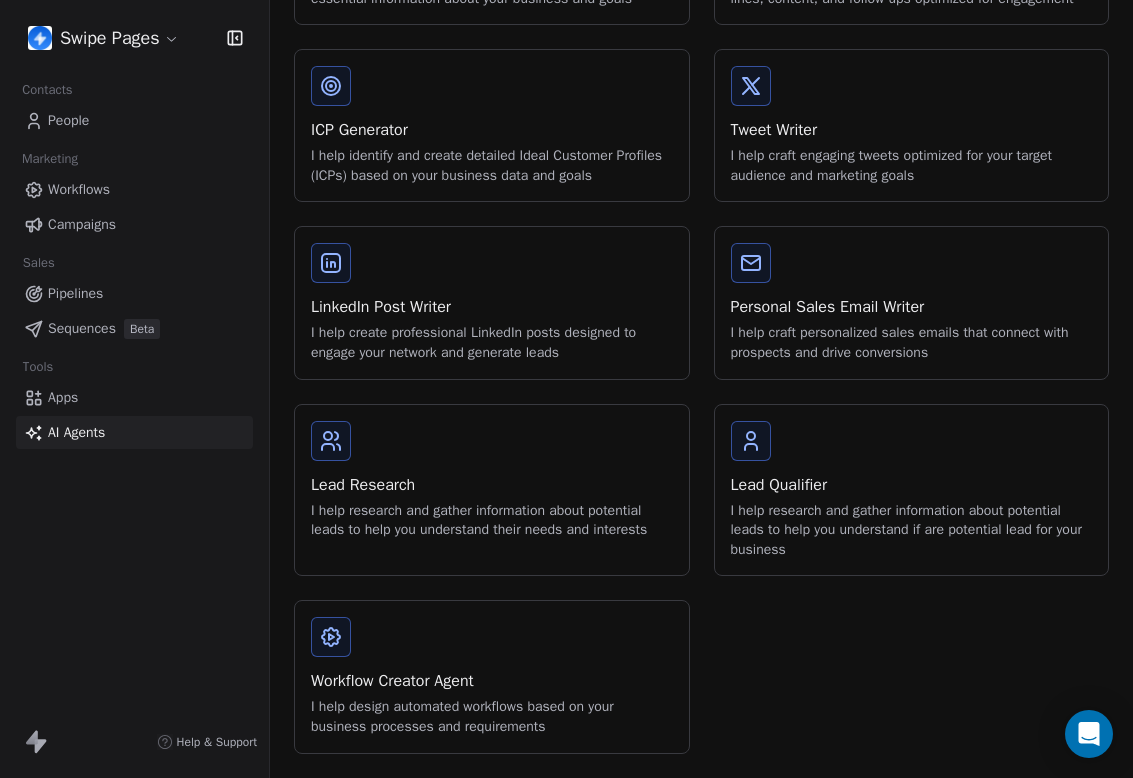 scroll, scrollTop: 0, scrollLeft: 0, axis: both 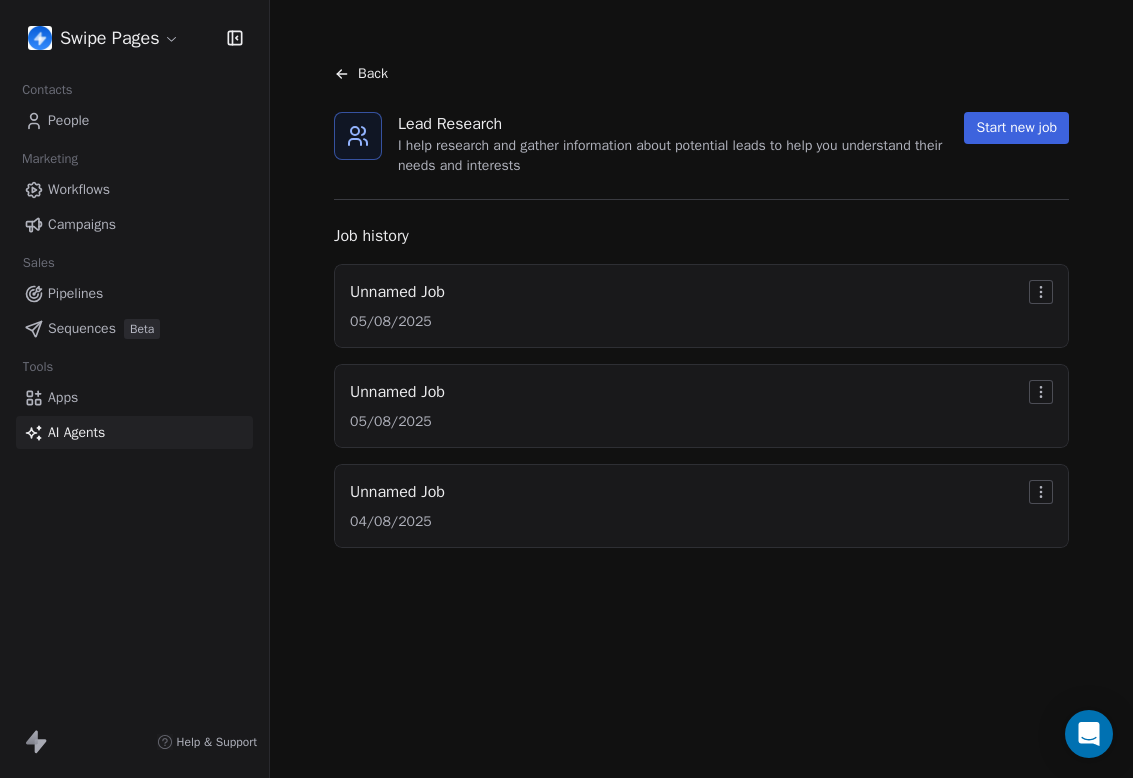 click on "Start new job" at bounding box center [1016, 128] 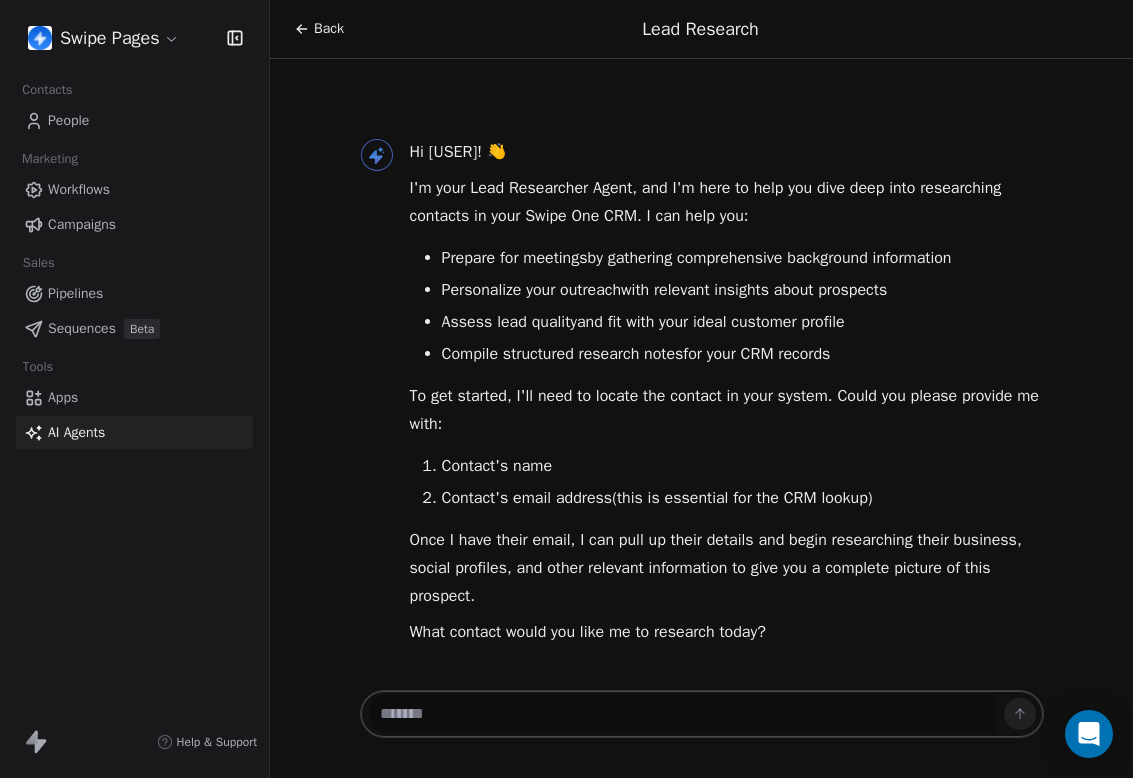 click at bounding box center [682, 714] 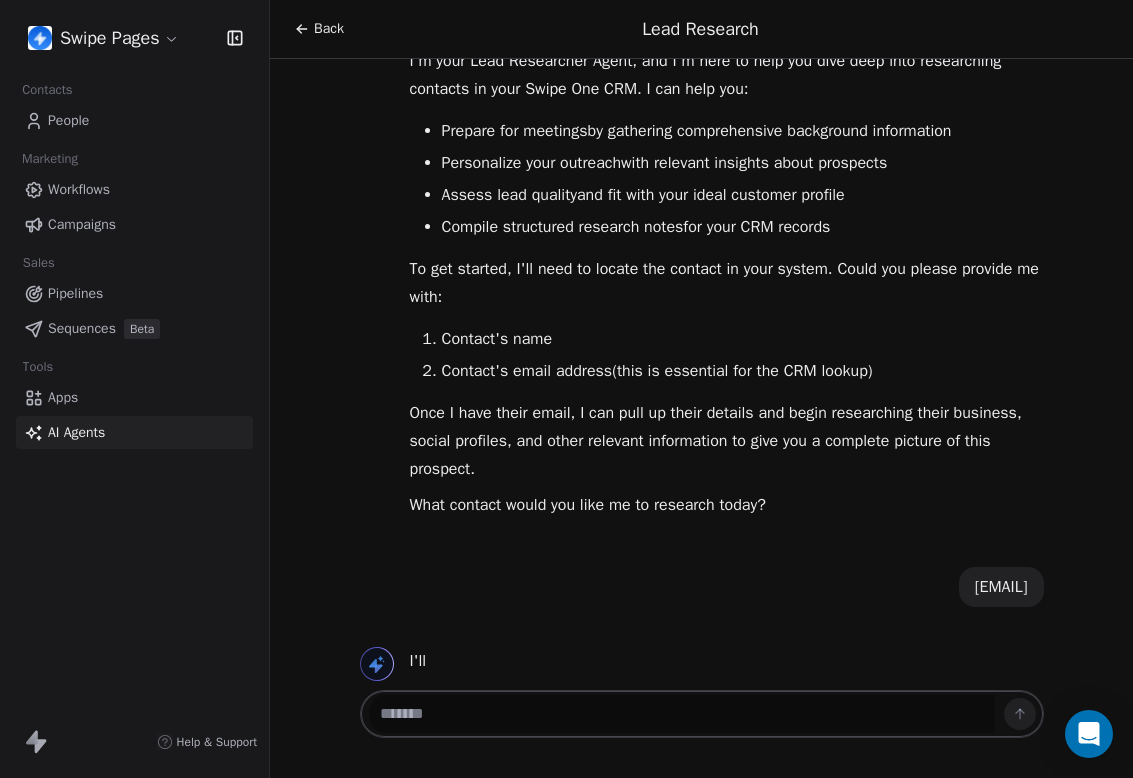scroll, scrollTop: 117, scrollLeft: 0, axis: vertical 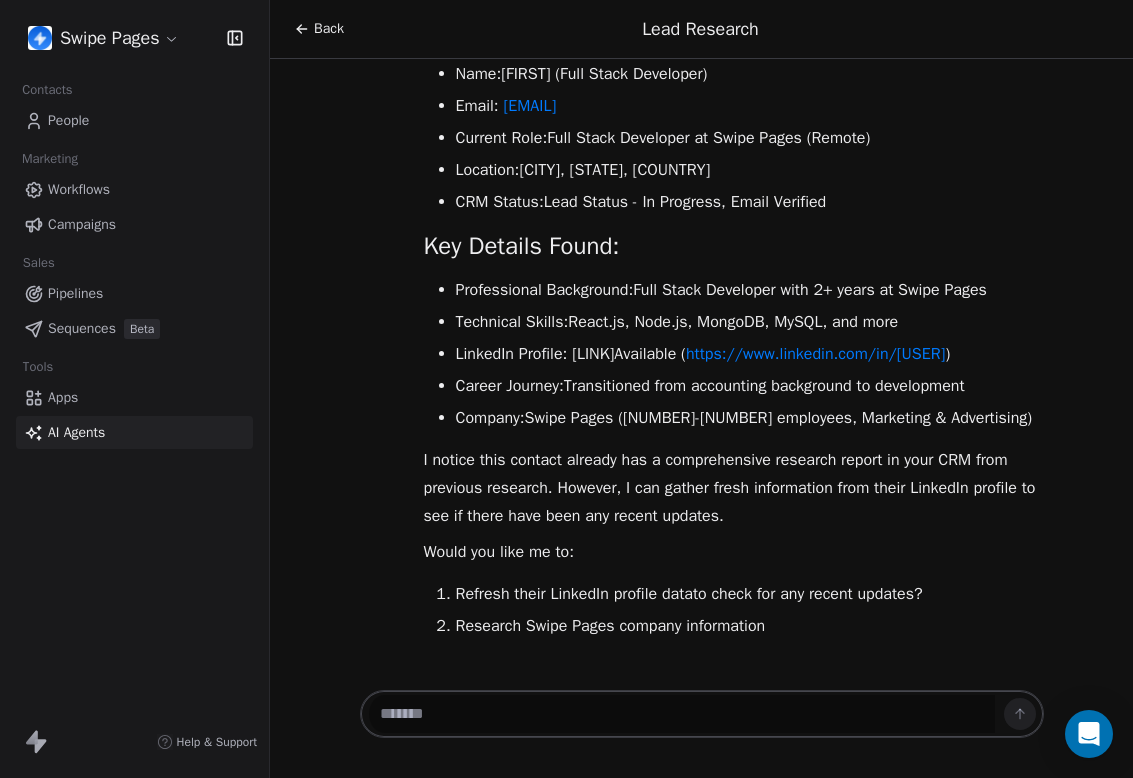 click at bounding box center (682, 714) 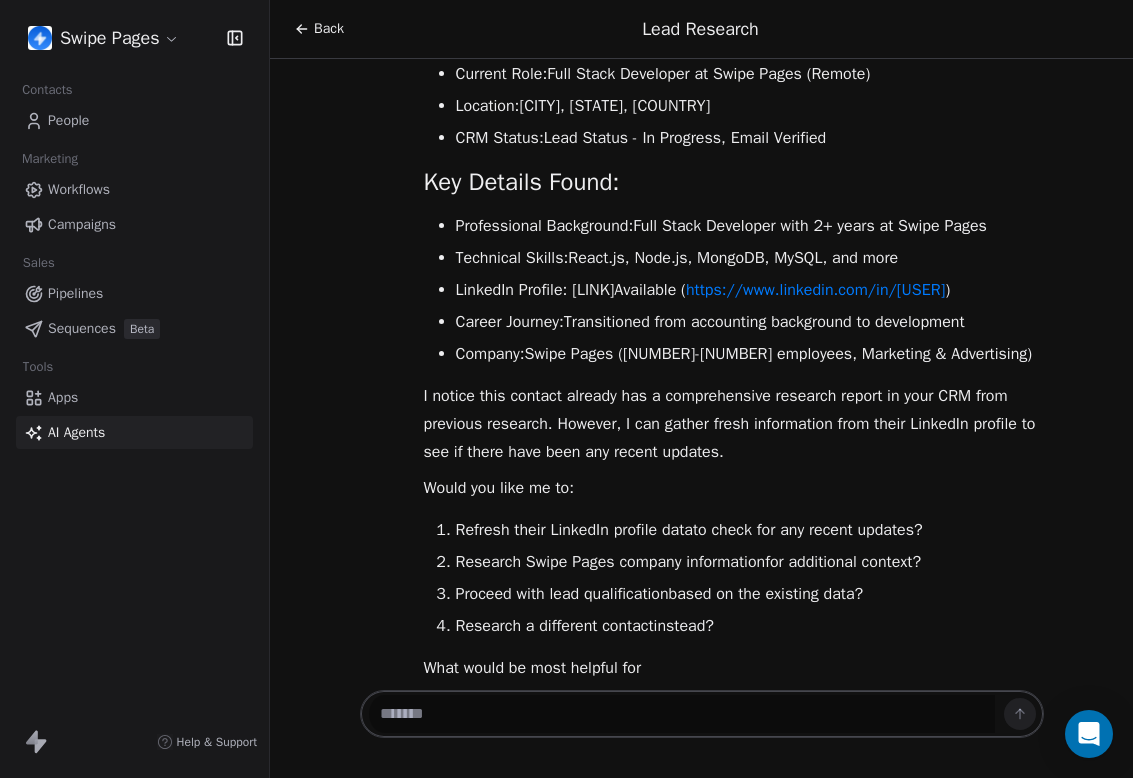 paste on "**********" 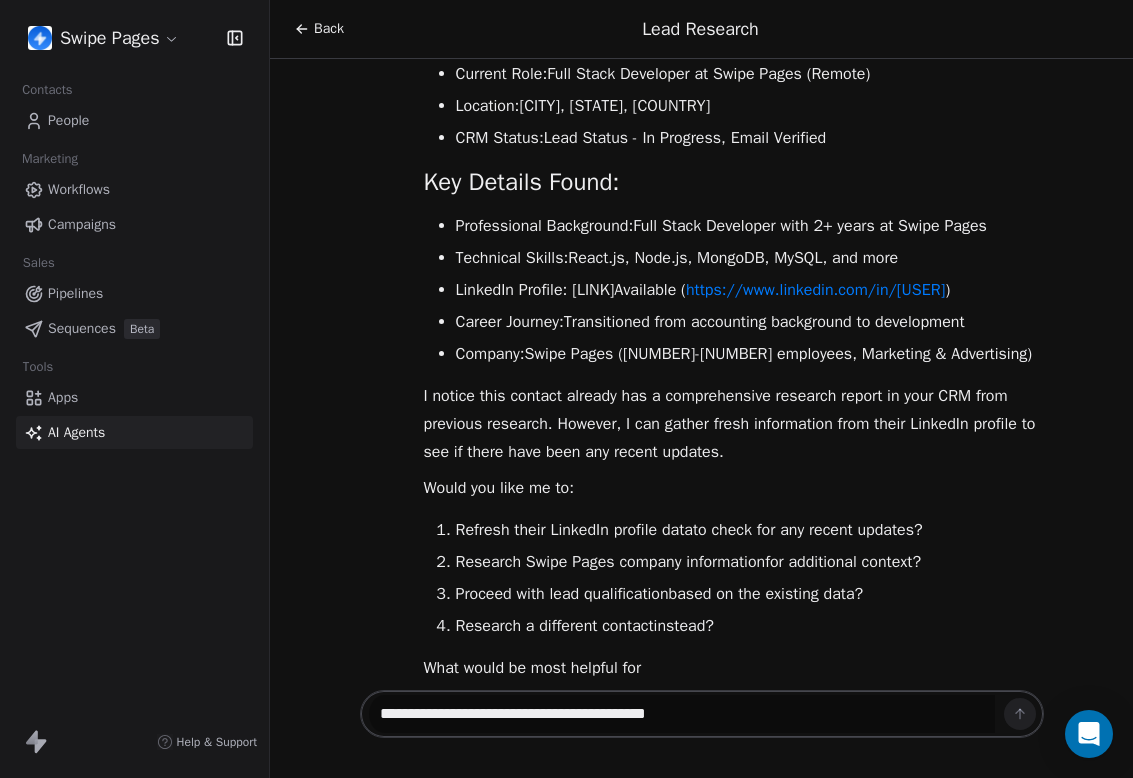 scroll, scrollTop: 945, scrollLeft: 0, axis: vertical 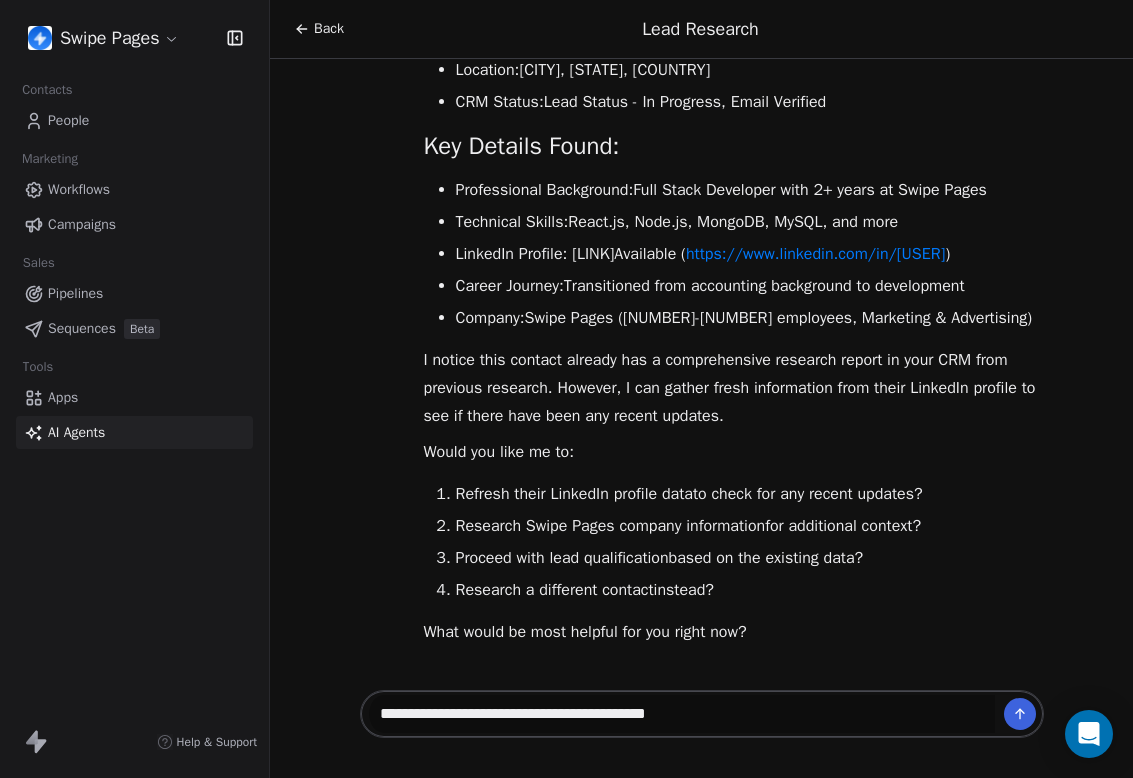 type 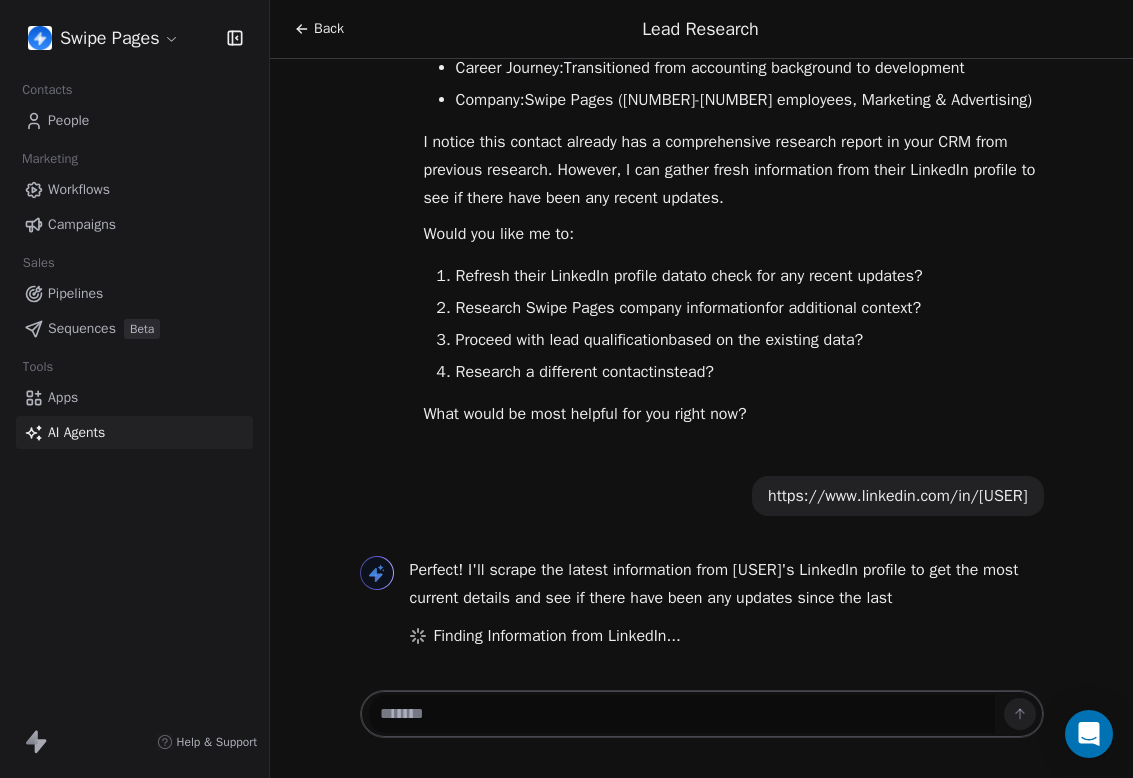 scroll, scrollTop: 1165, scrollLeft: 0, axis: vertical 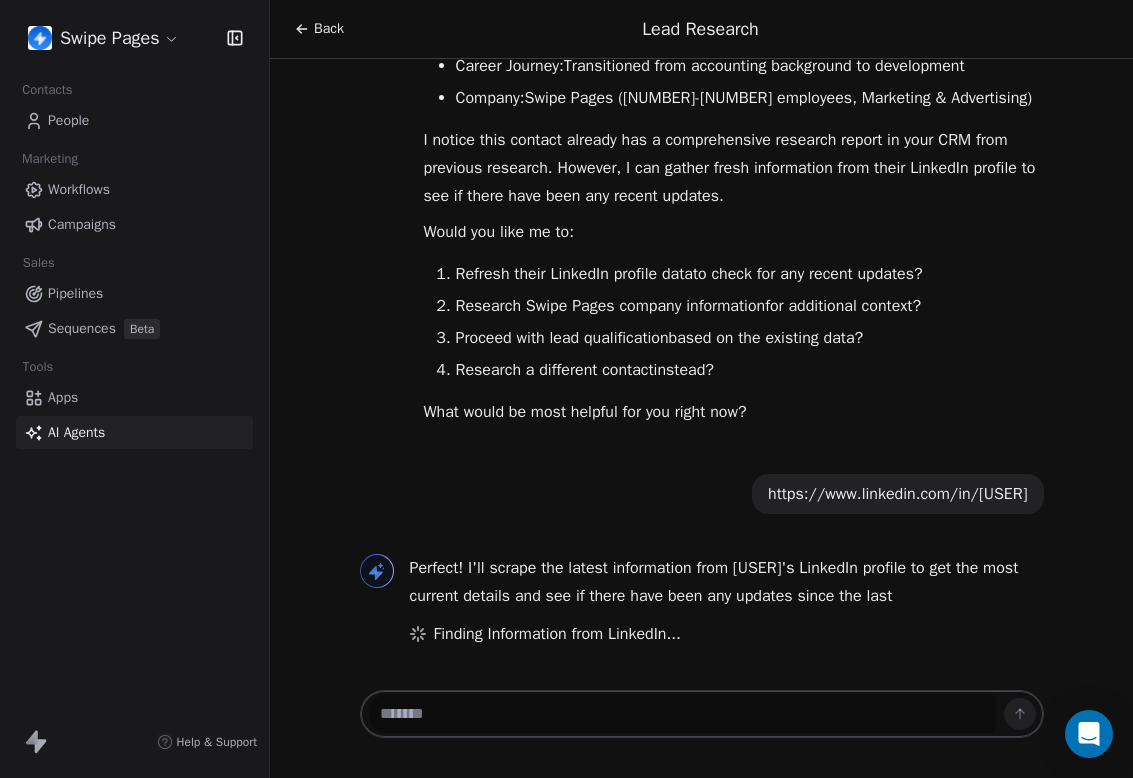 click 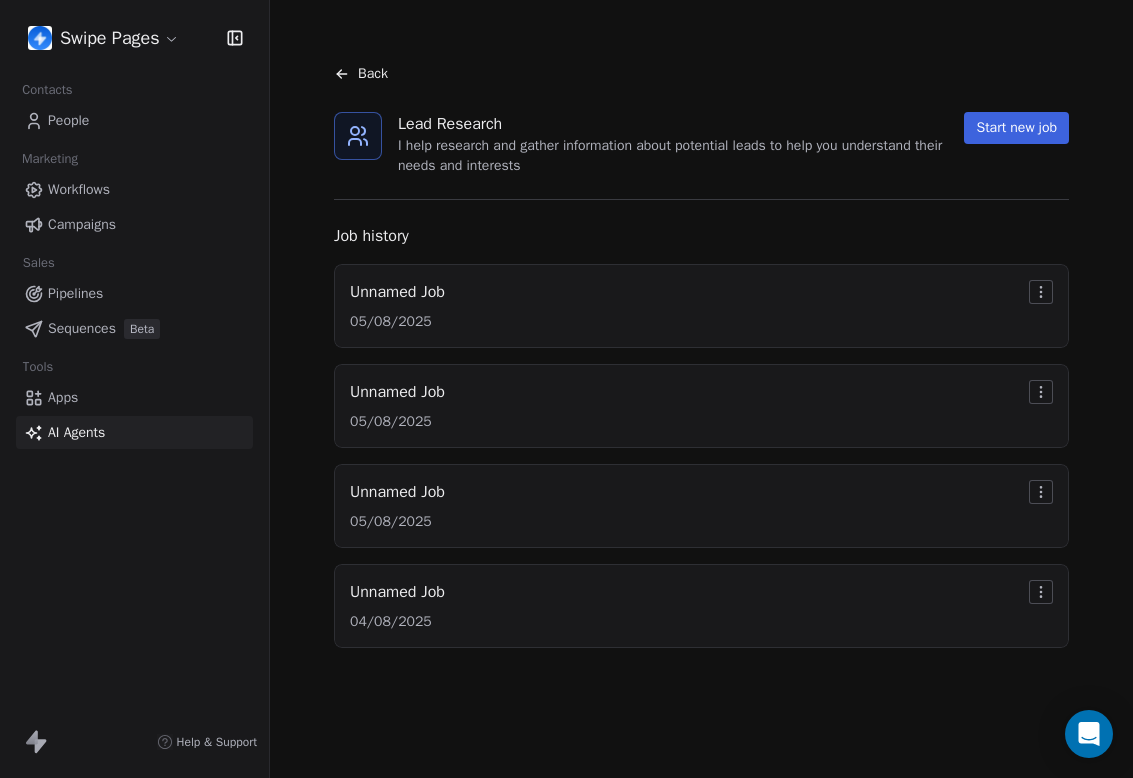 click on "Back" at bounding box center (373, 74) 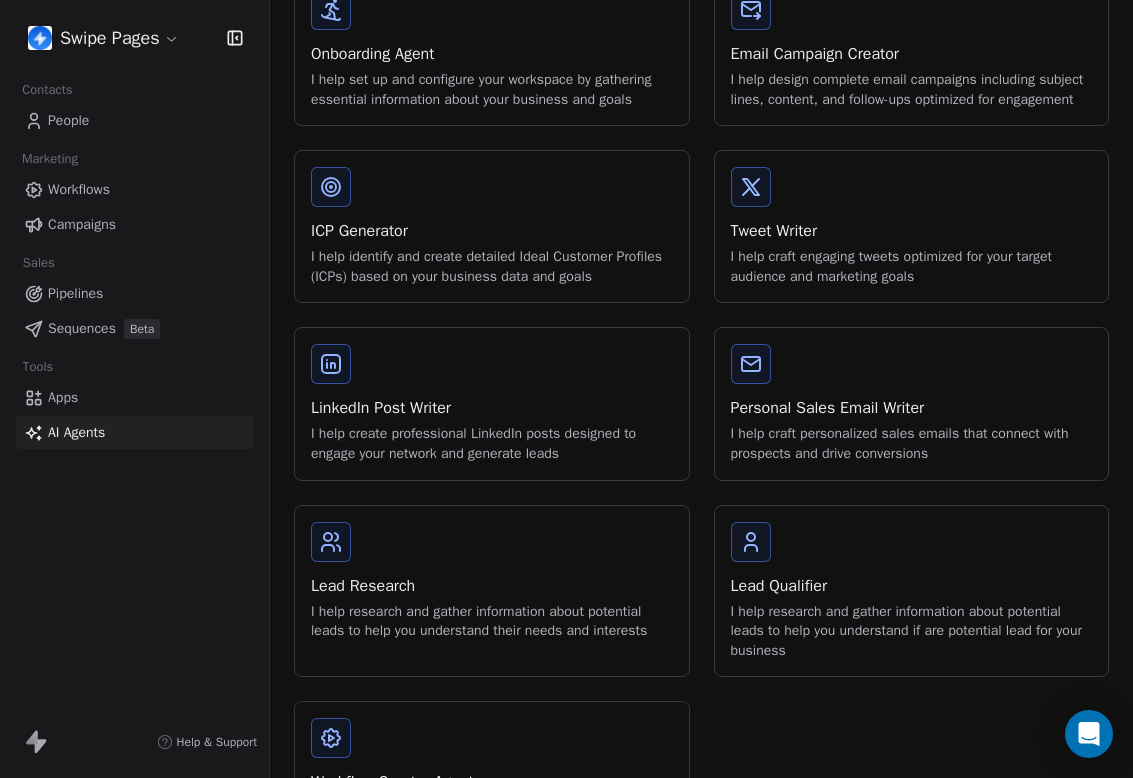 scroll, scrollTop: 269, scrollLeft: 0, axis: vertical 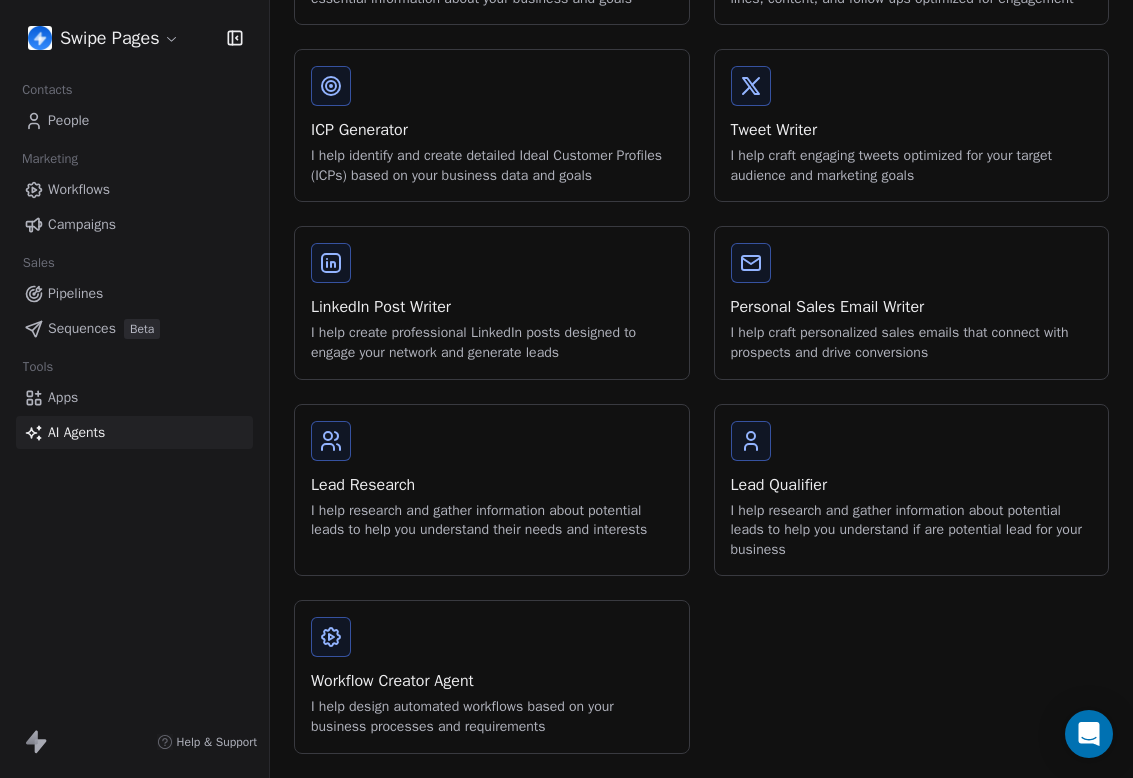 click on "Workflow Creator Agent I help design automated workflows based on your business processes and requirements" at bounding box center (492, 676) 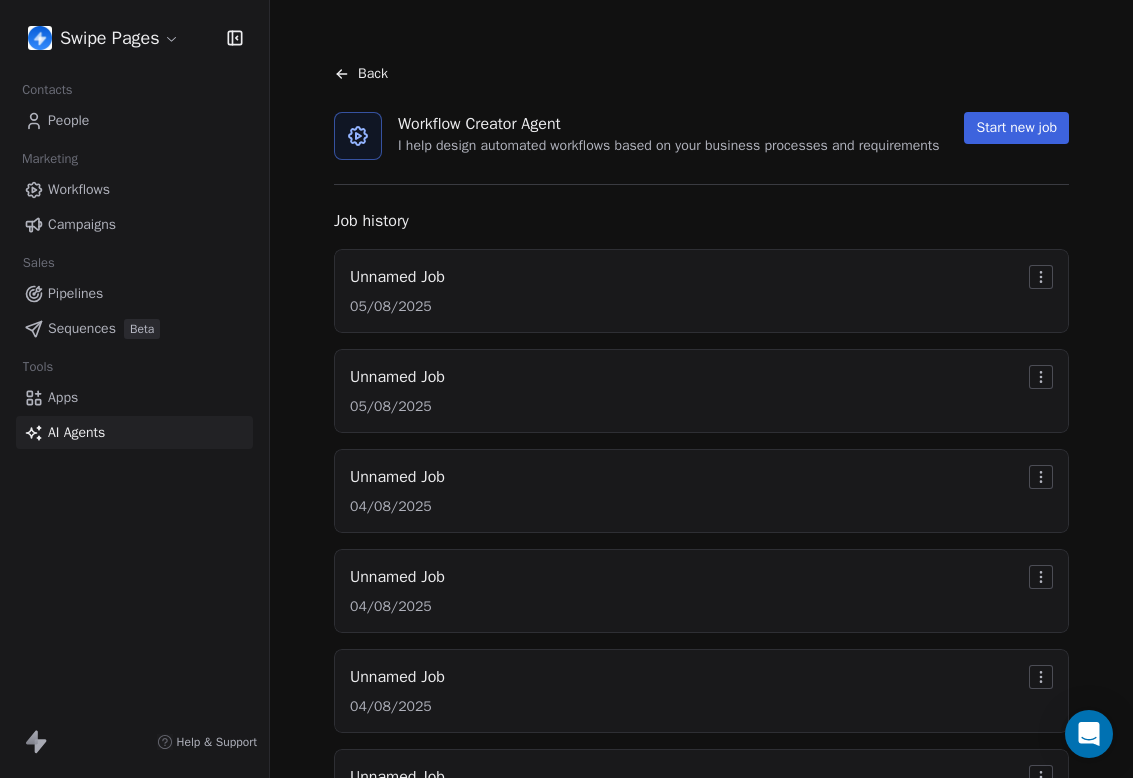 click on "Start new job" at bounding box center [1016, 128] 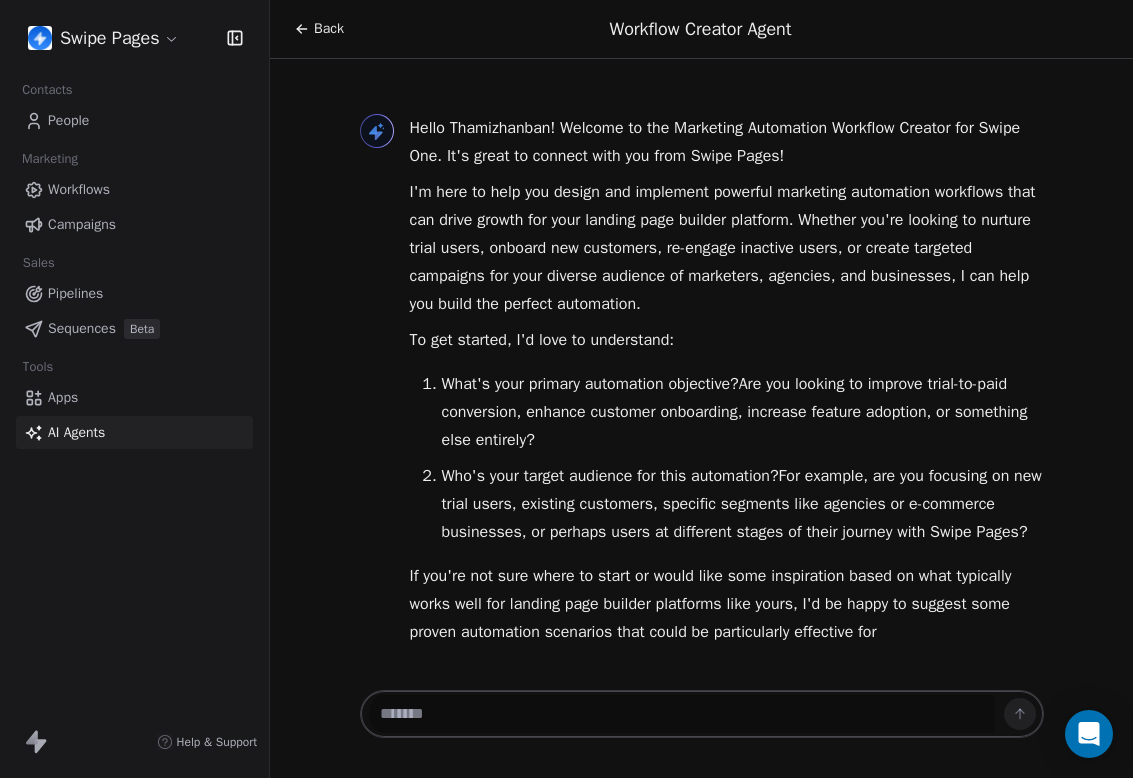 scroll, scrollTop: 49, scrollLeft: 0, axis: vertical 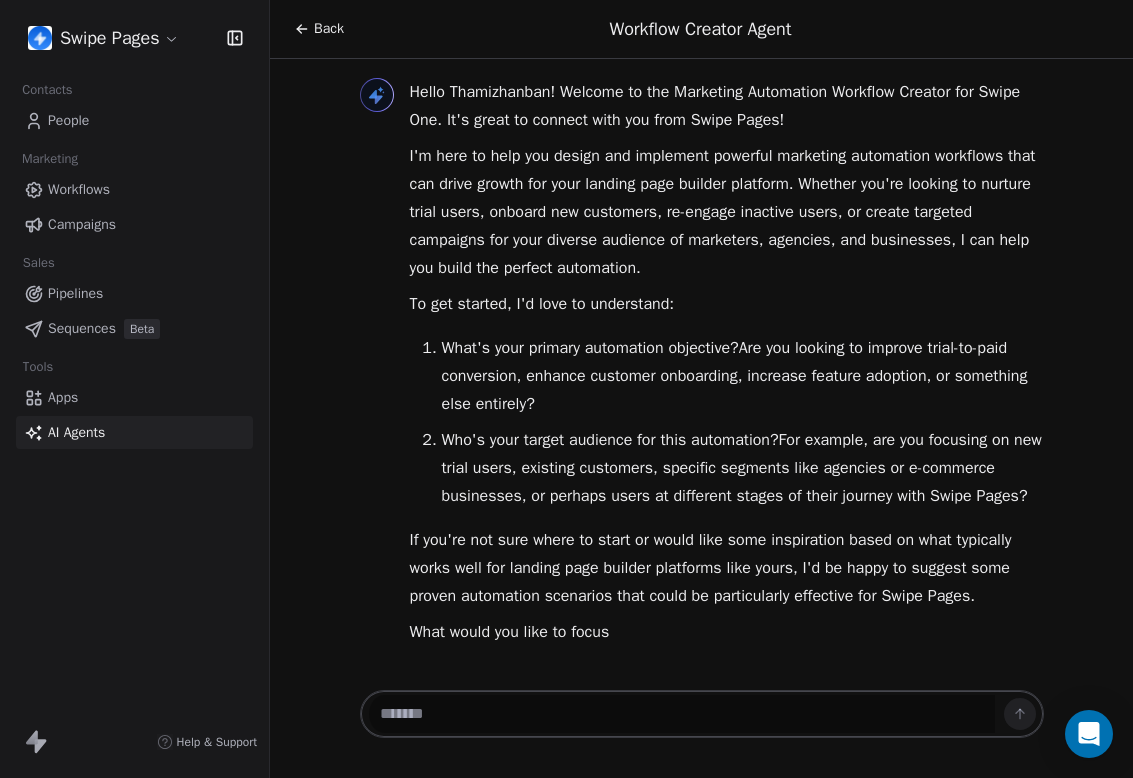 click at bounding box center [682, 714] 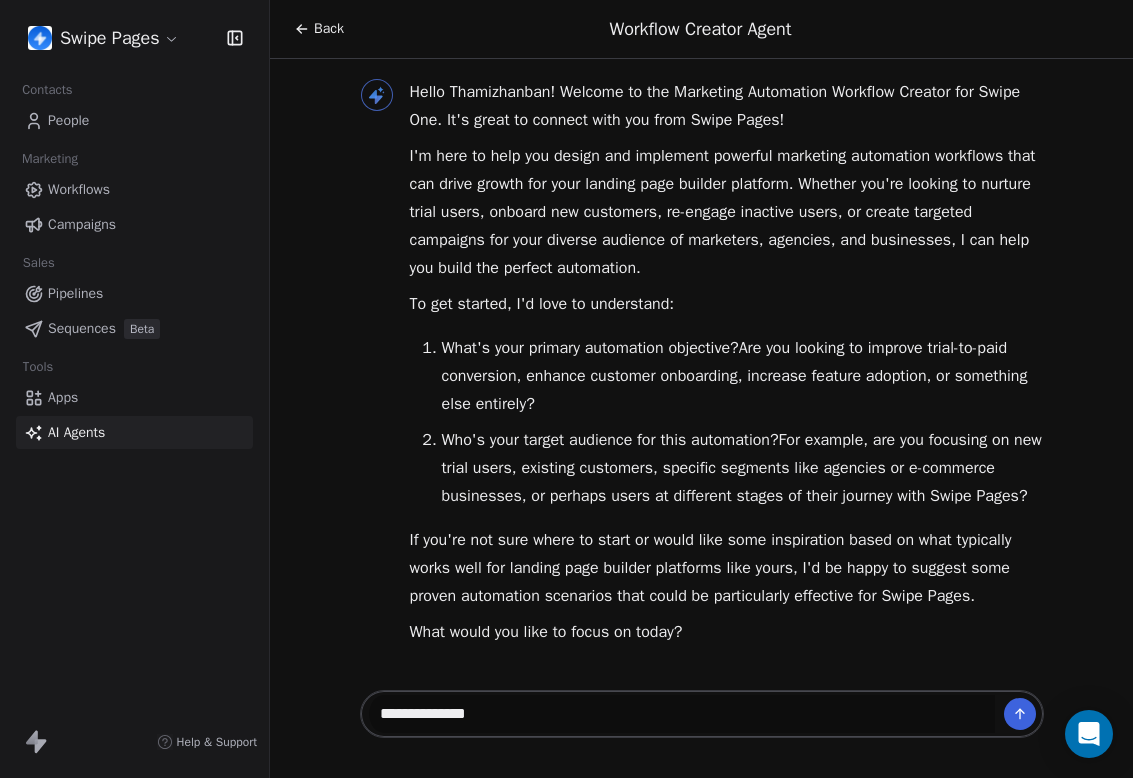 type on "**********" 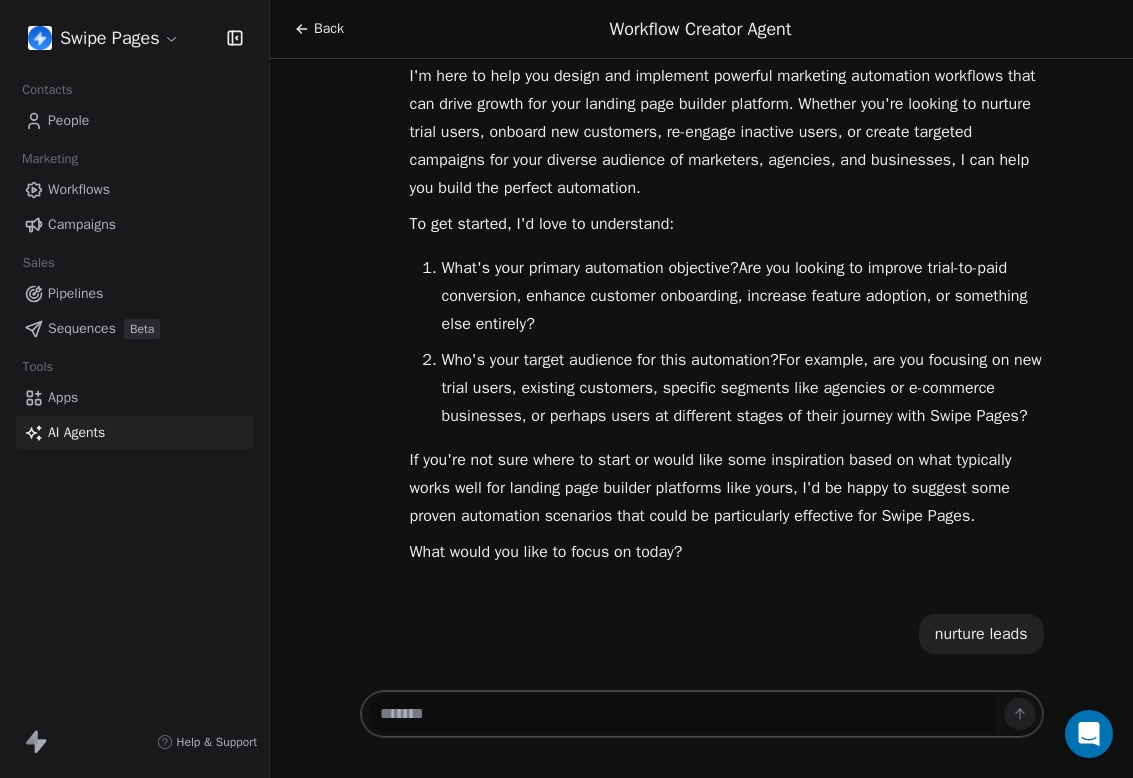 scroll, scrollTop: 129, scrollLeft: 0, axis: vertical 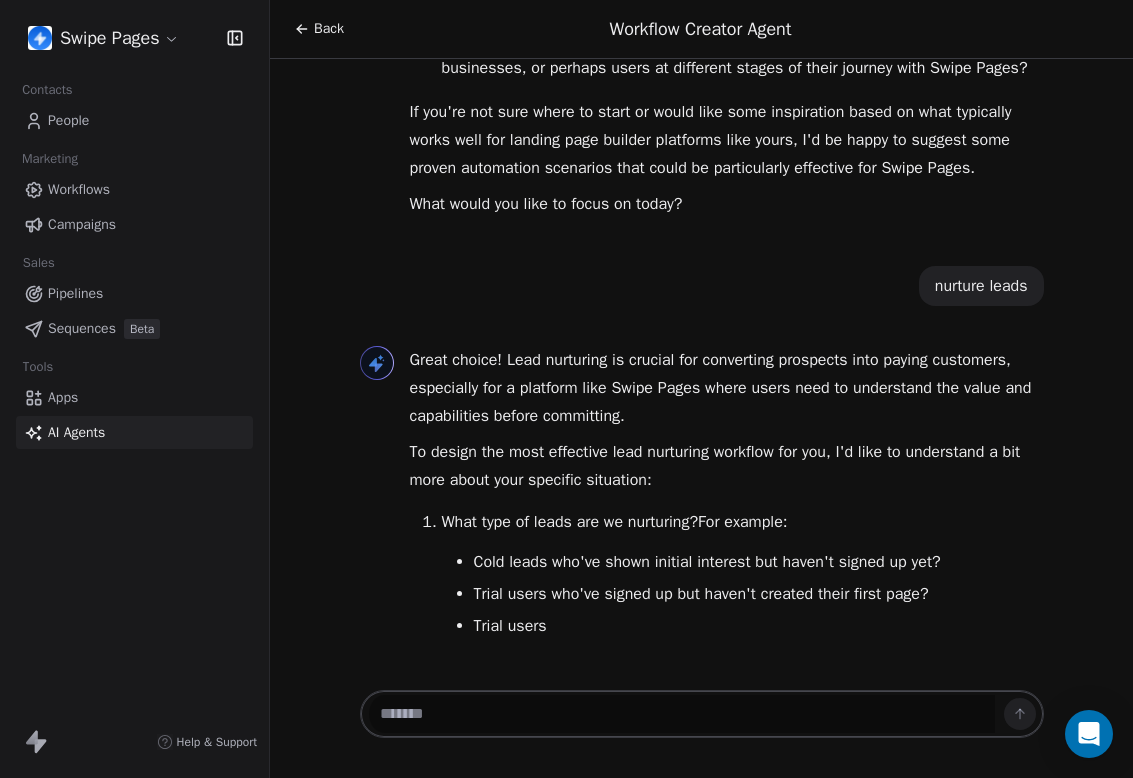 click on "Cold leads who've shown initial interest but haven't signed up yet?
Trial users who've signed up but haven't created their first page?
Trial users" at bounding box center (743, 594) 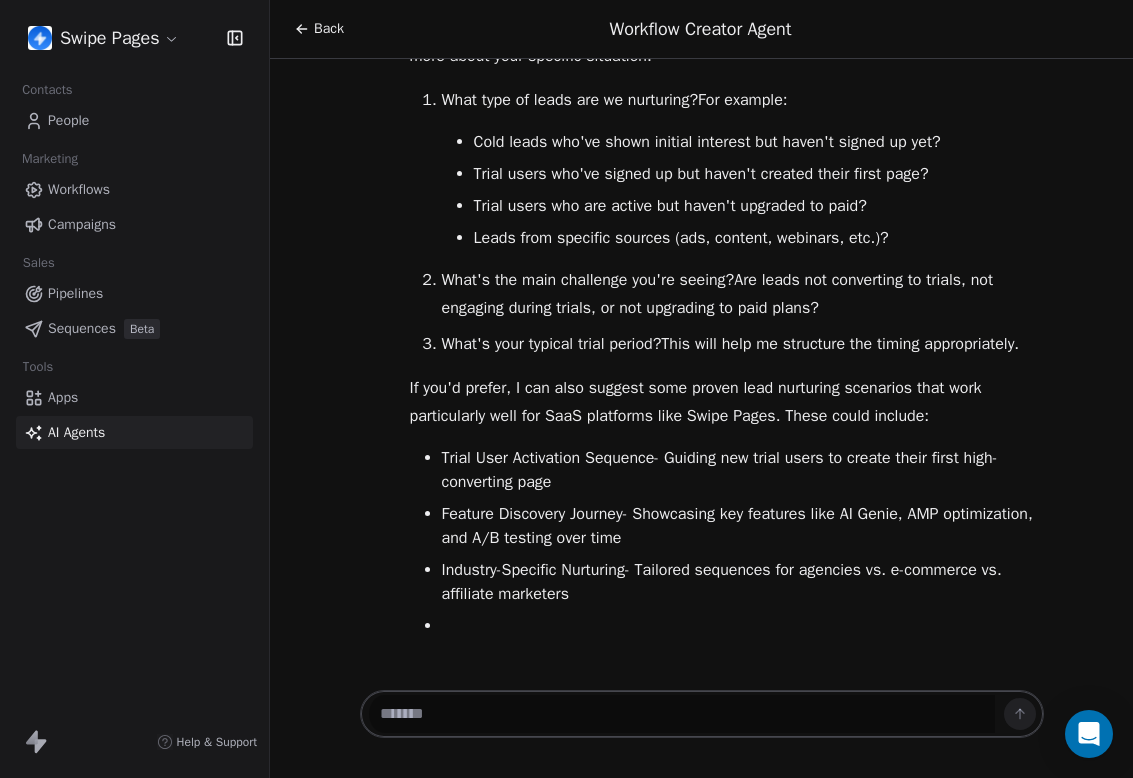 scroll, scrollTop: 764, scrollLeft: 0, axis: vertical 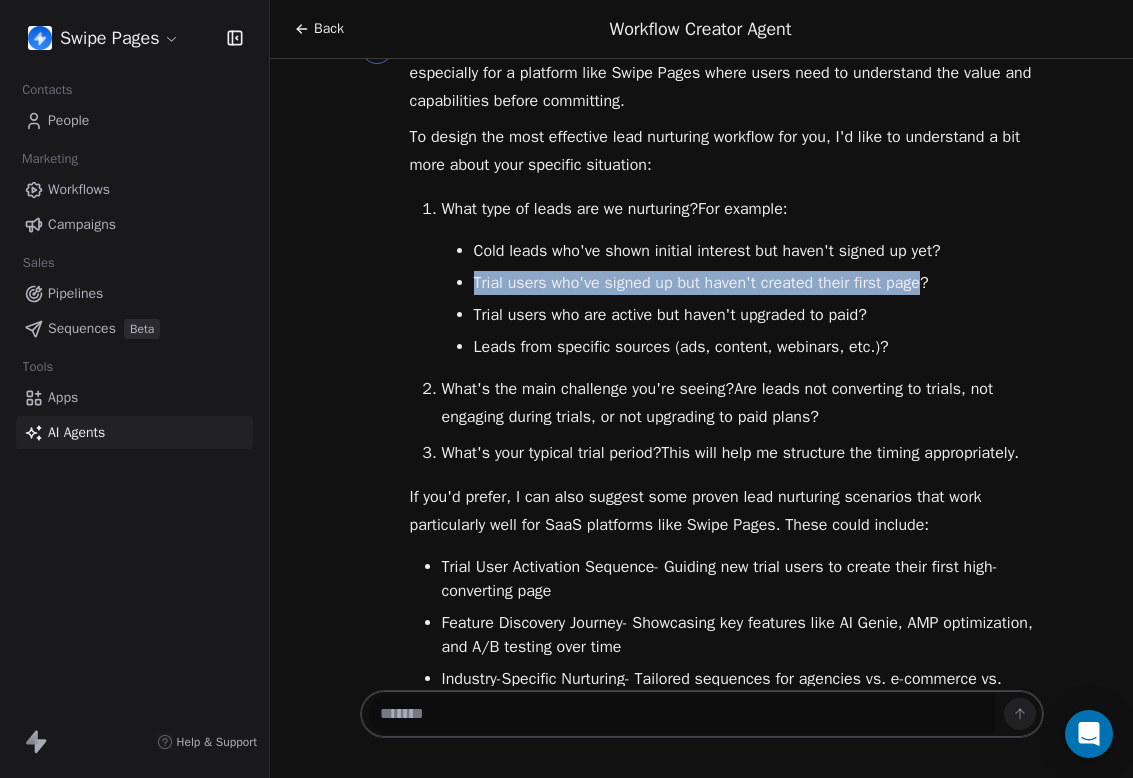 drag, startPoint x: 474, startPoint y: 312, endPoint x: 932, endPoint y: 309, distance: 458.00983 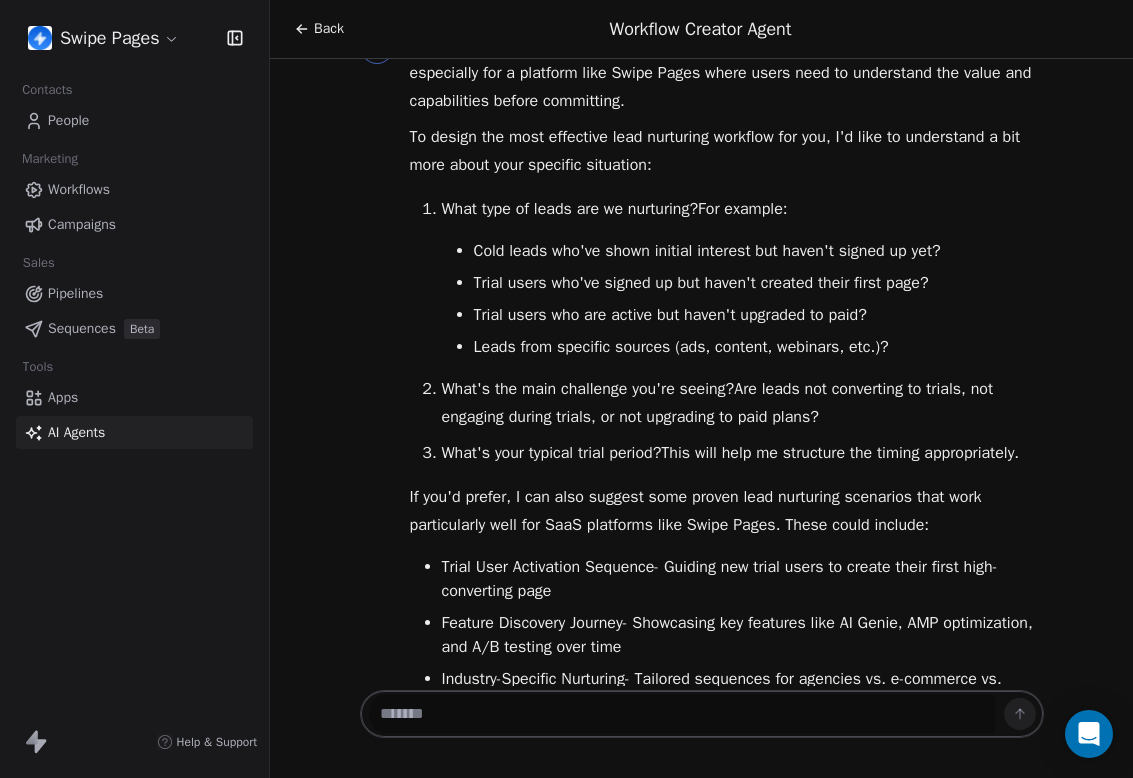 paste on "**********" 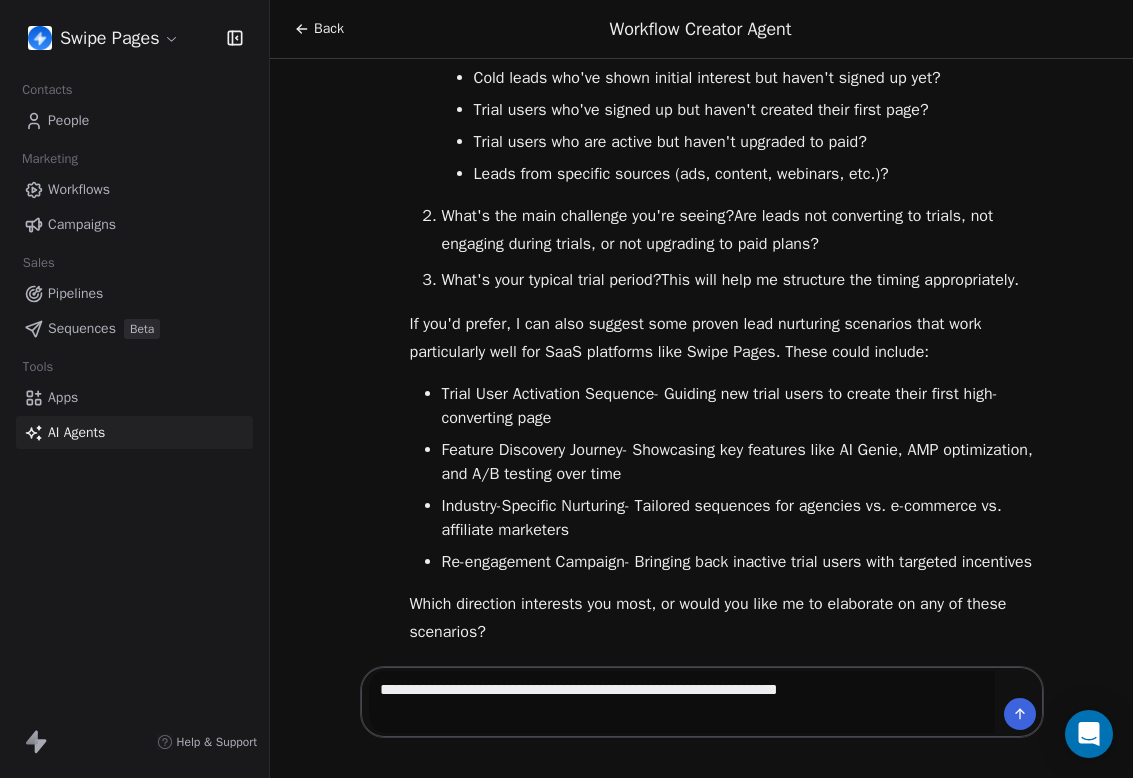 scroll, scrollTop: 1017, scrollLeft: 0, axis: vertical 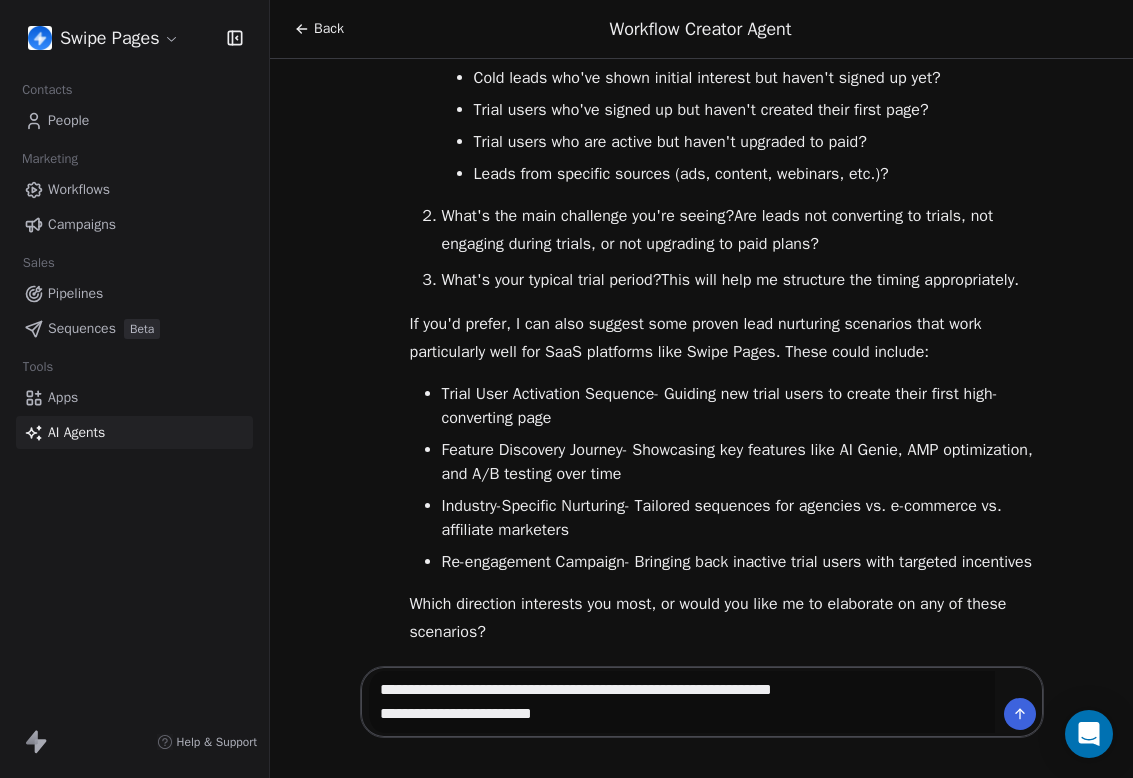 type on "**********" 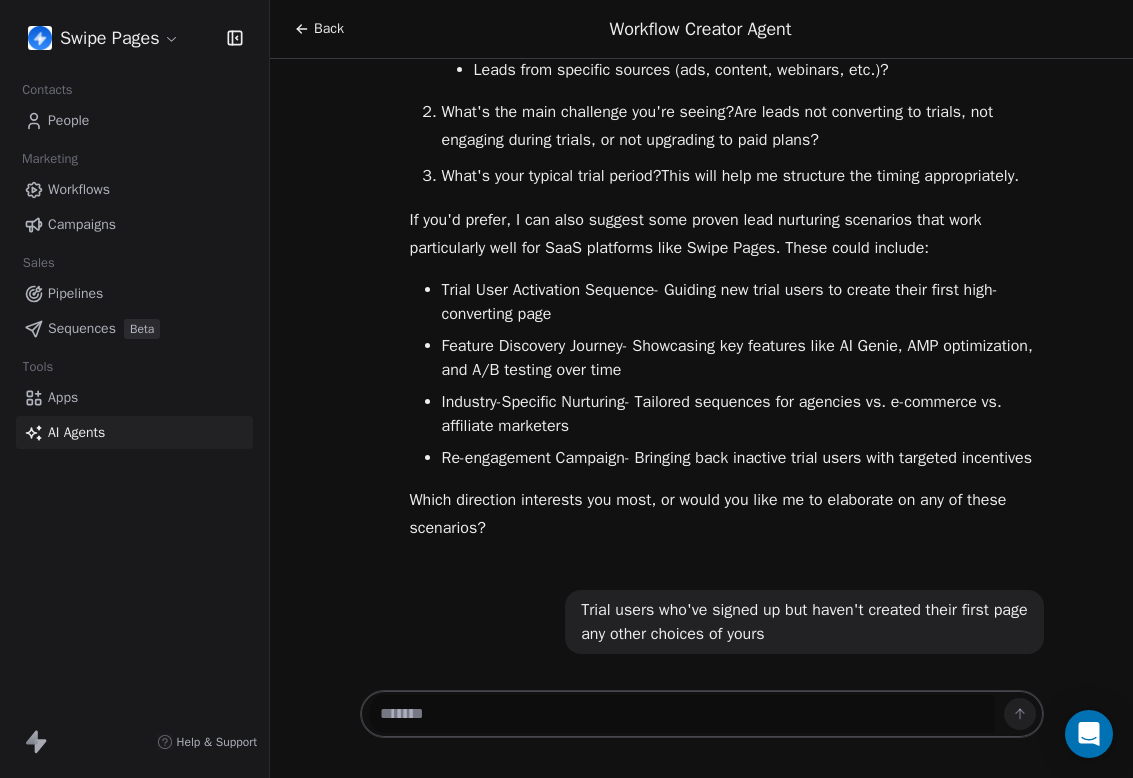scroll, scrollTop: 1121, scrollLeft: 0, axis: vertical 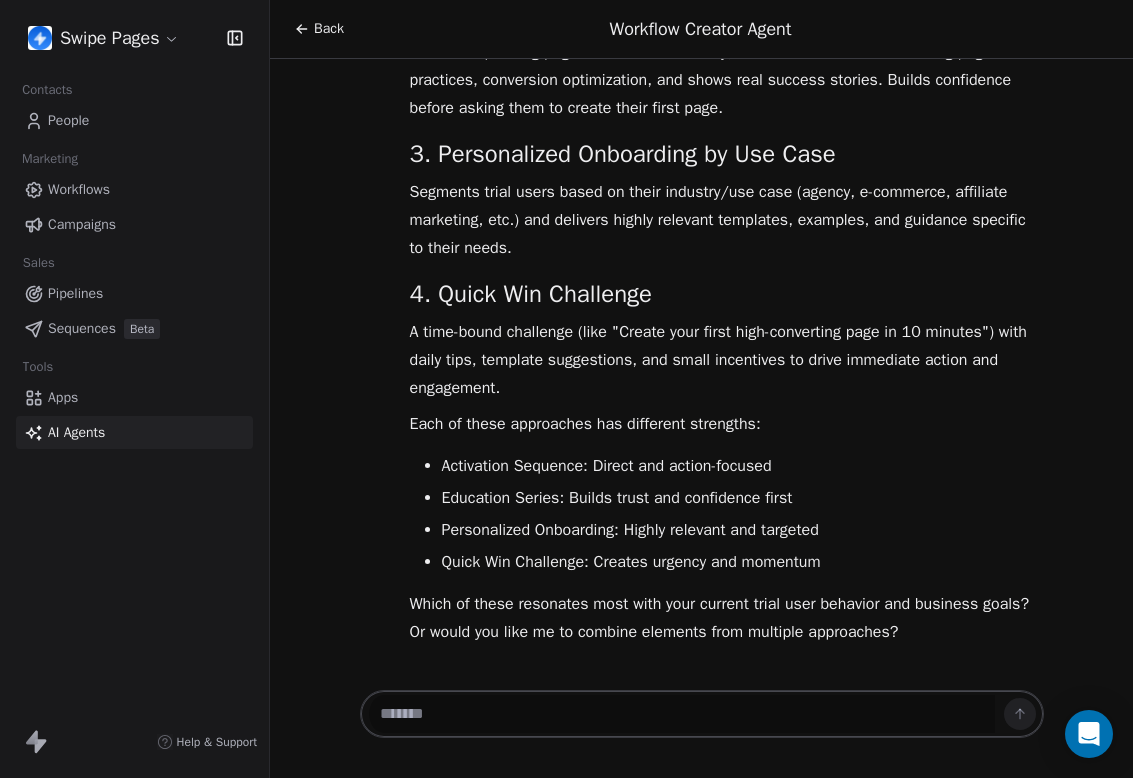 type on "*" 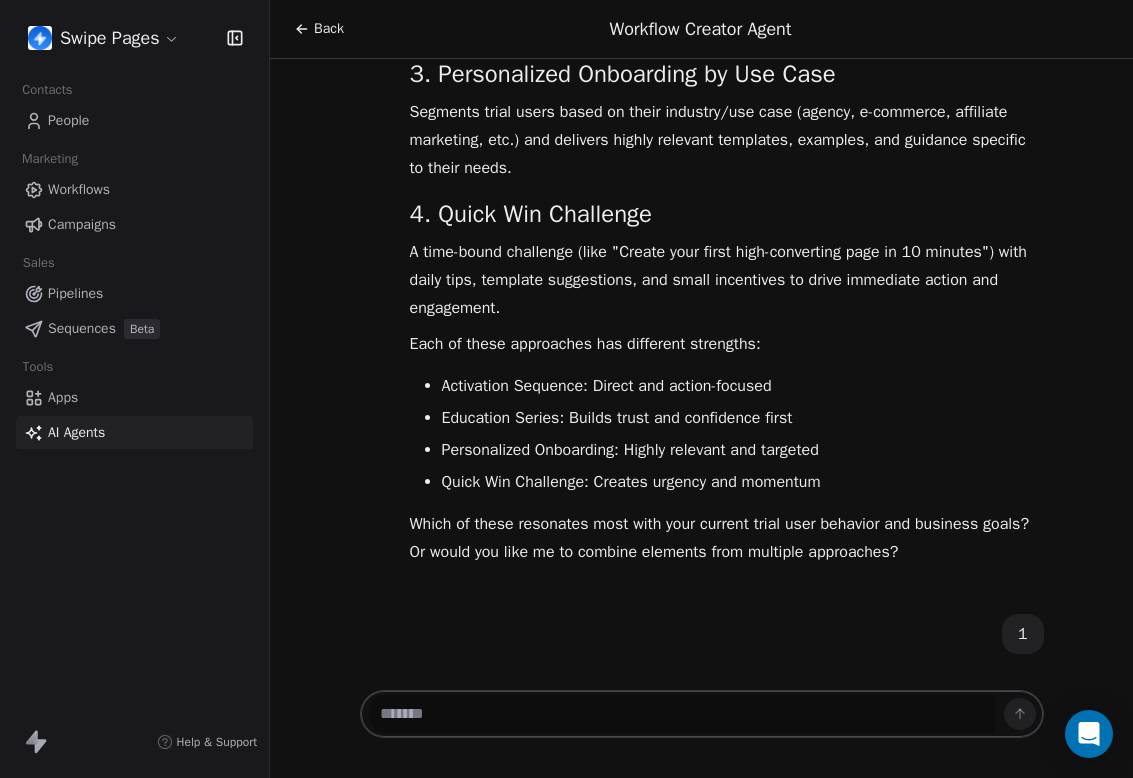 scroll, scrollTop: 2173, scrollLeft: 0, axis: vertical 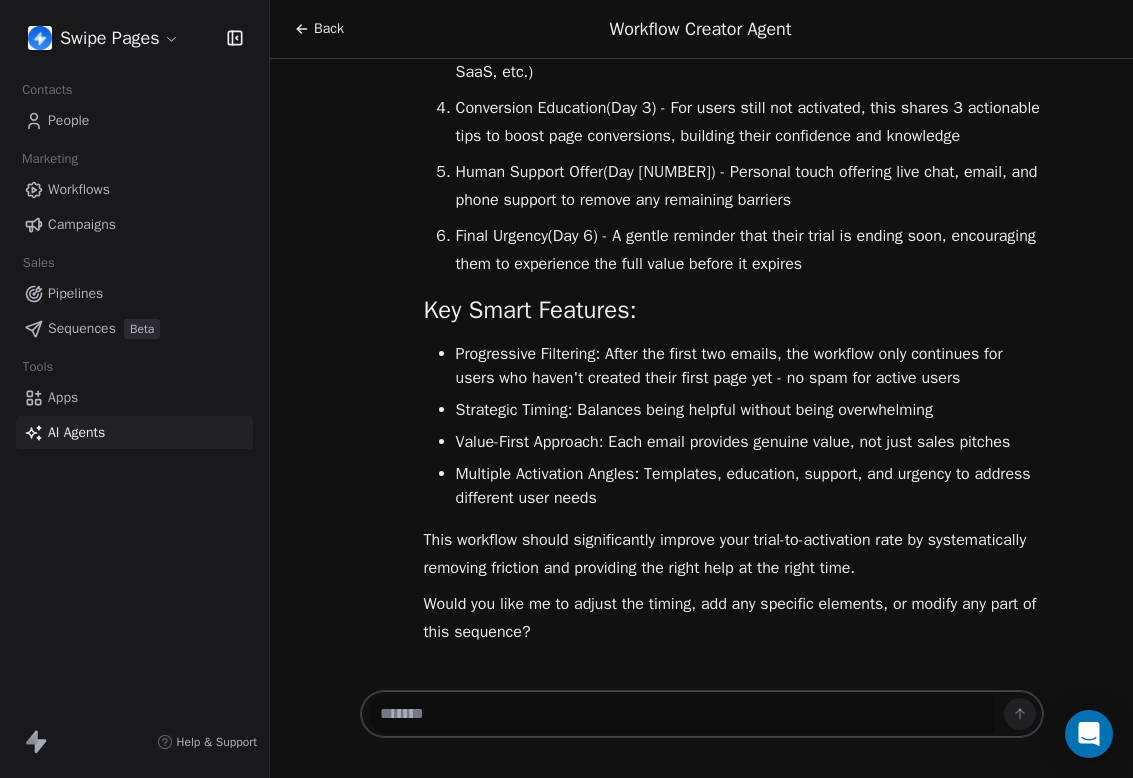 click at bounding box center (682, 714) 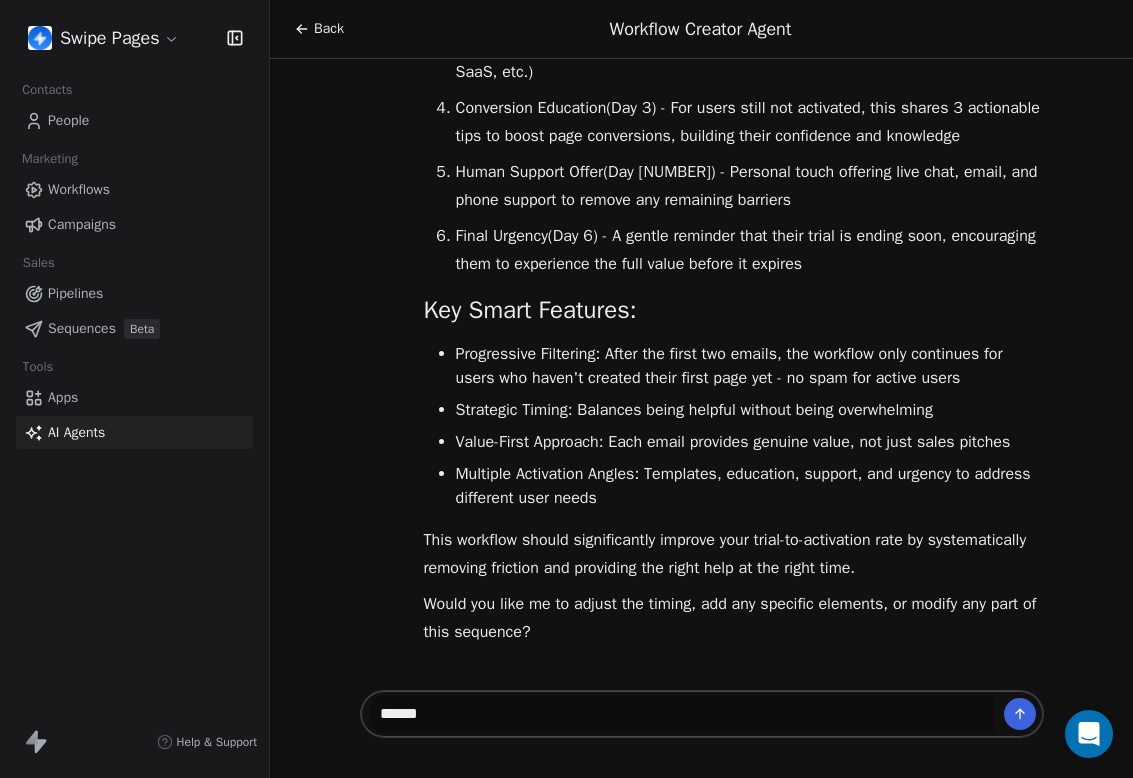 type on "*******" 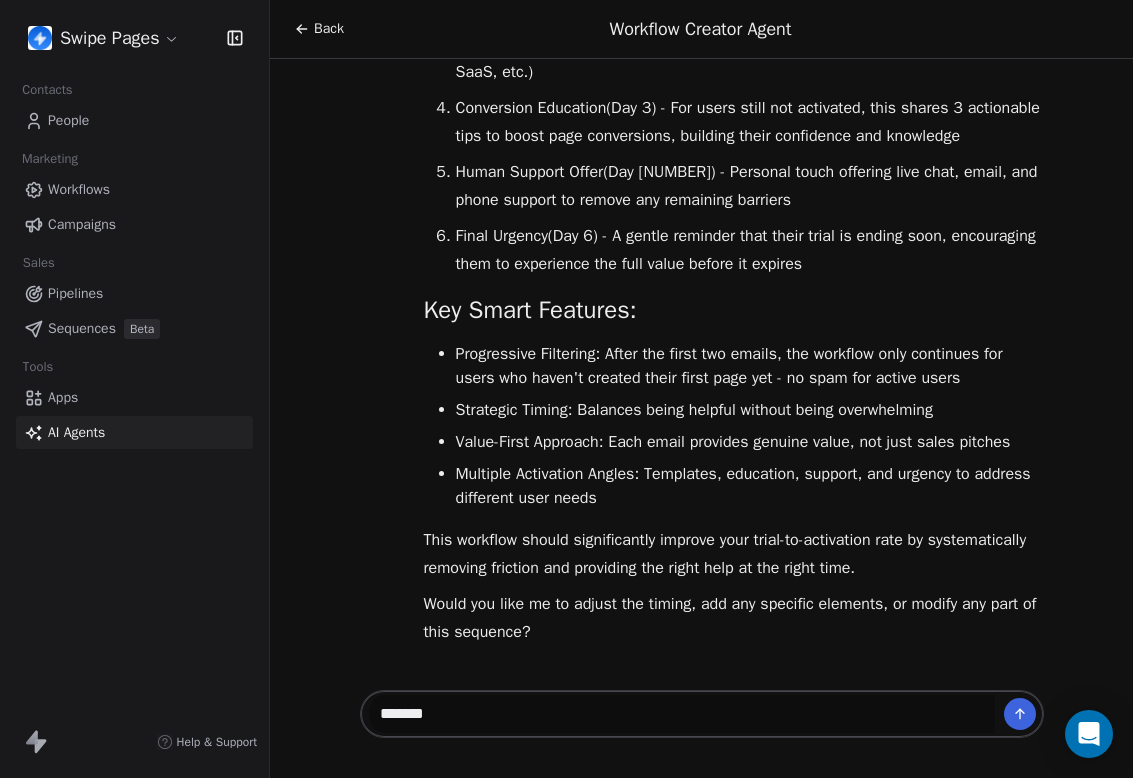 type 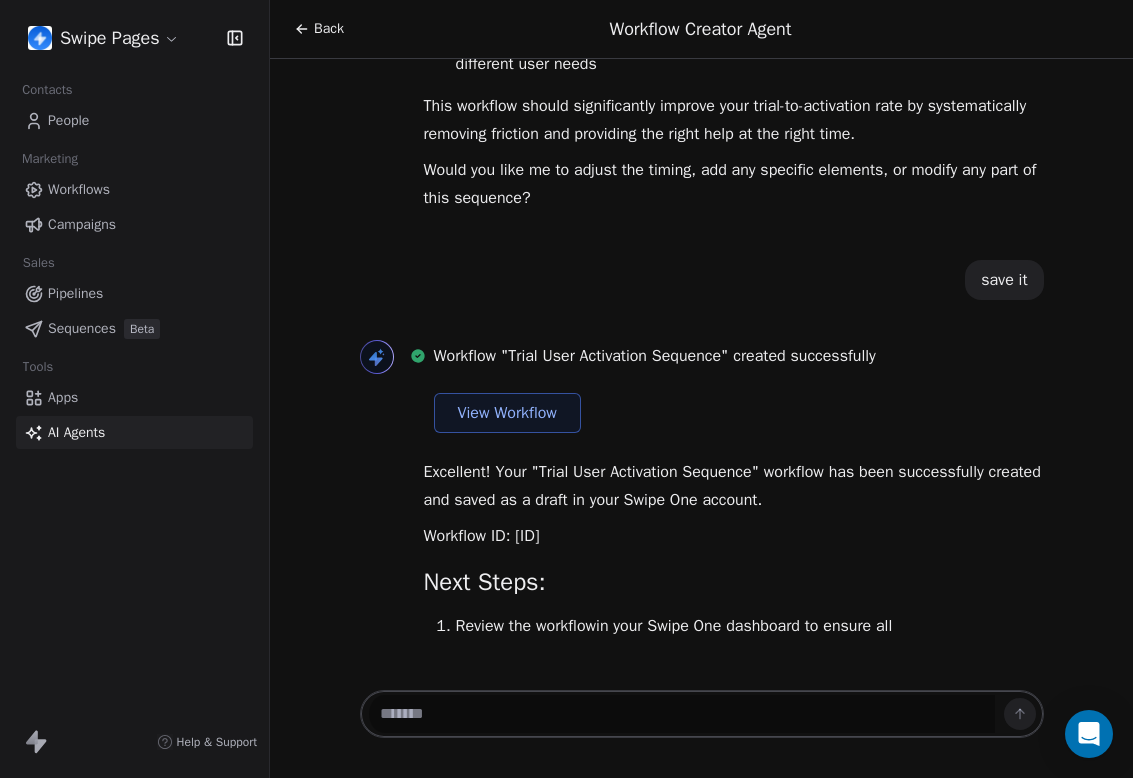 scroll, scrollTop: 7904, scrollLeft: 0, axis: vertical 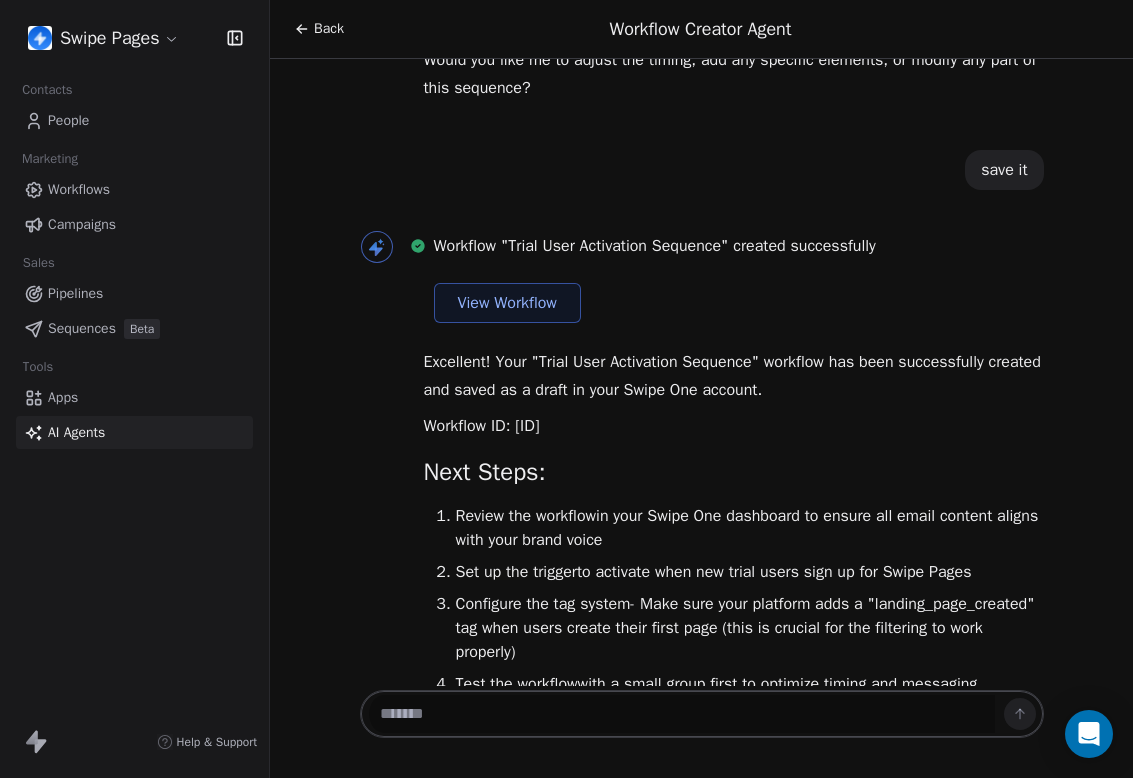 click on "View Workflow" at bounding box center (507, 303) 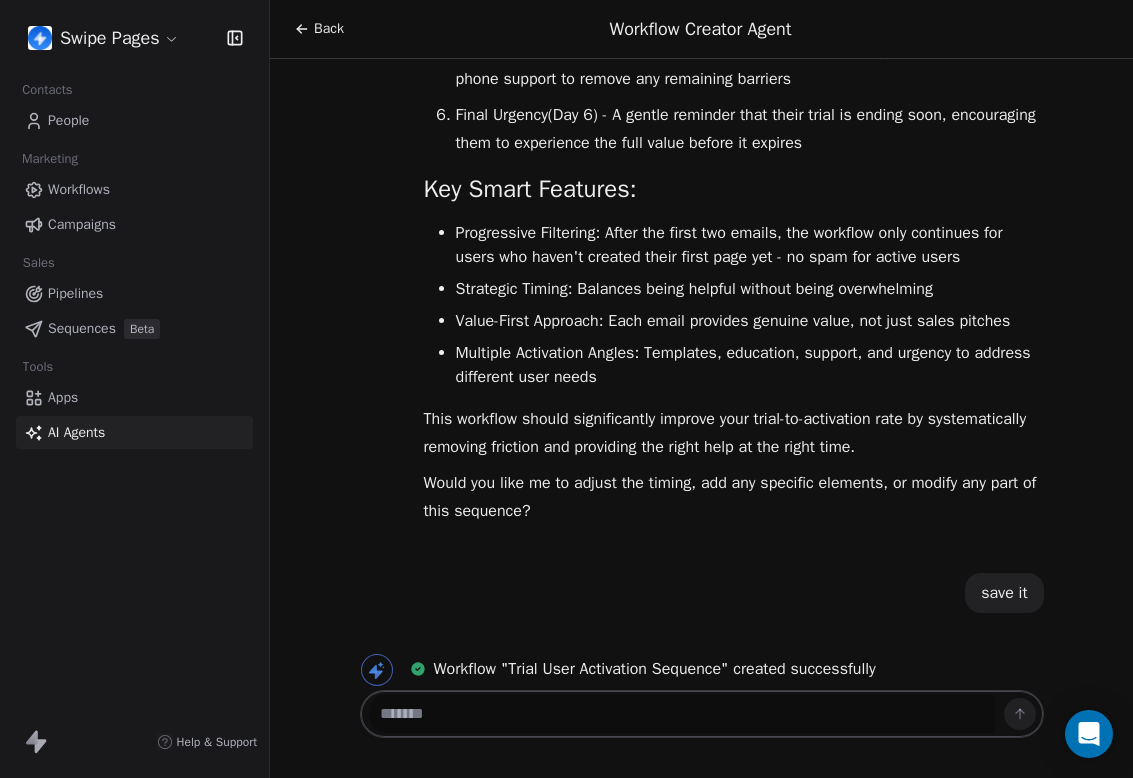 scroll, scrollTop: 6985, scrollLeft: 0, axis: vertical 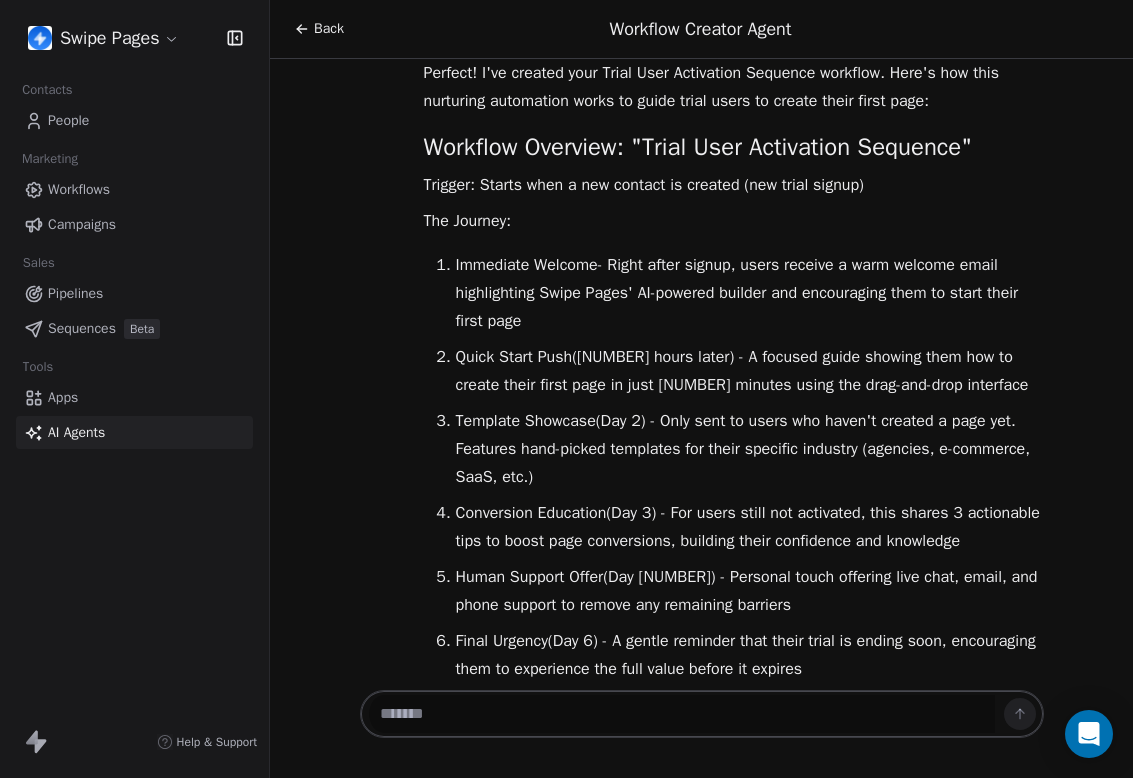 click on "Back" at bounding box center (329, 29) 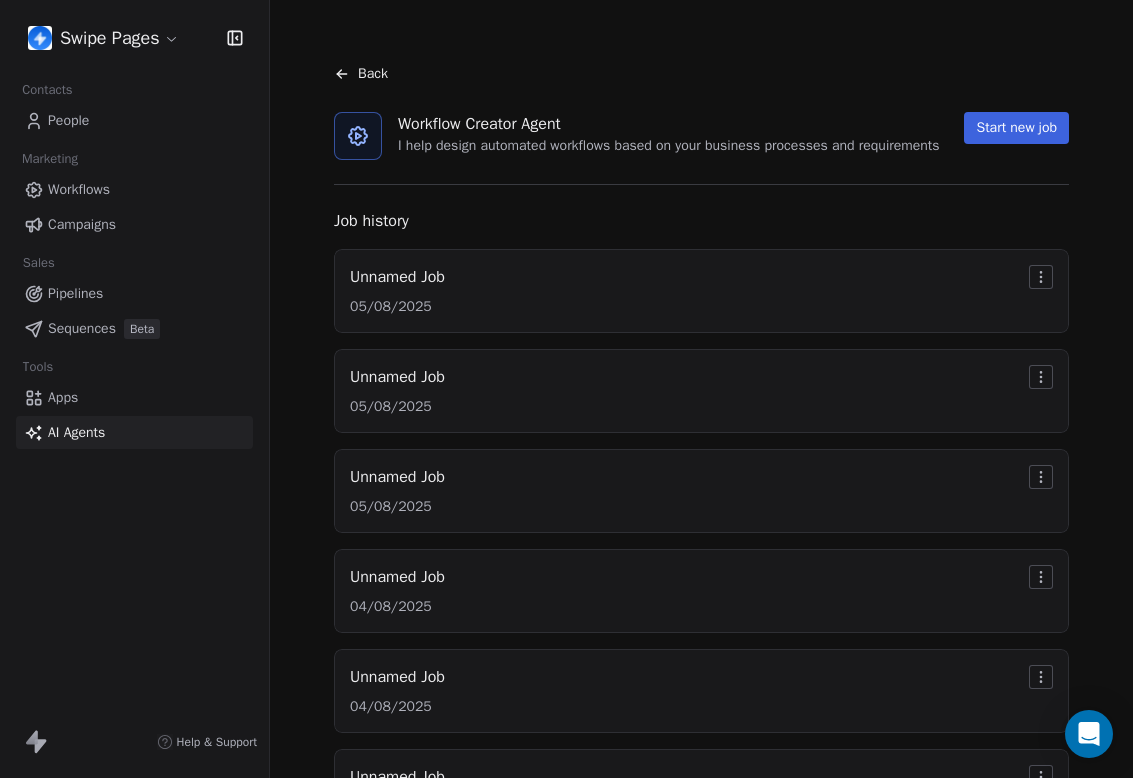 click on "Back" at bounding box center [701, 74] 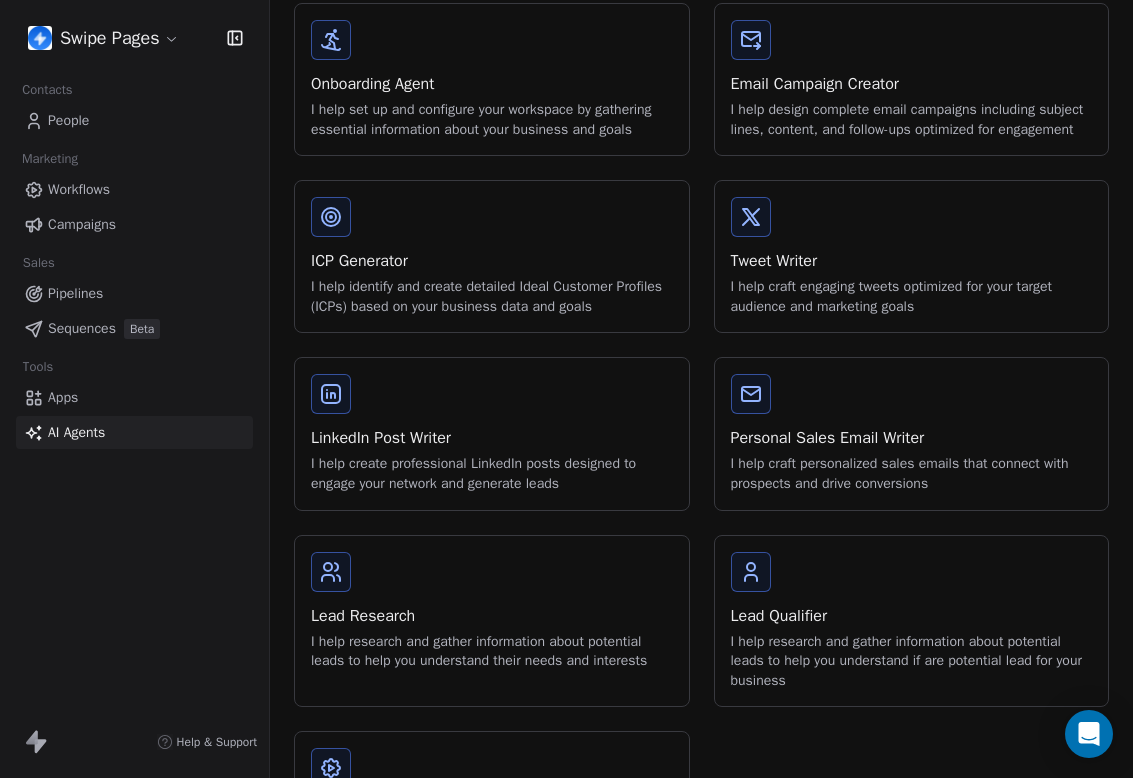 scroll, scrollTop: 269, scrollLeft: 0, axis: vertical 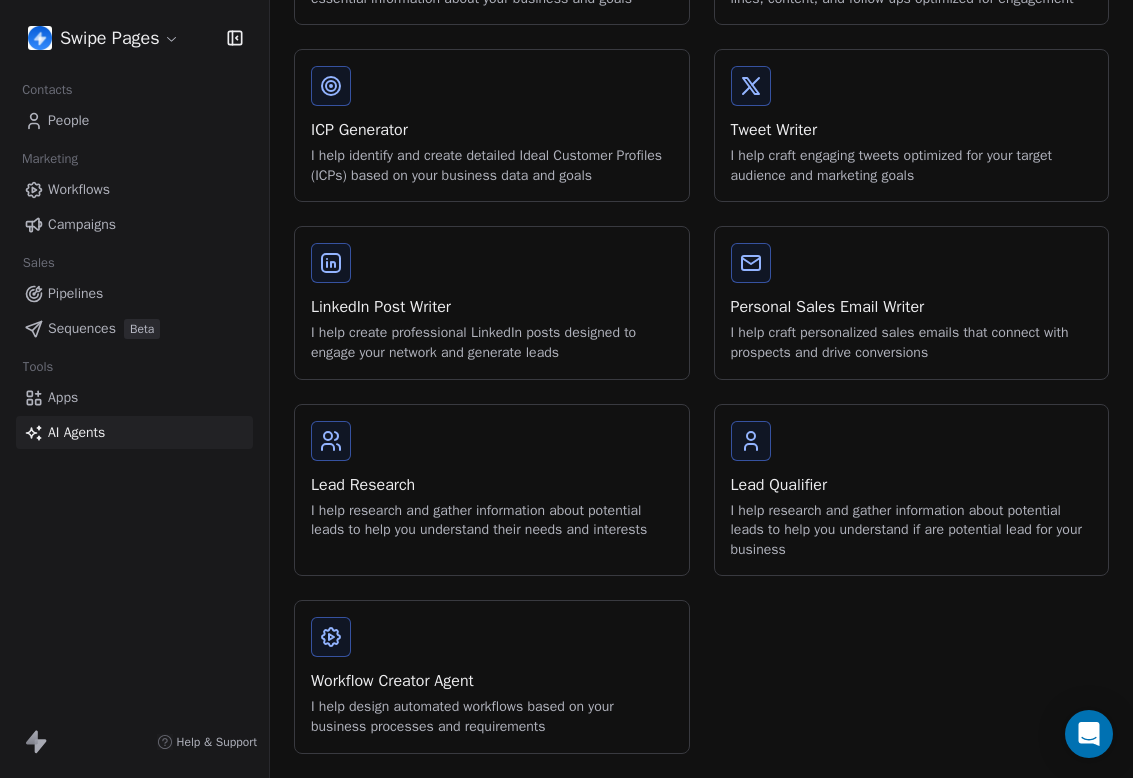 click on "Lead Qualifier I help research and gather information about potential leads to help you understand if are potential lead for your business" at bounding box center [912, 490] 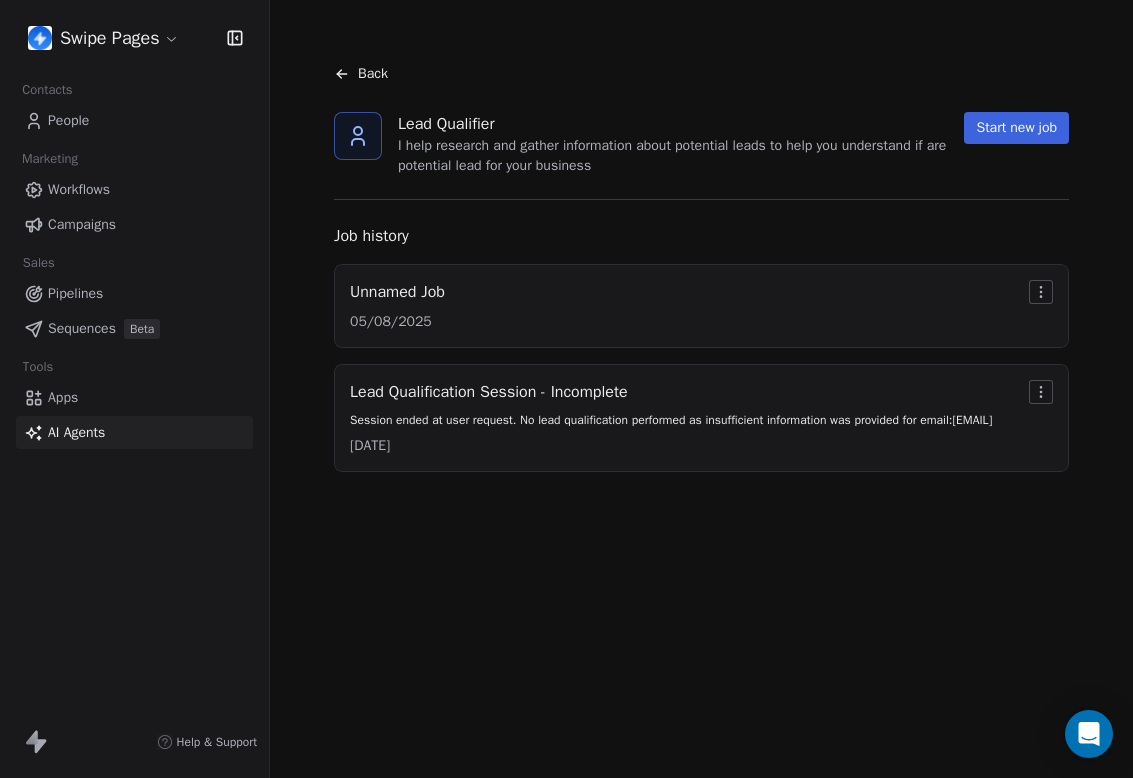 click on "Start new job" at bounding box center (1016, 128) 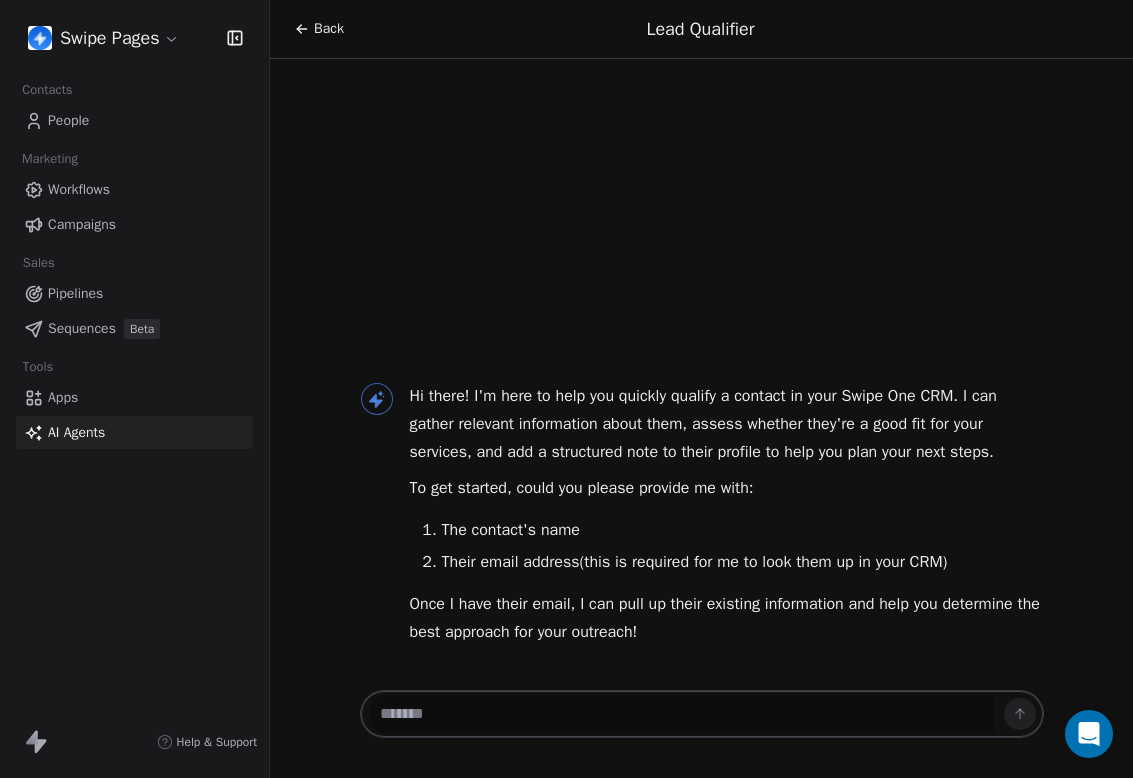 click at bounding box center [682, 714] 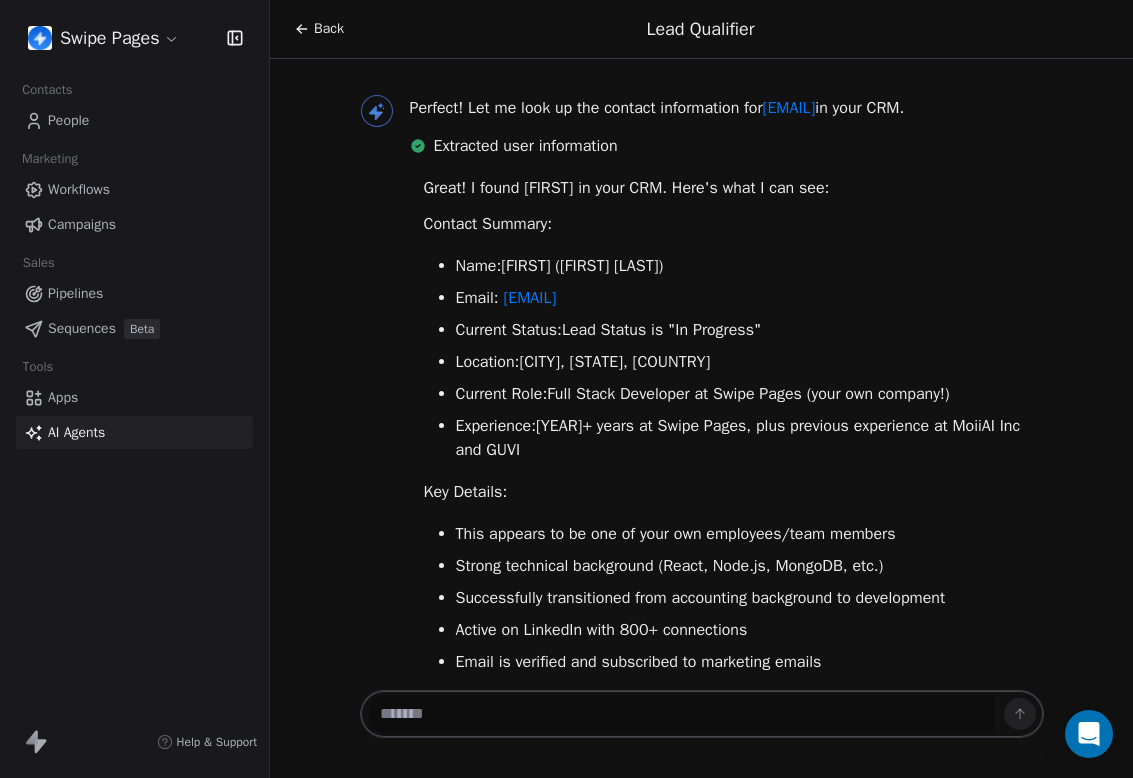scroll, scrollTop: 761, scrollLeft: 0, axis: vertical 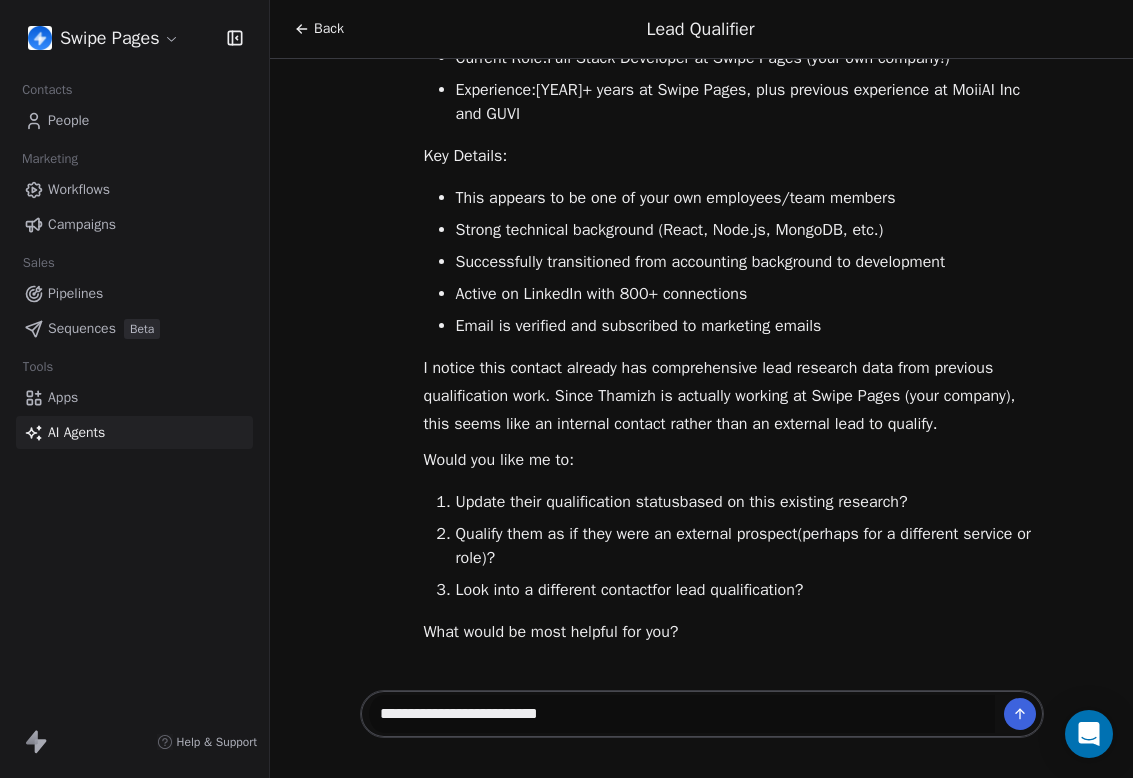 paste on "**********" 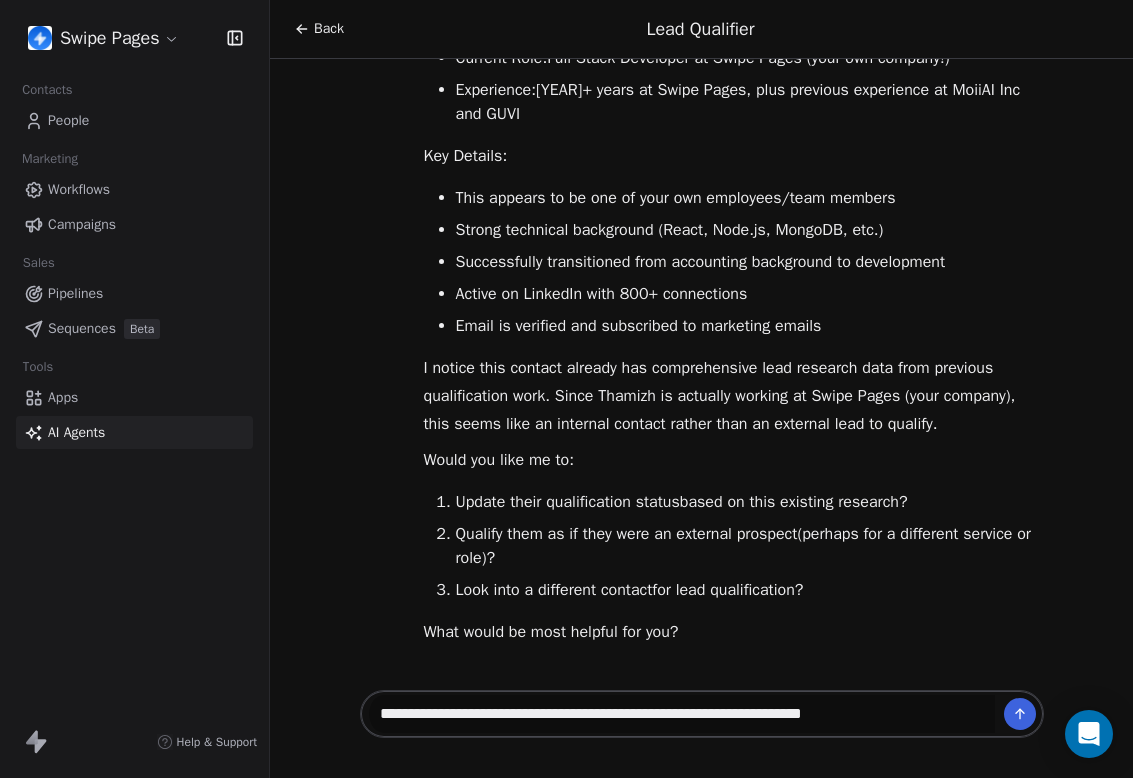 type 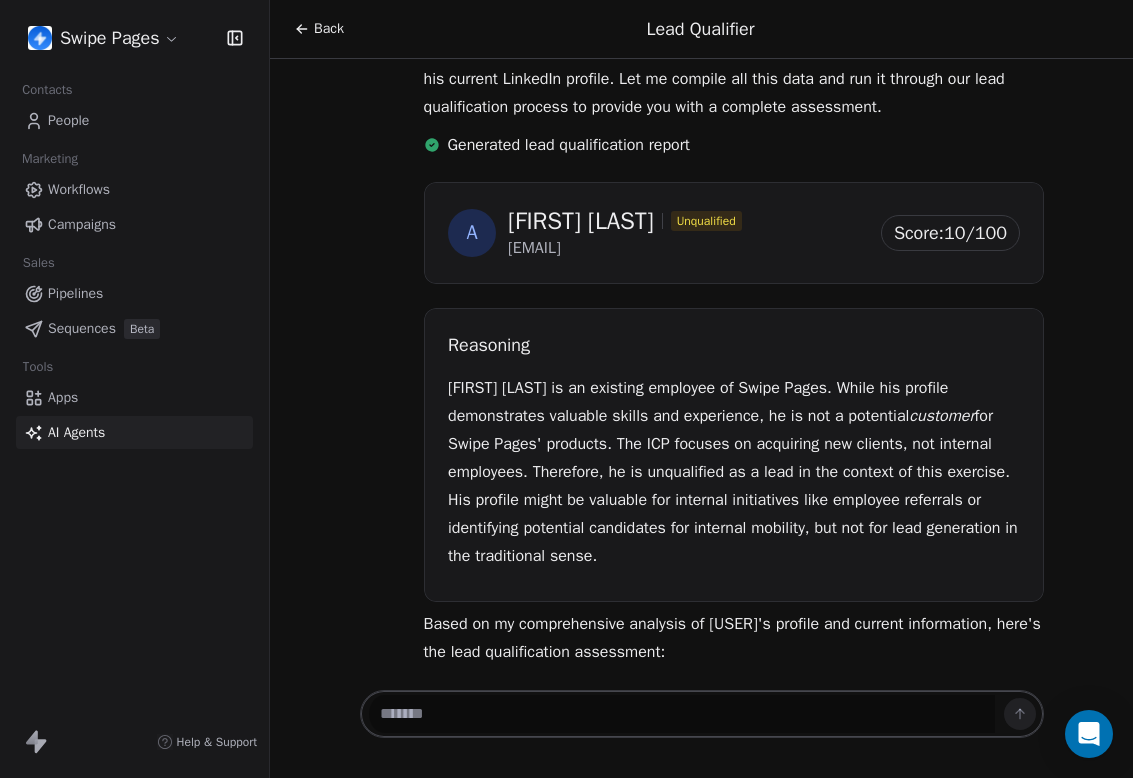 scroll, scrollTop: 1622, scrollLeft: 0, axis: vertical 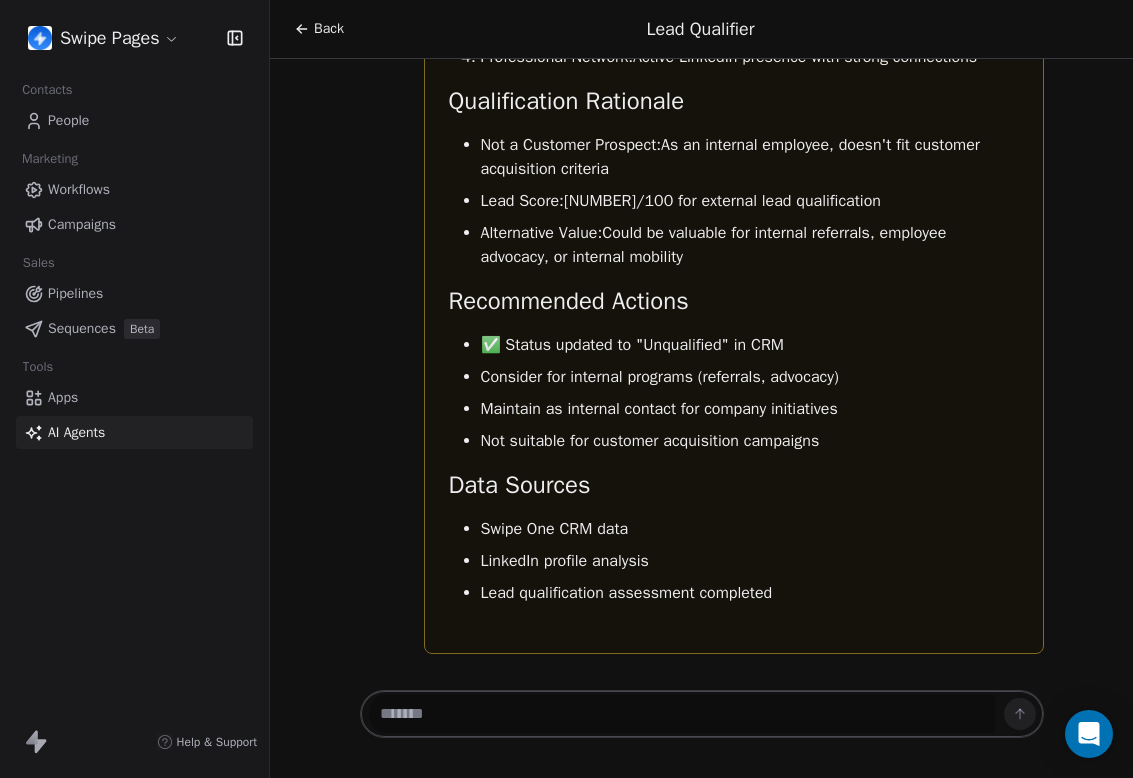 click on "Back" at bounding box center [329, 29] 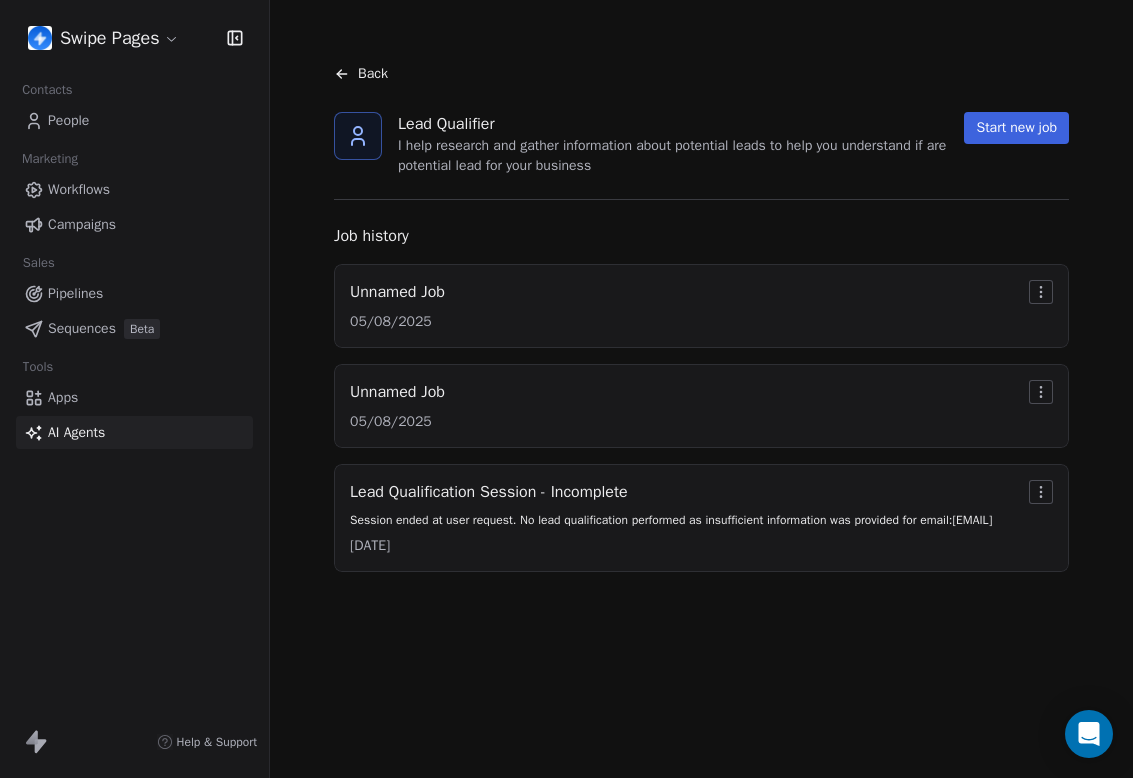 click on "Back" at bounding box center (373, 74) 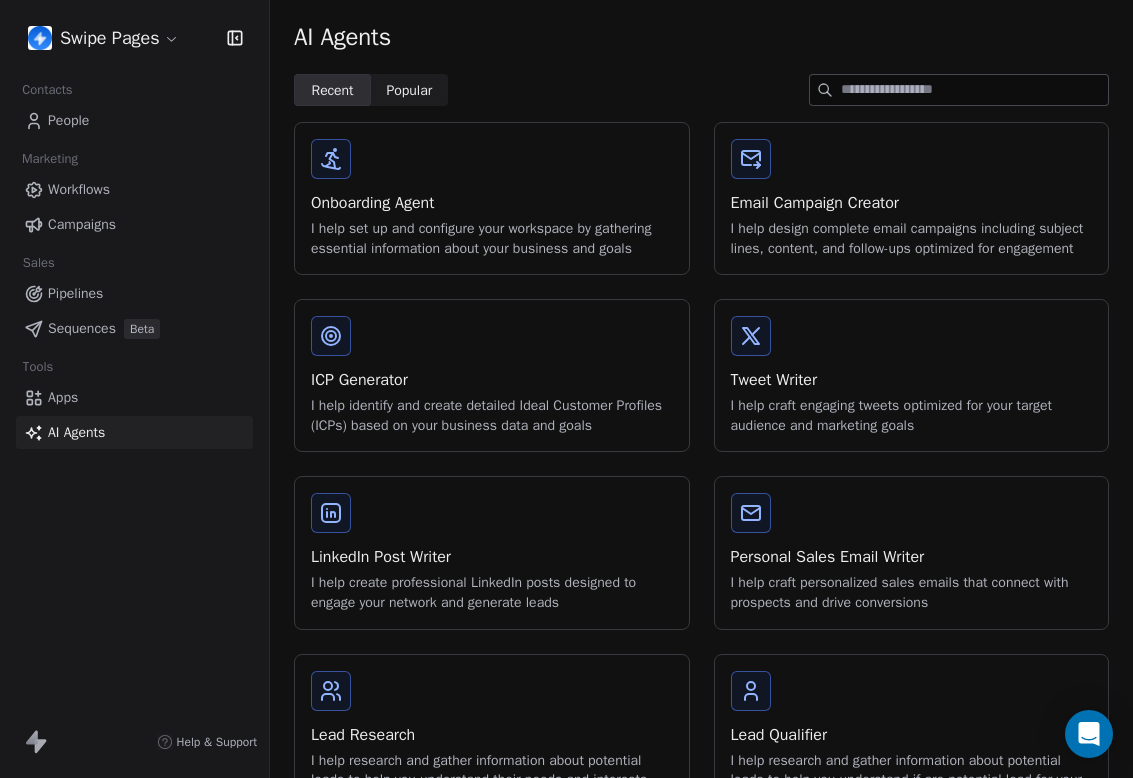 scroll, scrollTop: 269, scrollLeft: 0, axis: vertical 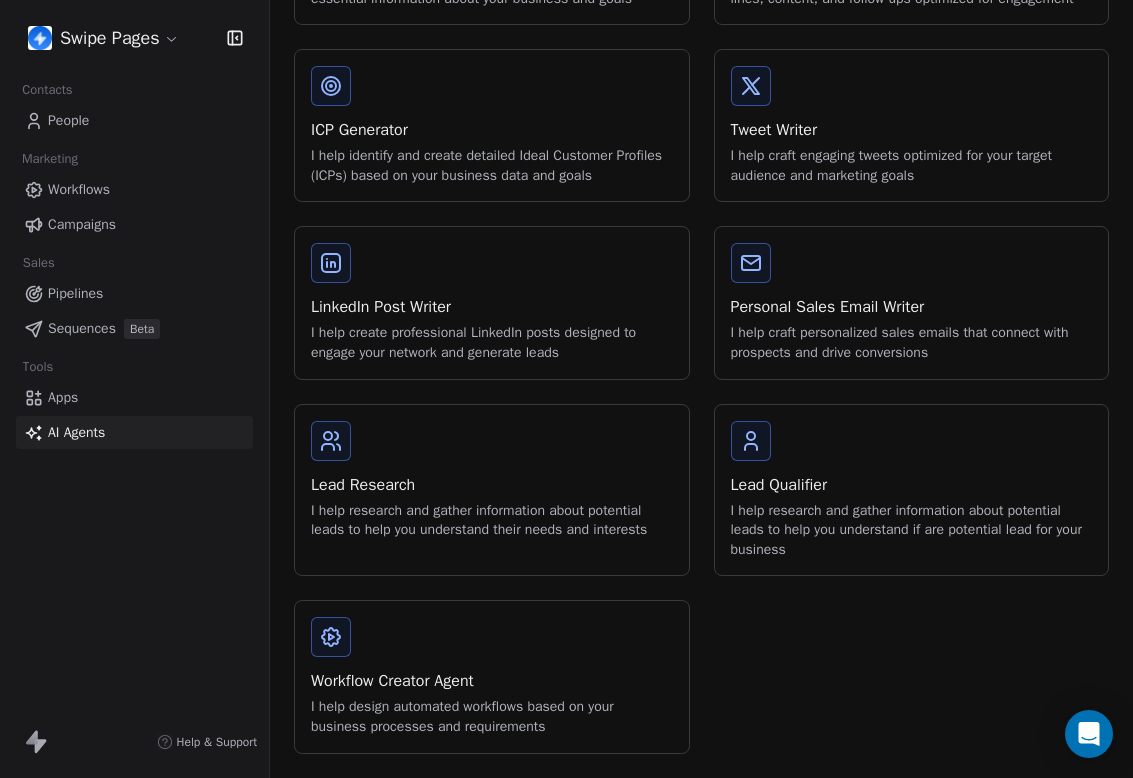 click on "Onboarding Agent I help set up and configure your workspace by gathering essential information about your business and goals Email Campaign Creator I help design complete email campaigns including subject lines, content, and follow-ups optimized for engagement ICP Generator I help identify and create detailed Ideal Customer Profiles (ICPs) based on your business data and goals Tweet Writer I help craft engaging tweets optimized for your target audience and marketing goals LinkedIn Post Writer I help create professional LinkedIn posts designed to engage your network and generate leads Personal Sales Email Writer I help craft personalized sales emails that connect with prospects and drive conversions Lead Research I help research and gather information about potential leads to help you understand their needs and interests Lead Qualifier I help research and gather information about potential leads to help you understand if are potential lead for your business Workflow Creator Agent" at bounding box center (701, 313) 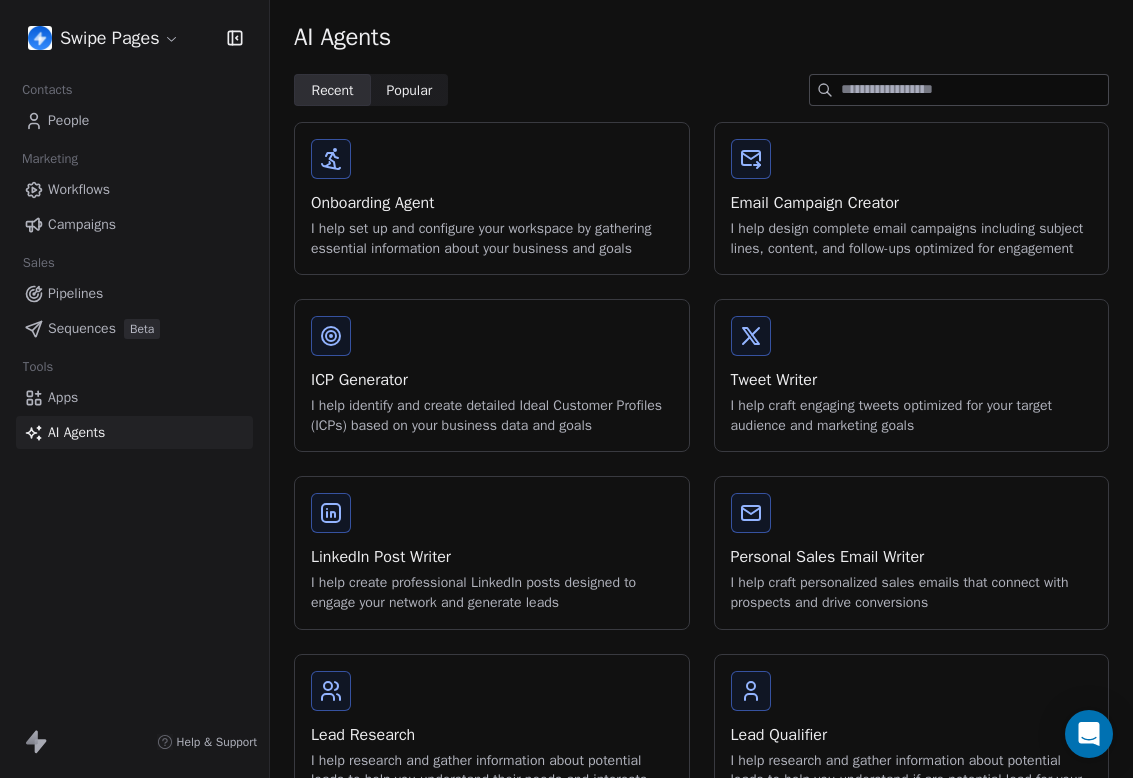 click on "I help set up and configure your workspace by gathering essential information about your business and goals" at bounding box center (492, 238) 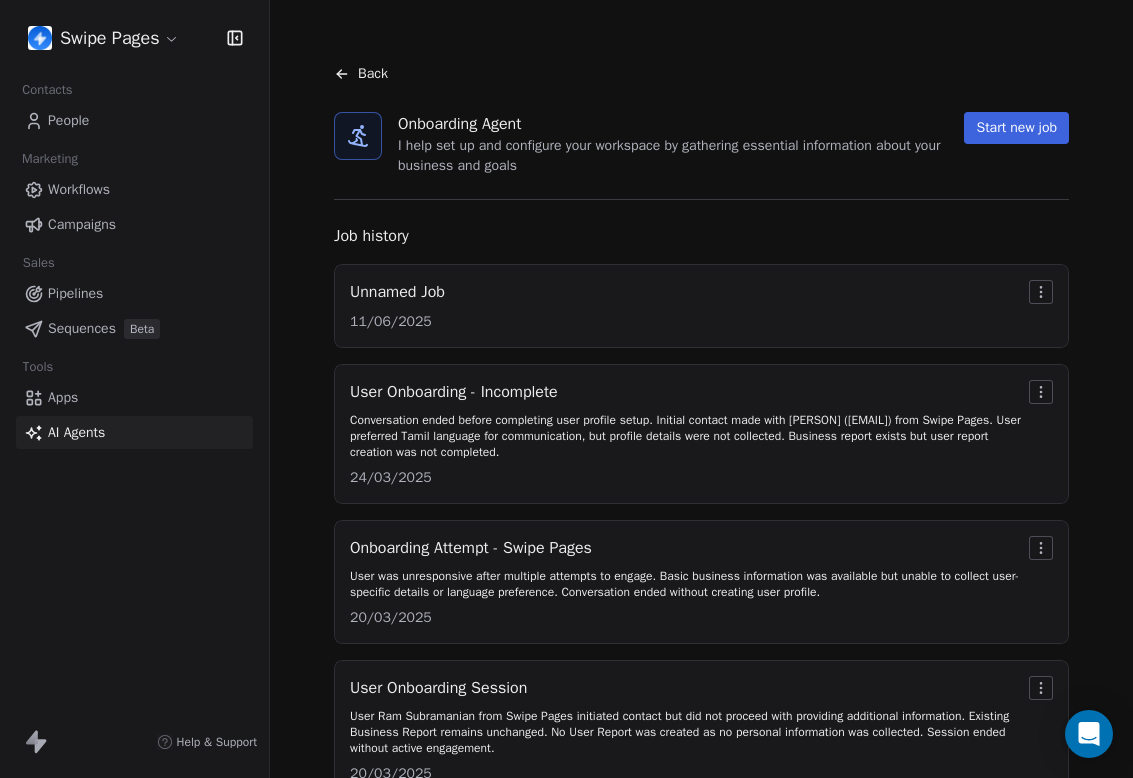 click on "Back" at bounding box center (373, 74) 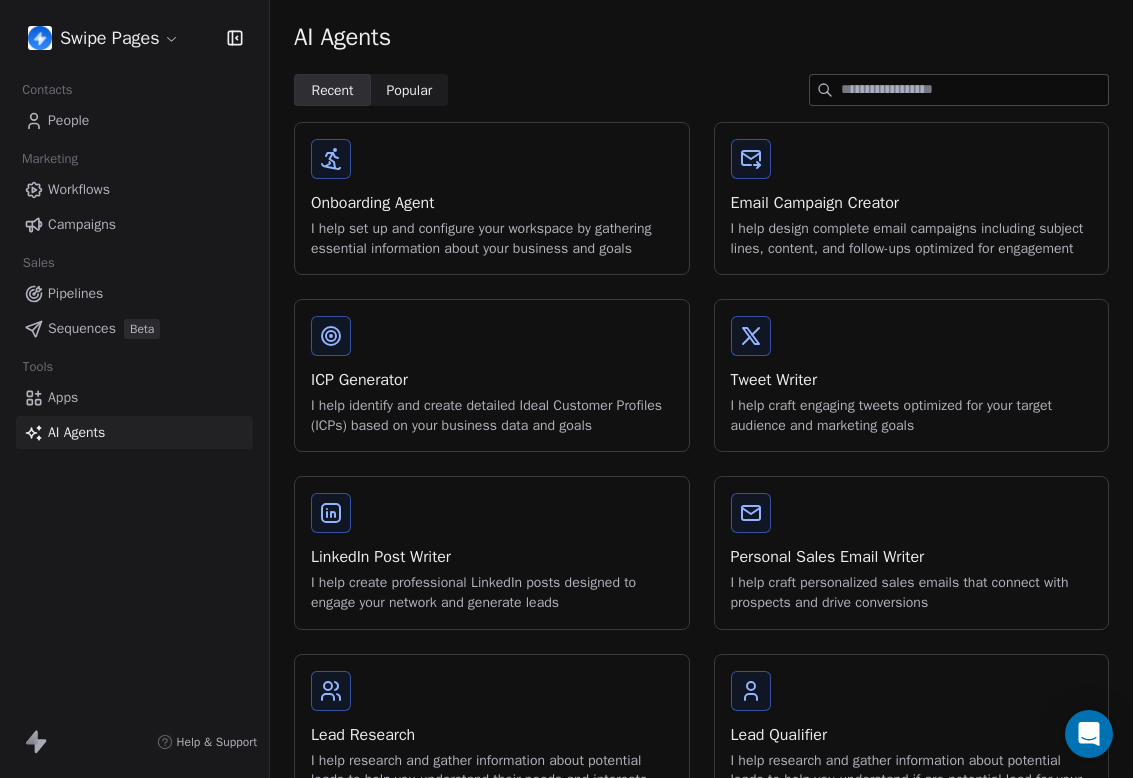 click on "ICP Generator I help identify and create detailed Ideal Customer Profiles (ICPs) based on your business data and goals" at bounding box center [492, 401] 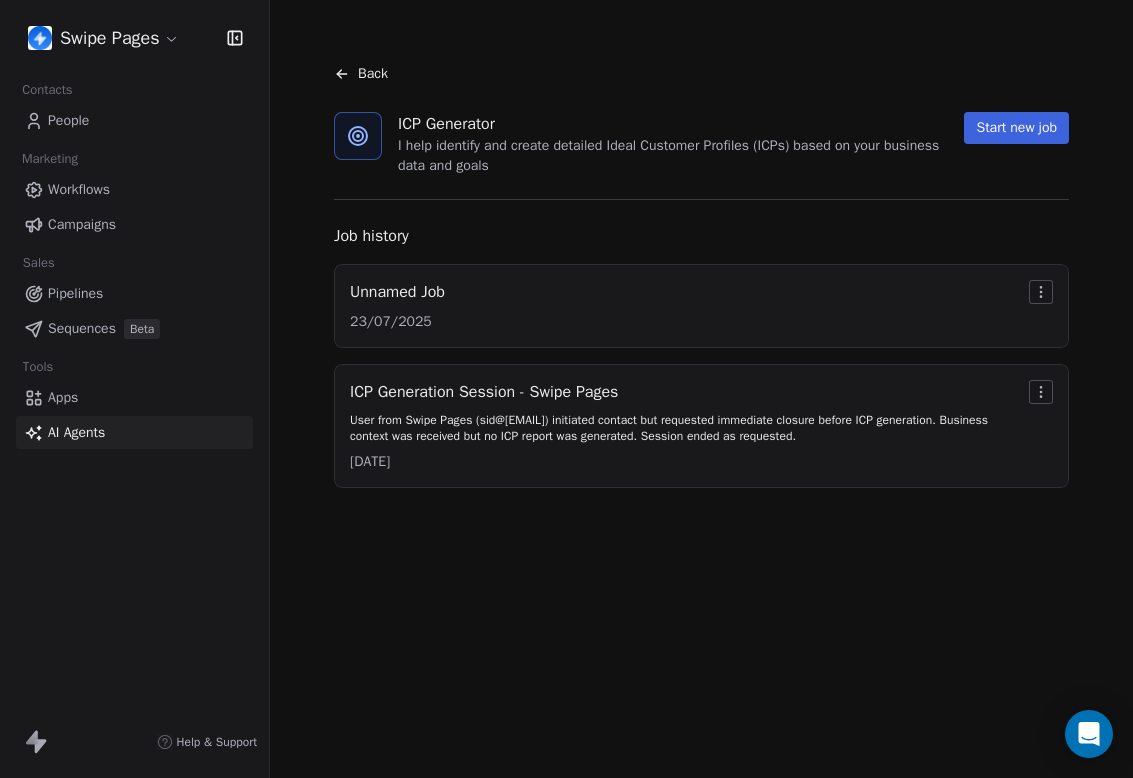 click on "Start new job" at bounding box center [1016, 128] 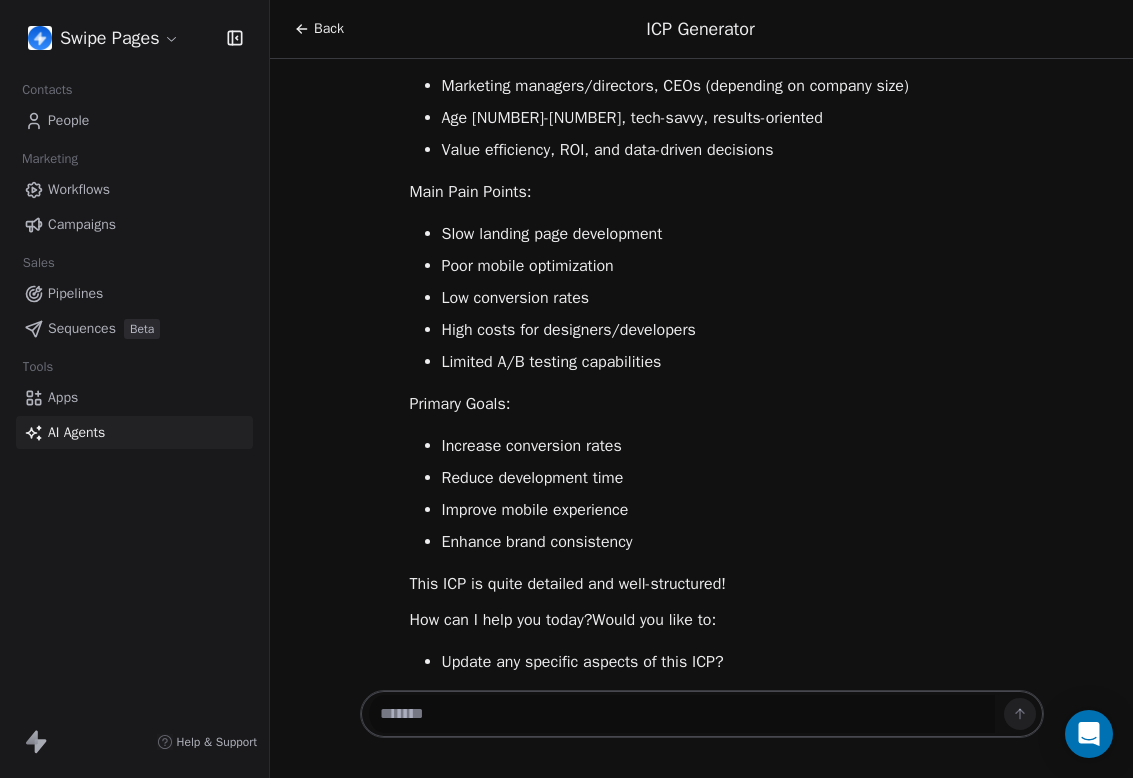 scroll, scrollTop: 629, scrollLeft: 0, axis: vertical 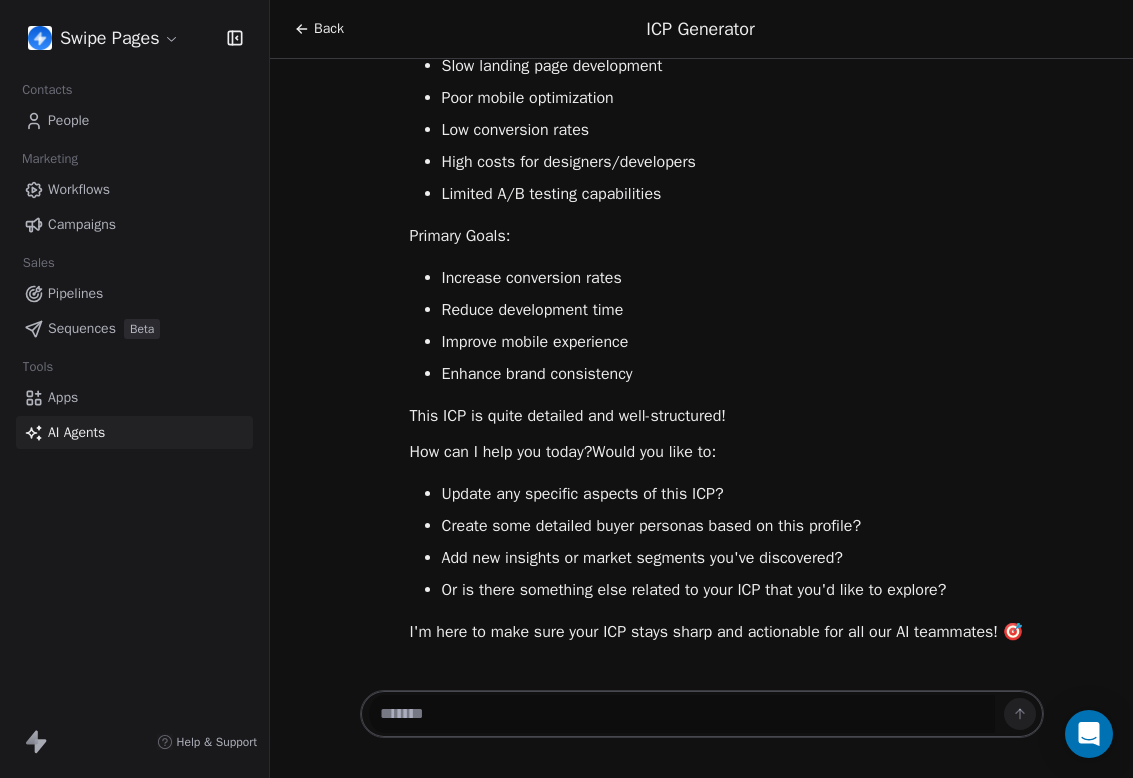 click at bounding box center [682, 714] 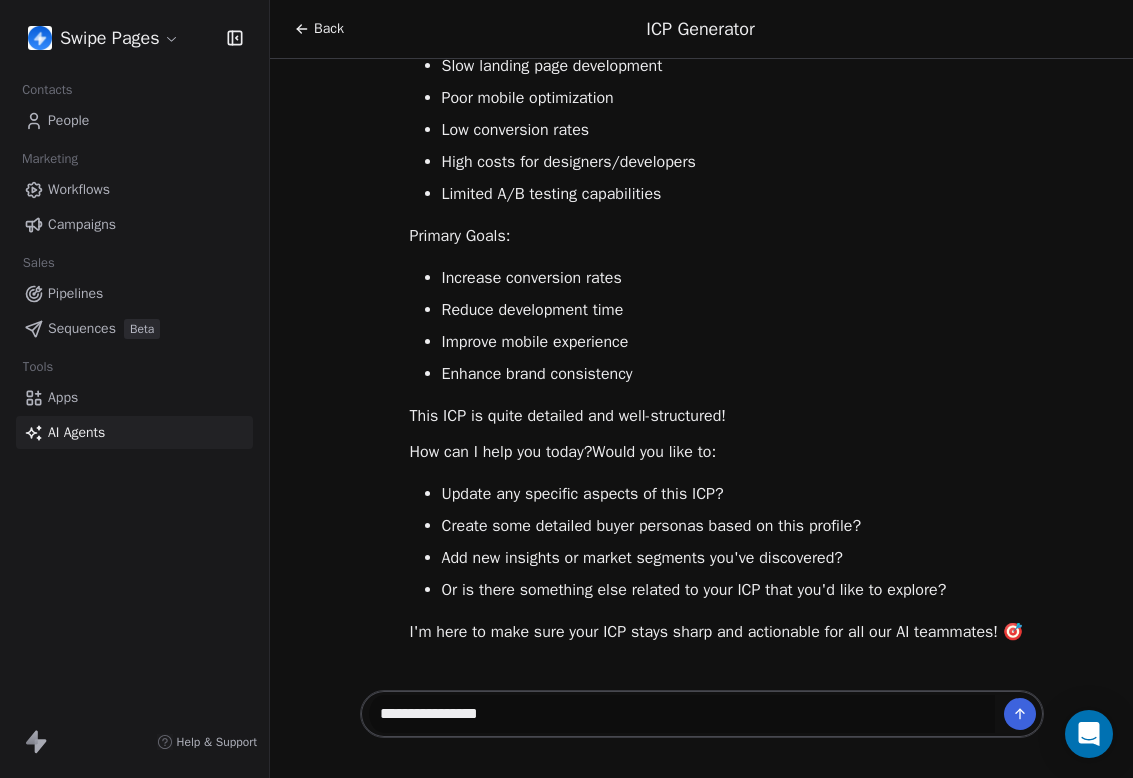type on "**********" 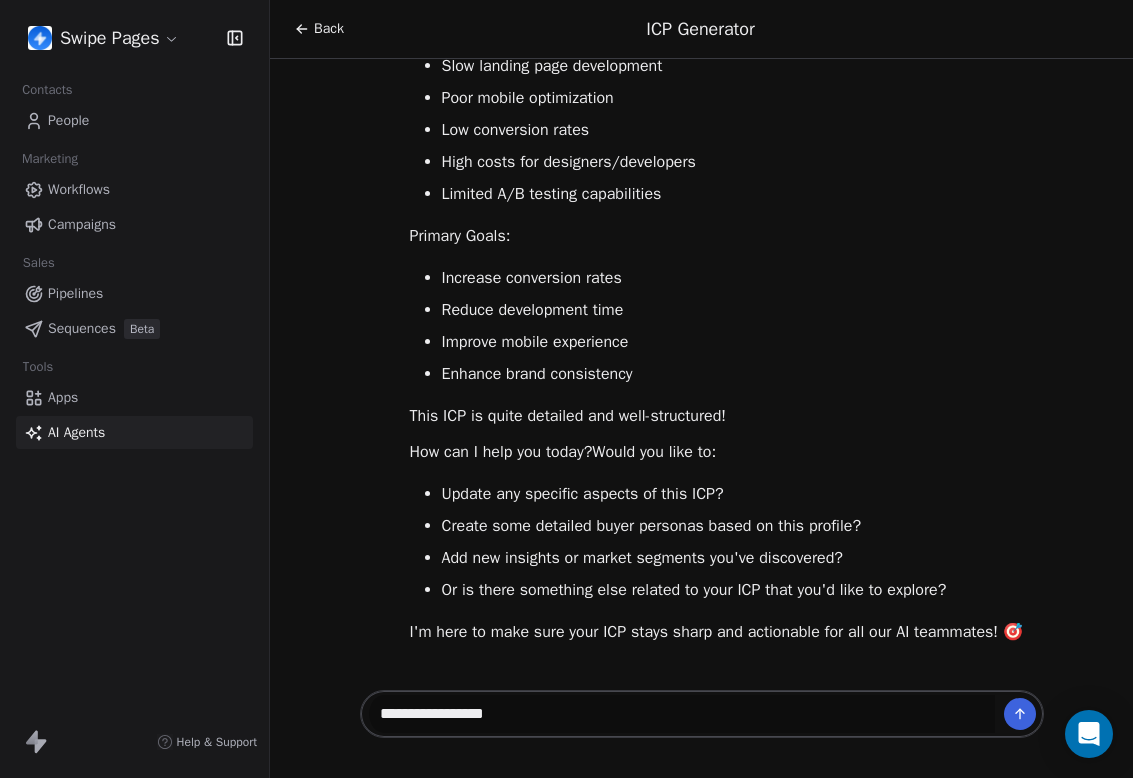 type 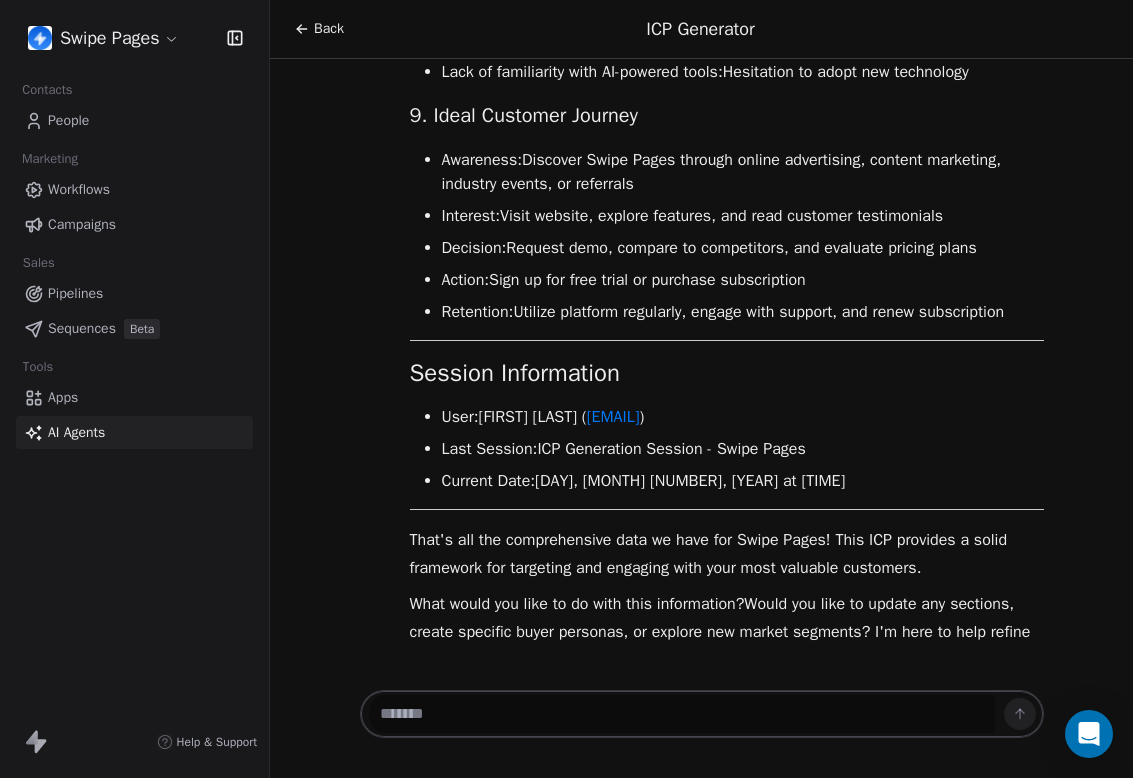 scroll, scrollTop: 4670, scrollLeft: 0, axis: vertical 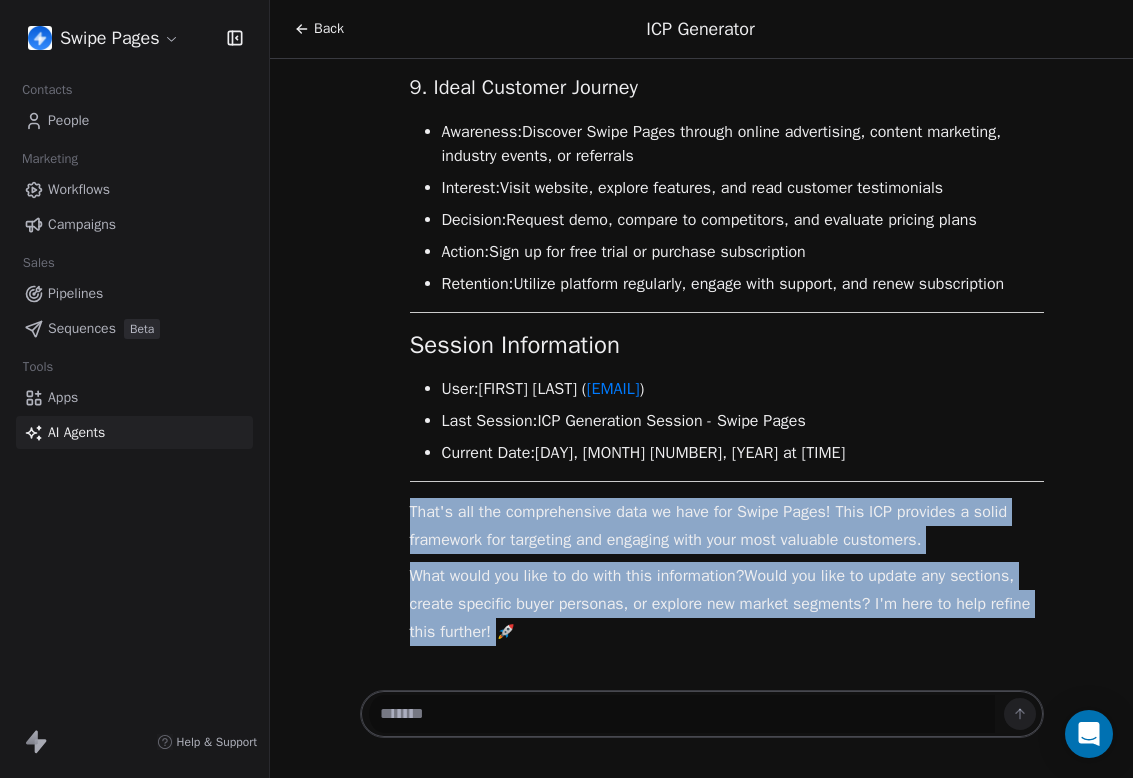 drag, startPoint x: 409, startPoint y: 510, endPoint x: 576, endPoint y: 624, distance: 202.2004 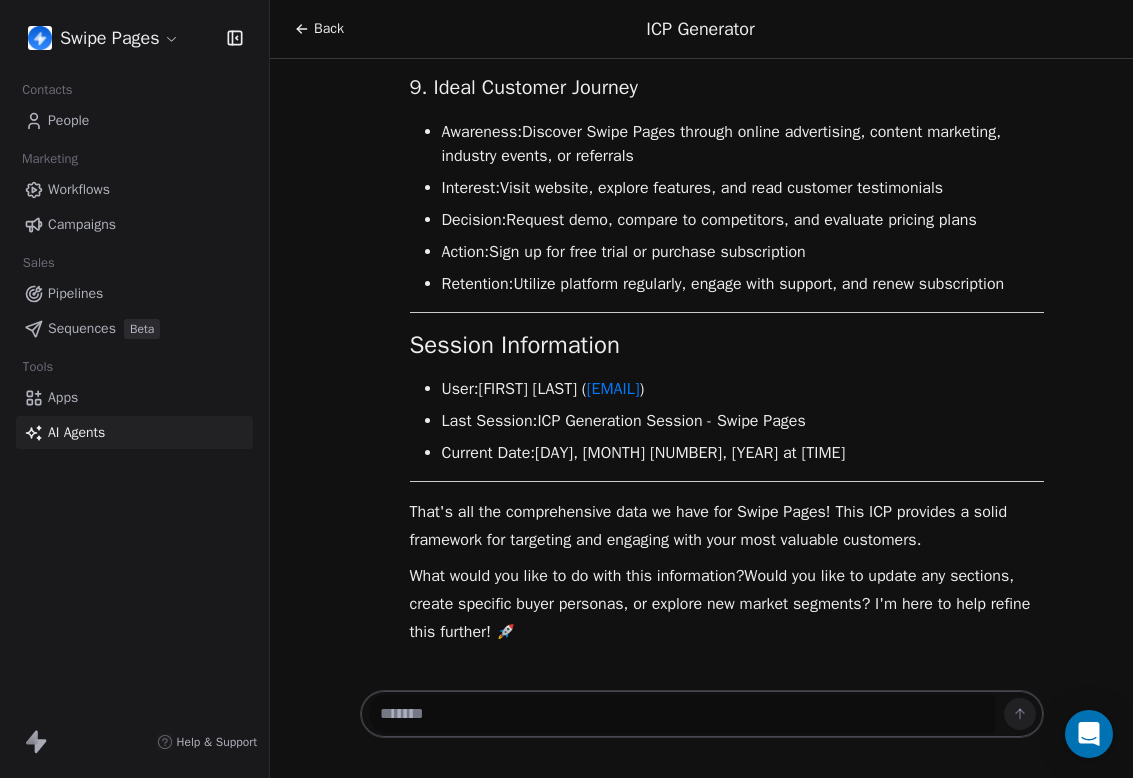 click on "What would you like to do with this information?  Would you like to update any sections, create specific buyer personas, or explore new market segments? I'm here to help refine this further! 🚀" at bounding box center [727, 604] 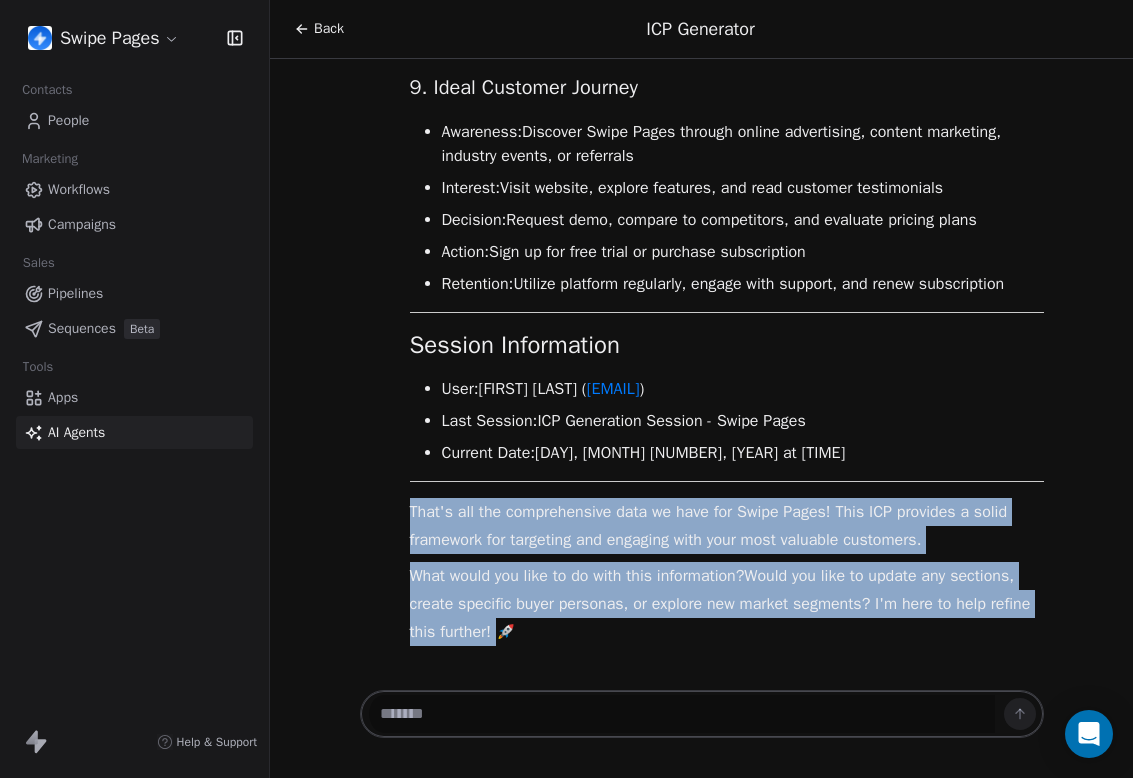 drag, startPoint x: 401, startPoint y: 517, endPoint x: 573, endPoint y: 636, distance: 209.15306 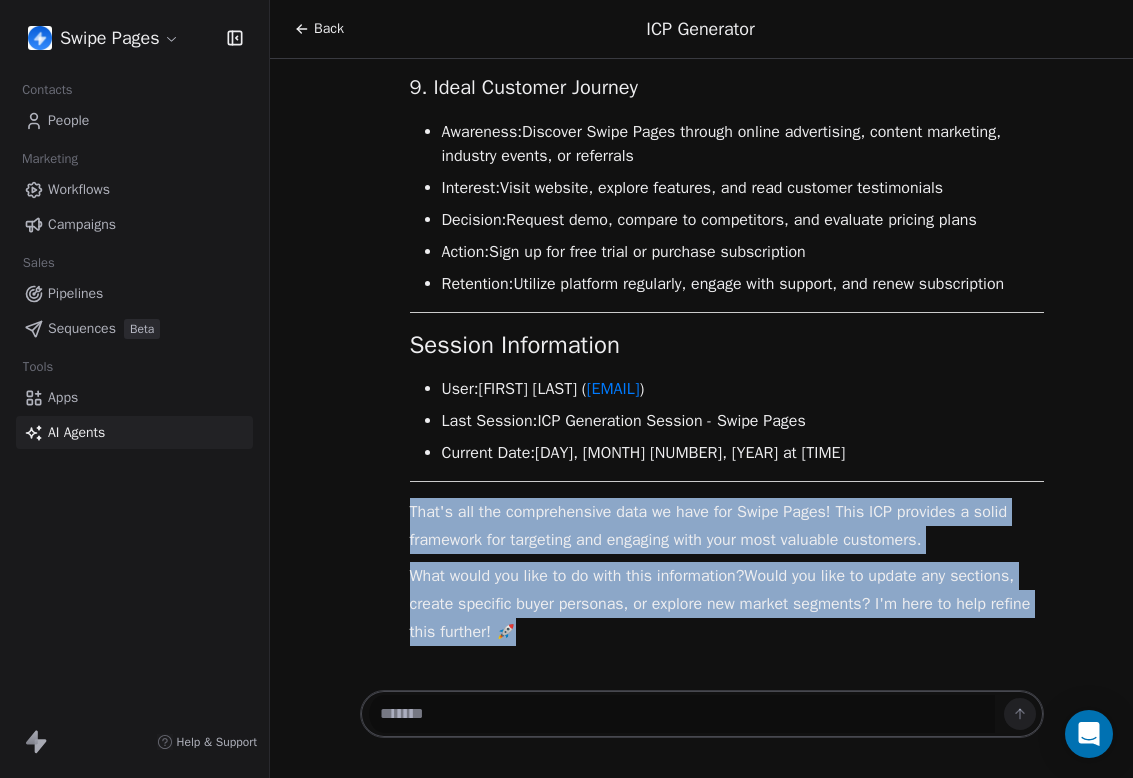 drag, startPoint x: 410, startPoint y: 514, endPoint x: 576, endPoint y: 638, distance: 207.2004 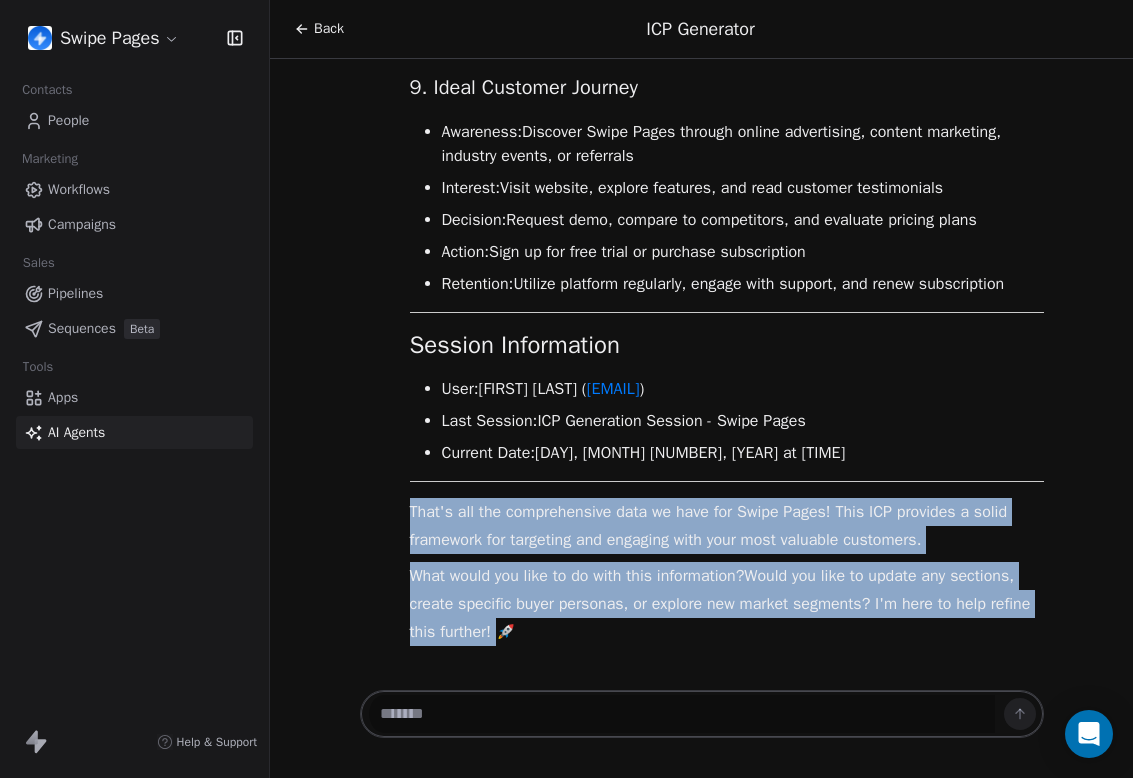 click on "What would you like to do with this information?  Would you like to update any sections, create specific buyer personas, or explore new market segments? I'm here to help refine this further! 🚀" at bounding box center (727, 604) 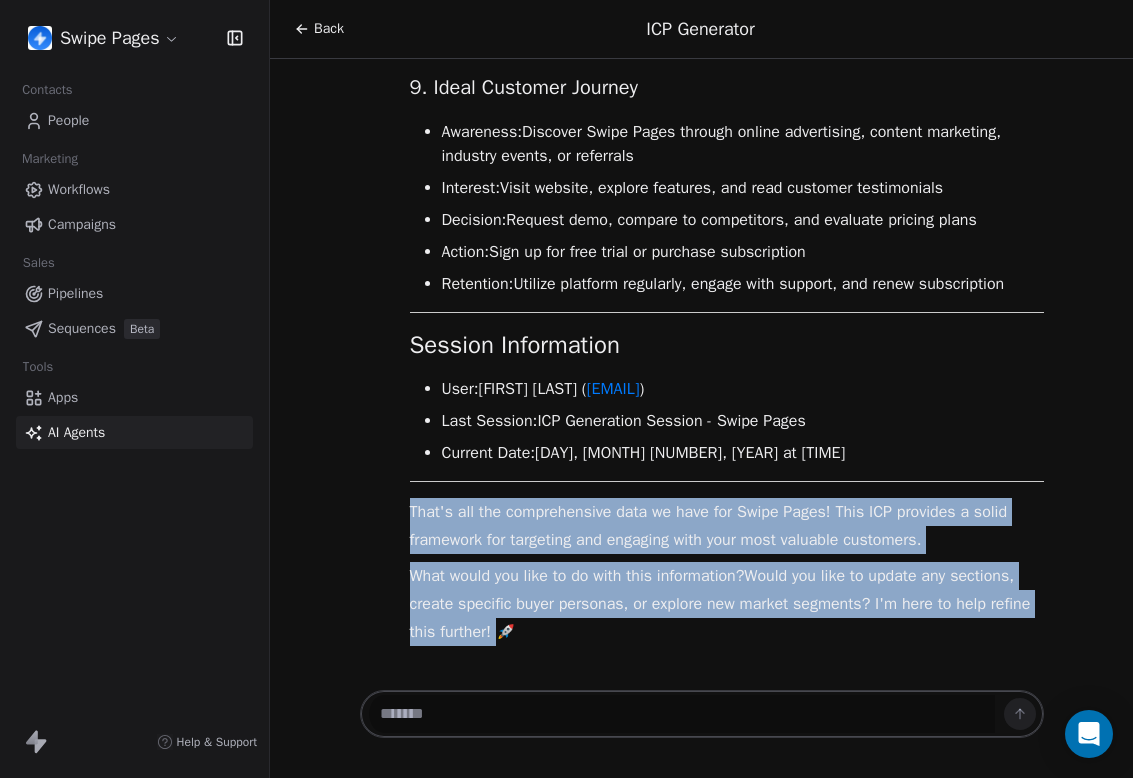 drag, startPoint x: 411, startPoint y: 512, endPoint x: 572, endPoint y: 634, distance: 202.00247 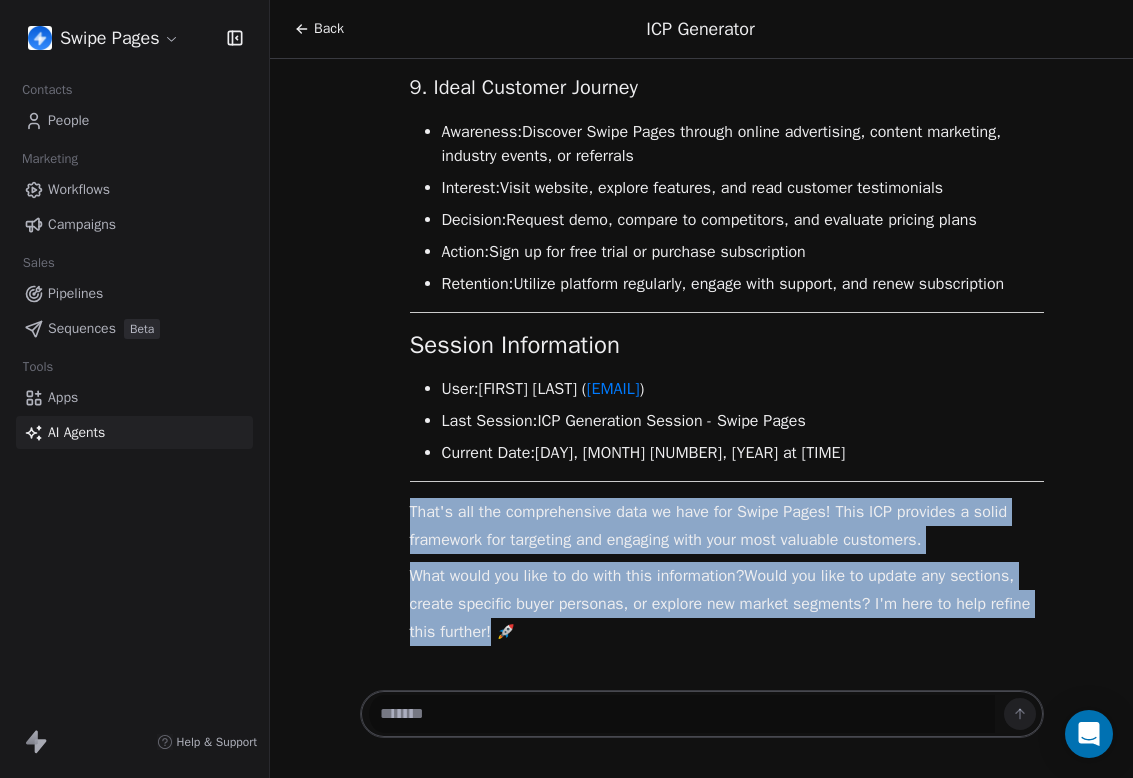 click on "What would you like to do with this information?  Would you like to update any sections, create specific buyer personas, or explore new market segments? I'm here to help refine this further! 🚀" at bounding box center [727, 604] 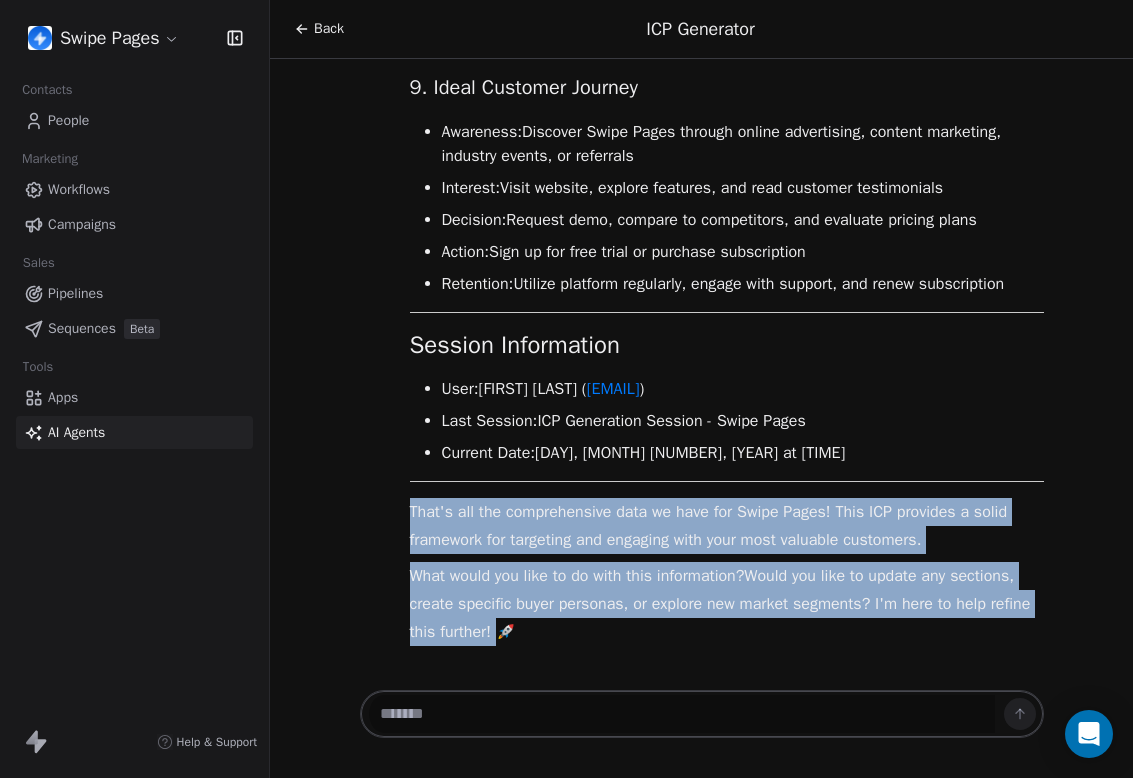 drag, startPoint x: 405, startPoint y: 506, endPoint x: 573, endPoint y: 634, distance: 211.20605 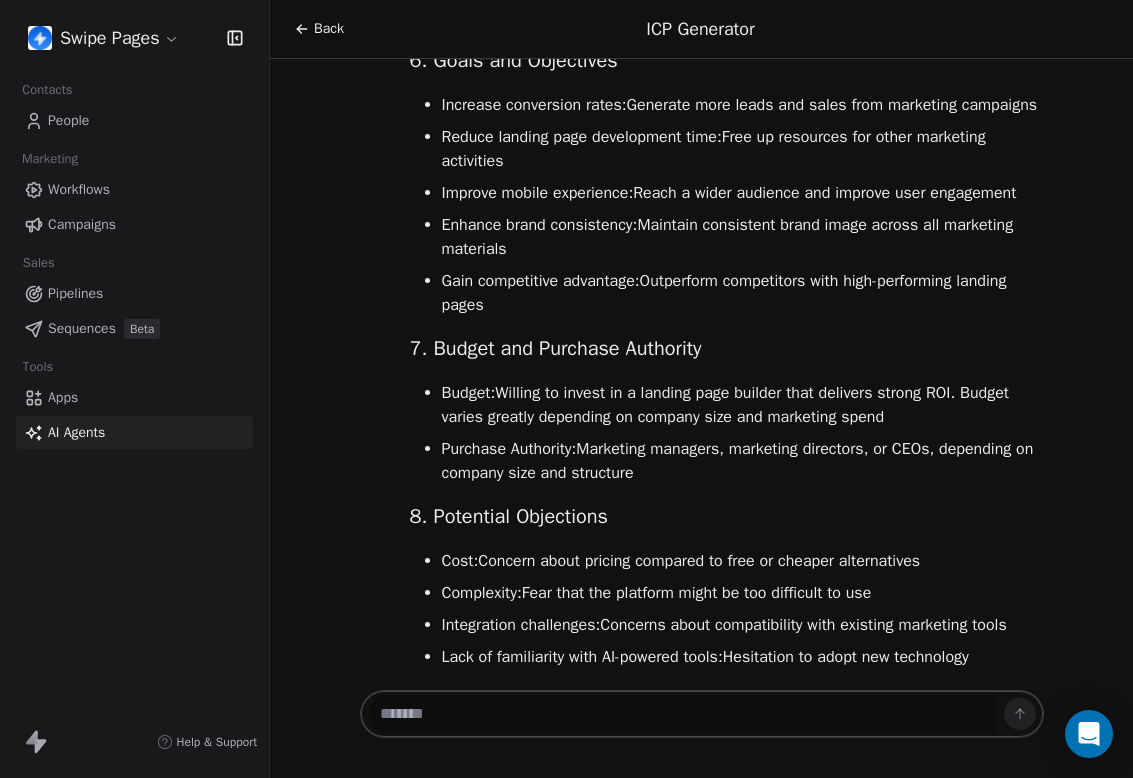 scroll, scrollTop: 4670, scrollLeft: 0, axis: vertical 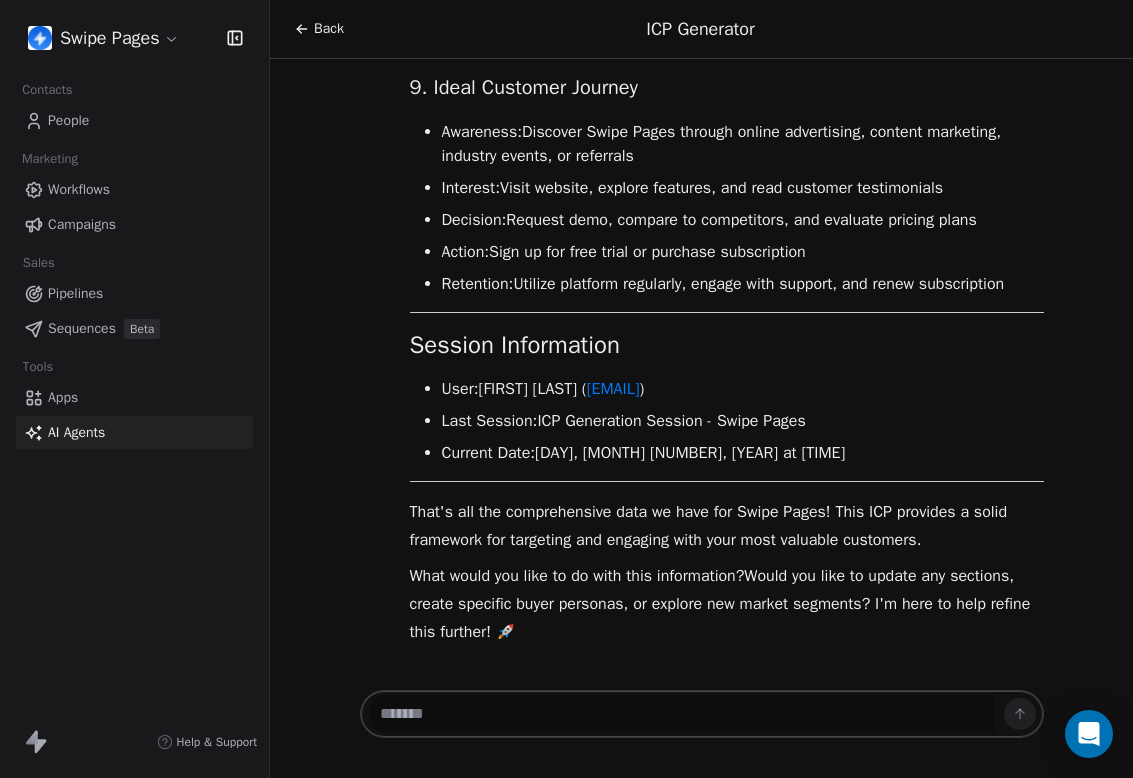 click on "Back" at bounding box center (329, 29) 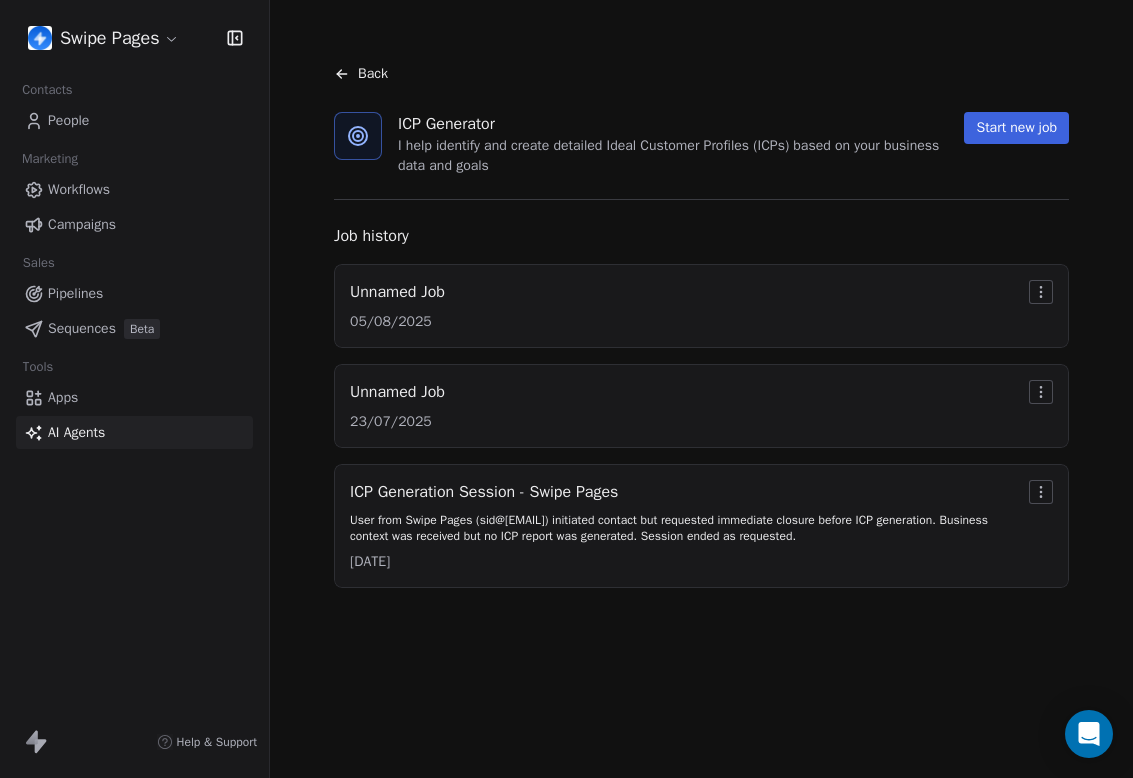 click on "Back" at bounding box center [361, 74] 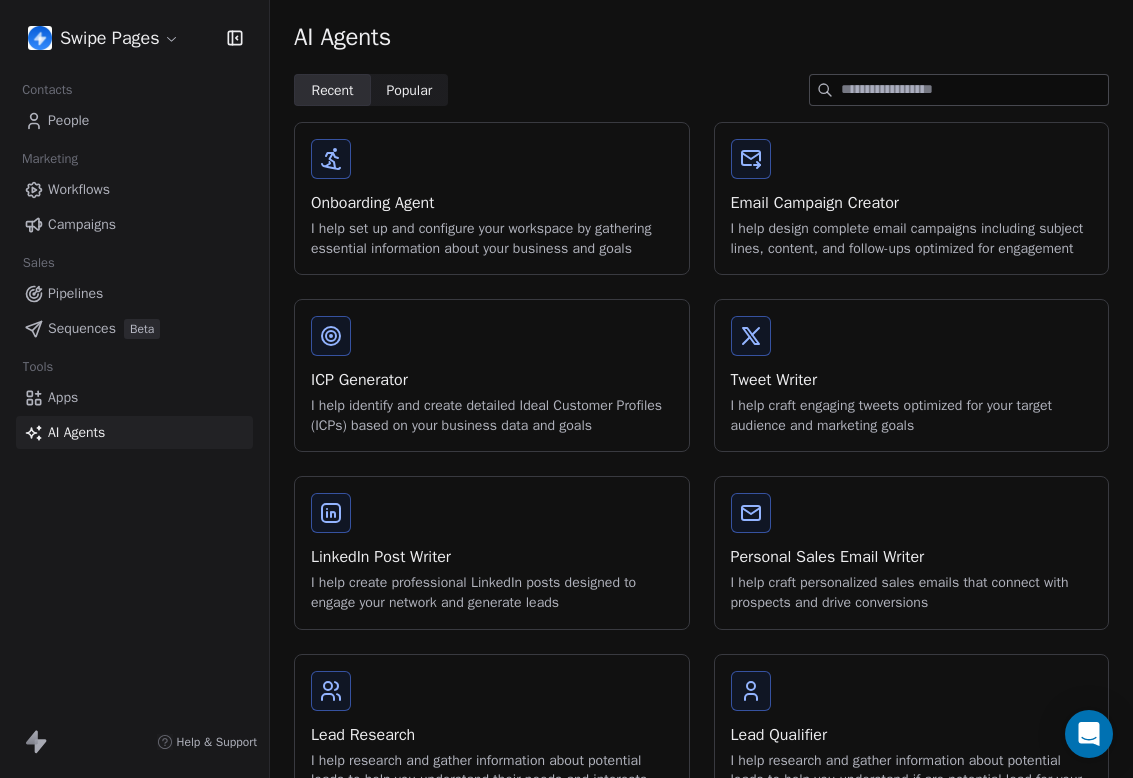 click on "Onboarding Agent" at bounding box center (492, 203) 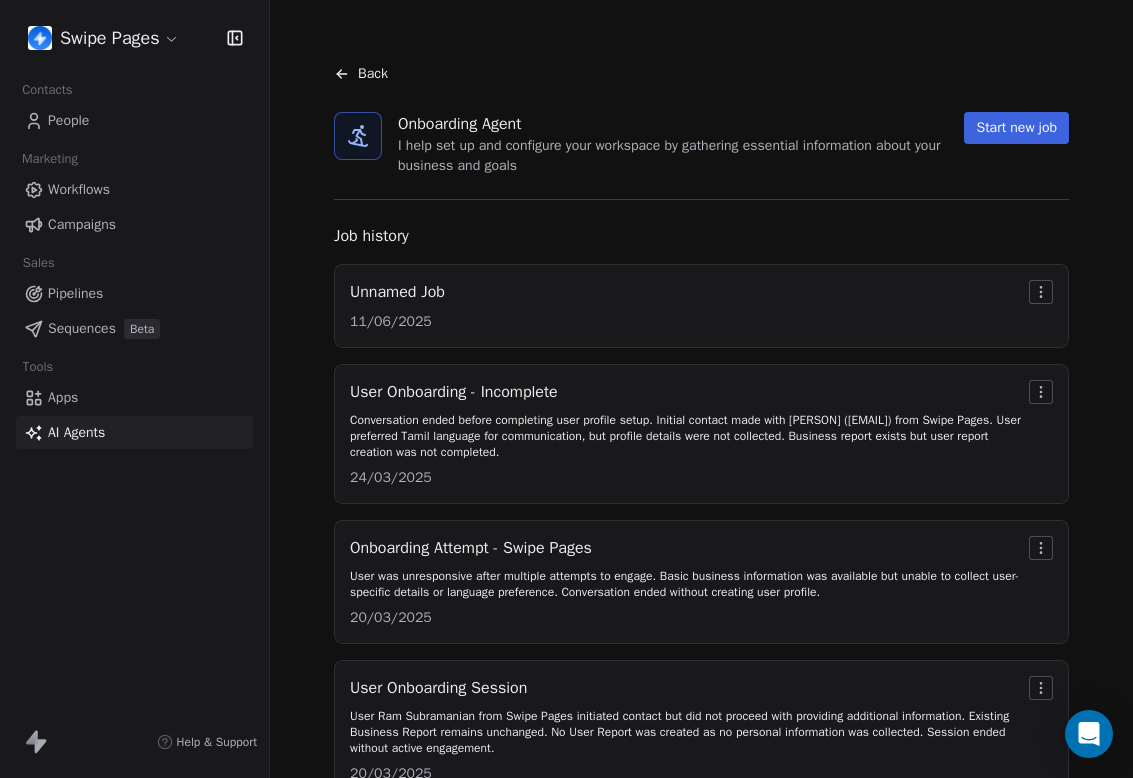click on "Back" at bounding box center [373, 74] 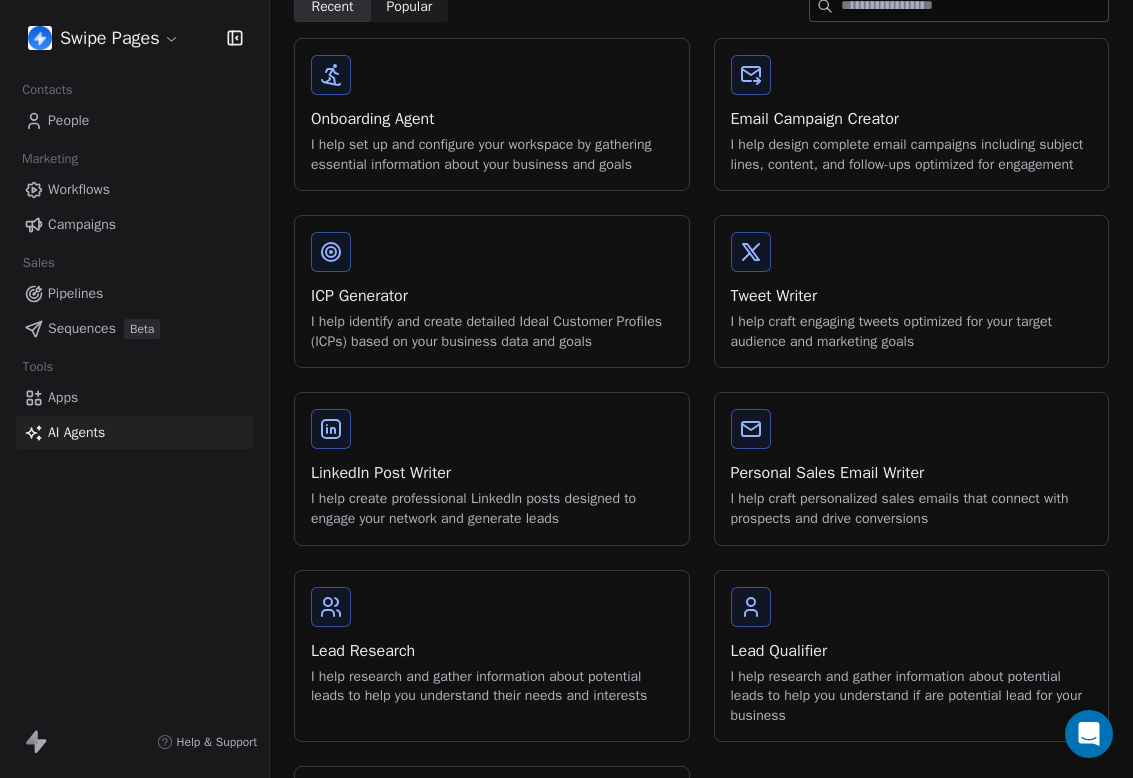 scroll, scrollTop: 84, scrollLeft: 0, axis: vertical 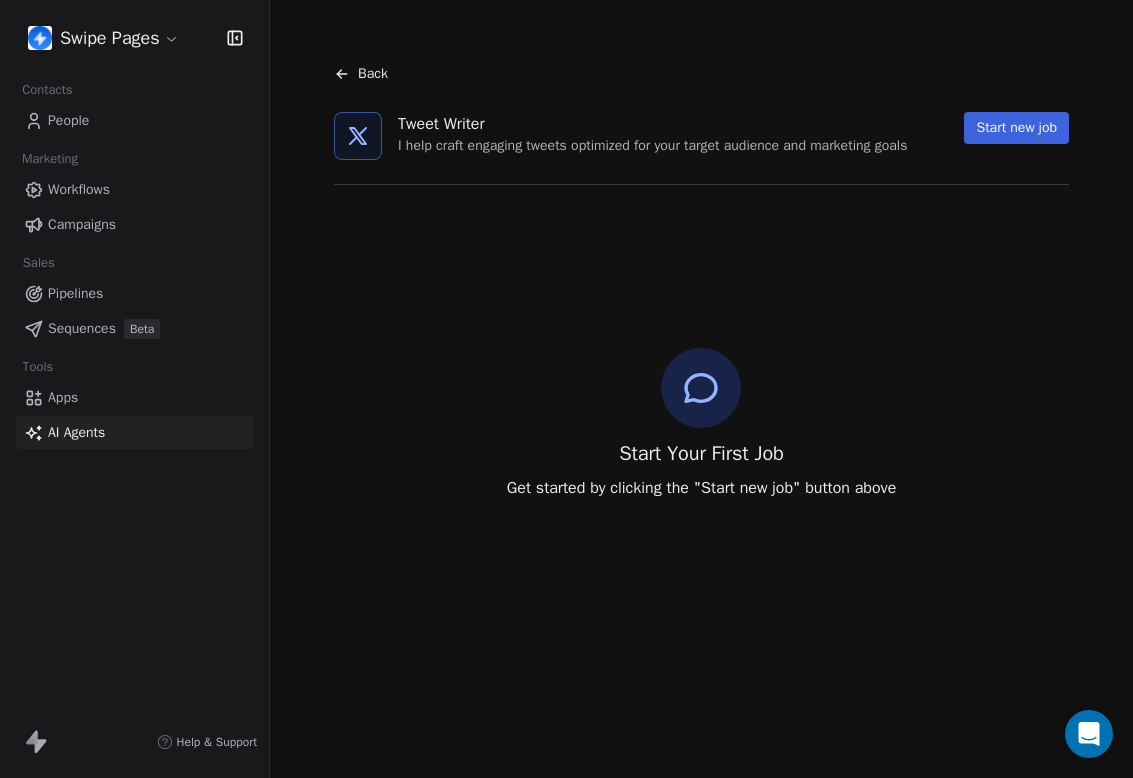 click on "Start new job" at bounding box center (1016, 128) 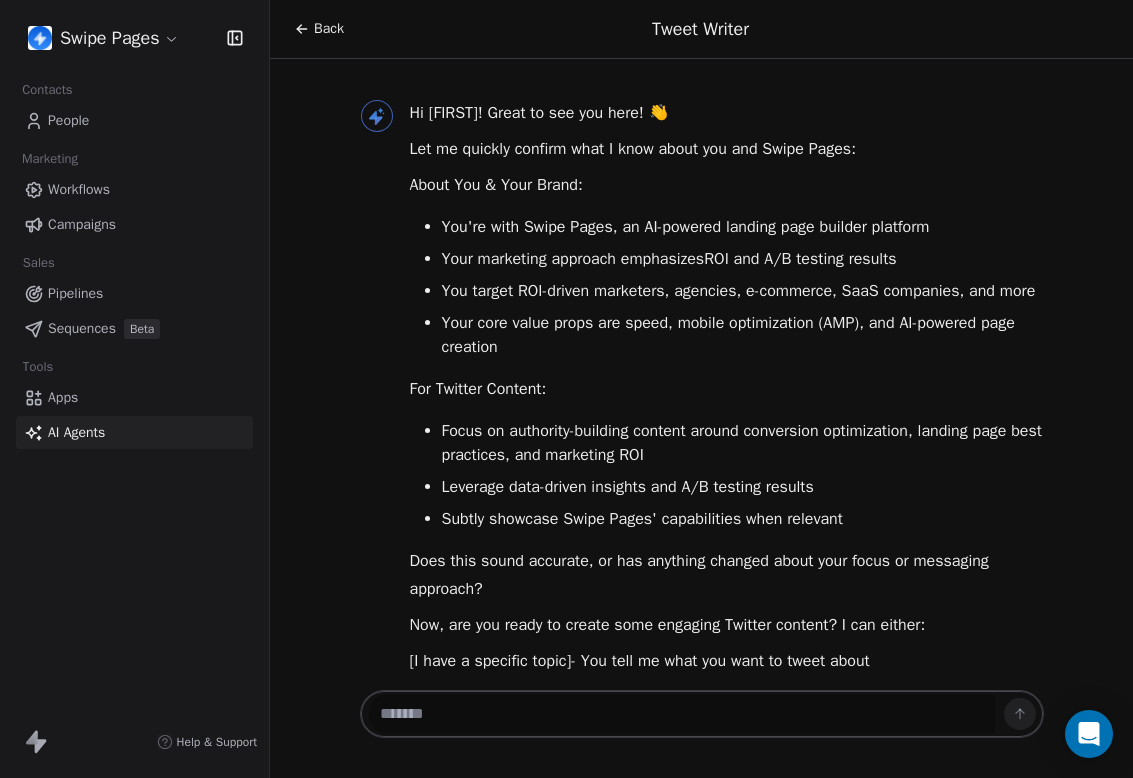 scroll, scrollTop: 125, scrollLeft: 0, axis: vertical 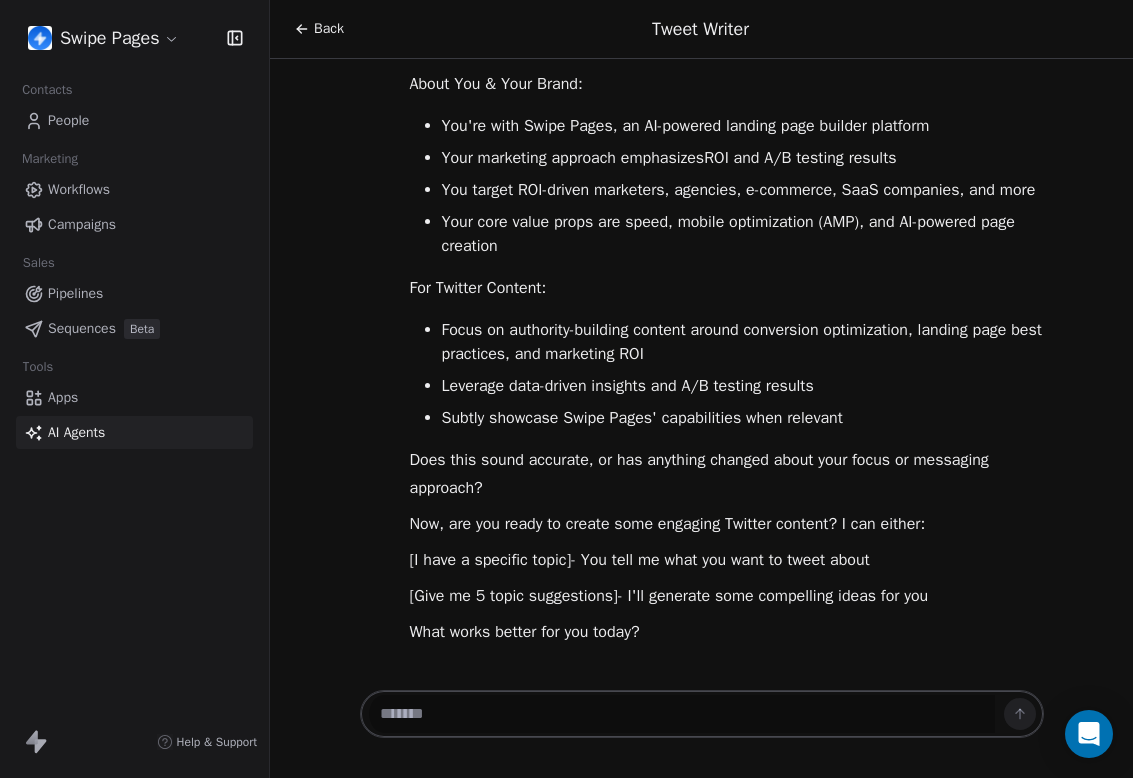 click at bounding box center [682, 714] 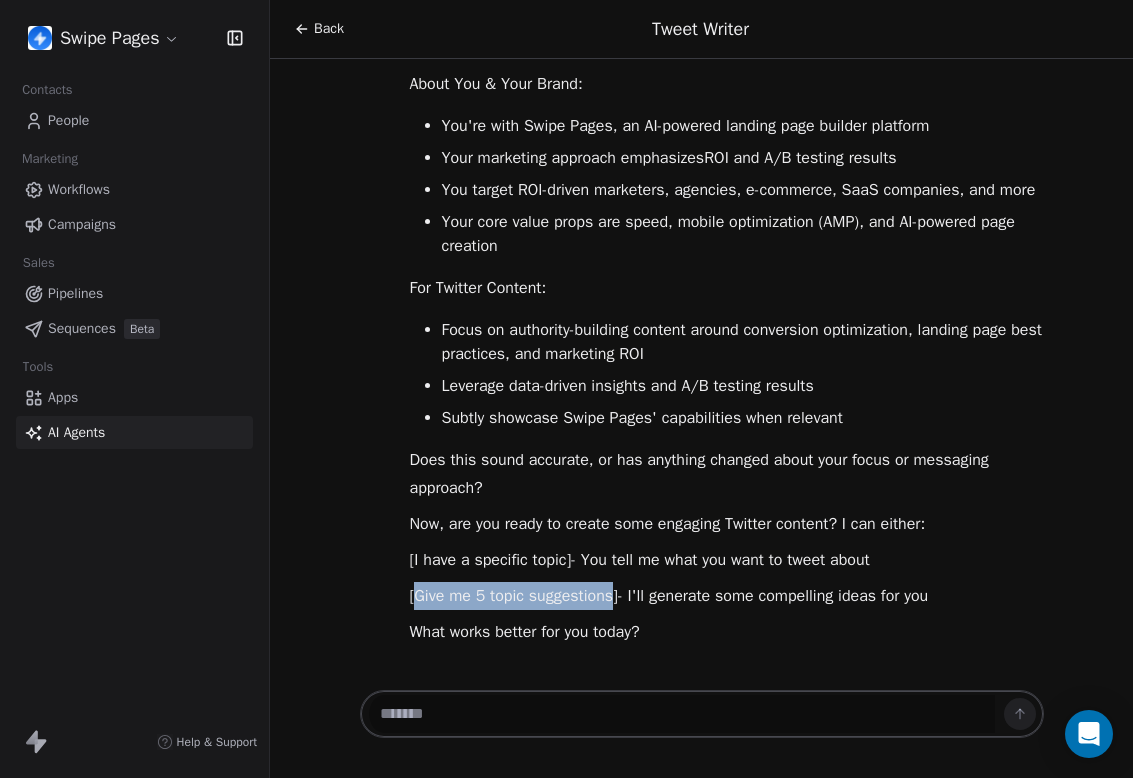 drag, startPoint x: 416, startPoint y: 597, endPoint x: 634, endPoint y: 605, distance: 218.14674 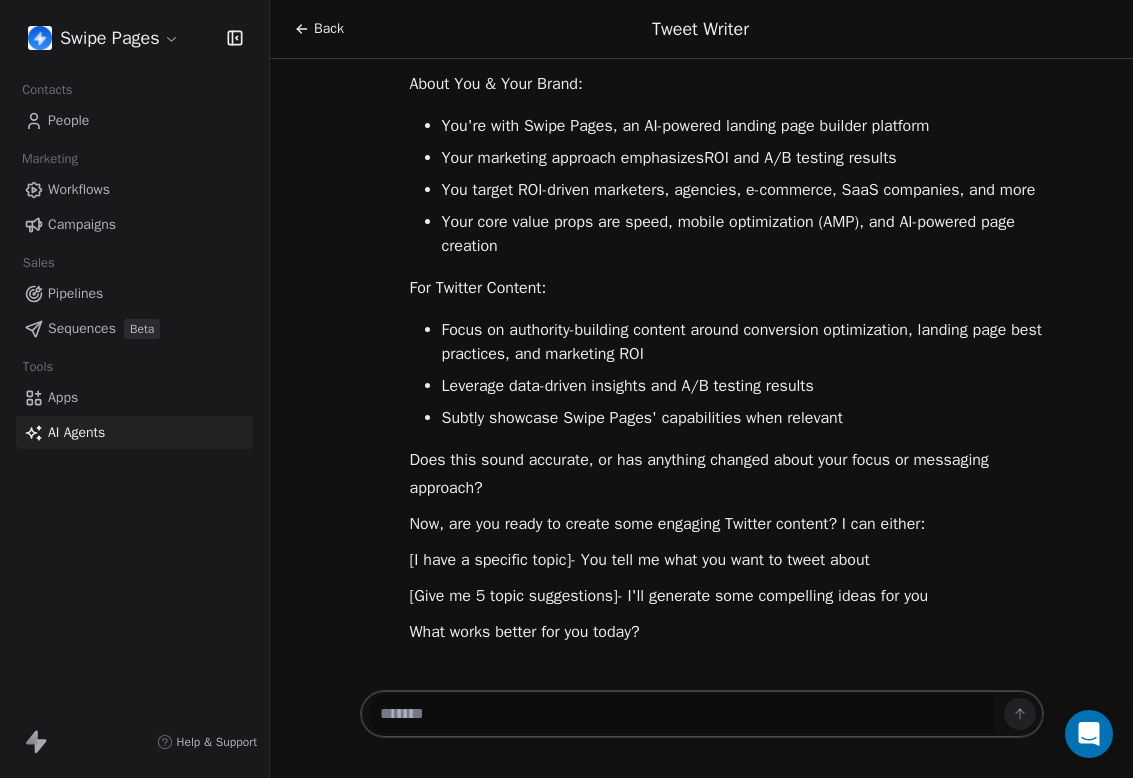 paste on "**********" 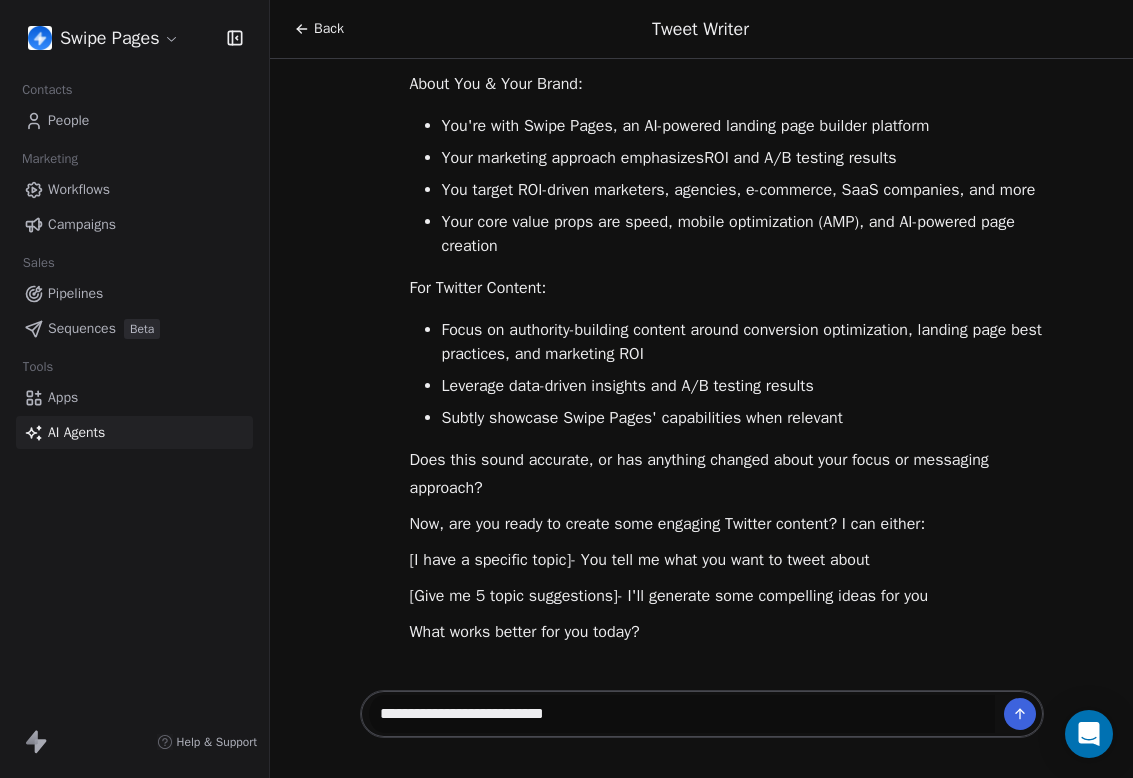 click on "**********" at bounding box center (682, 714) 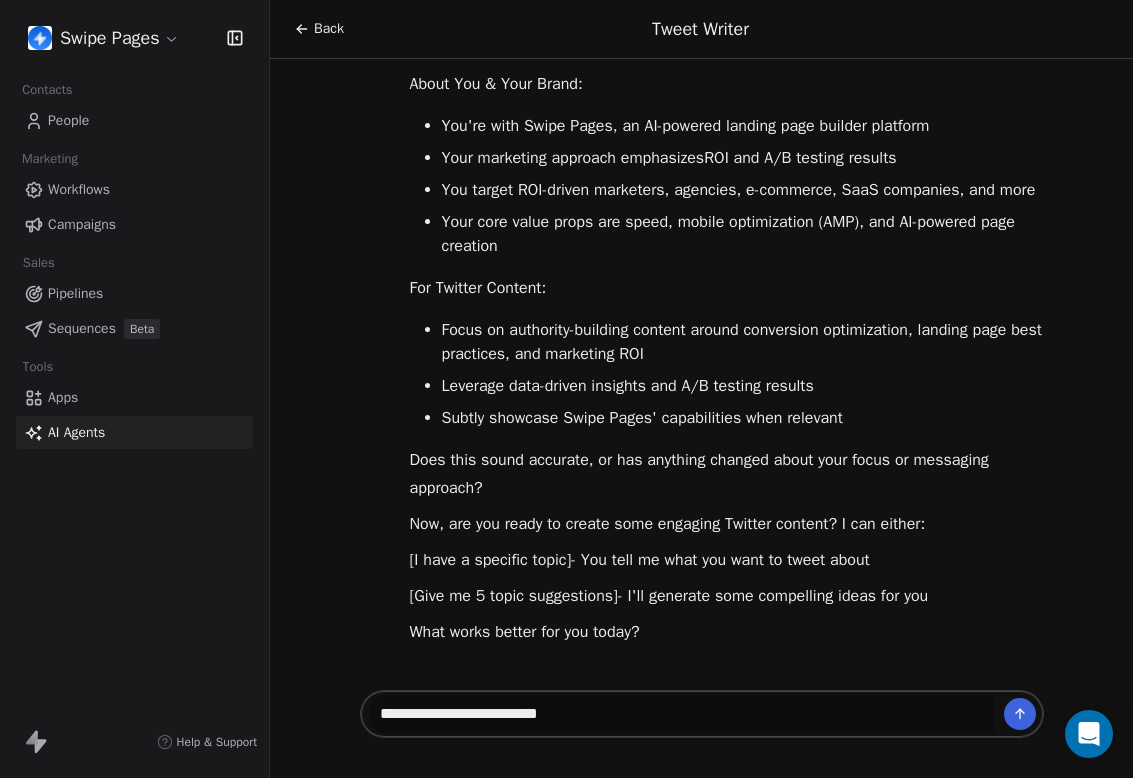 type on "**********" 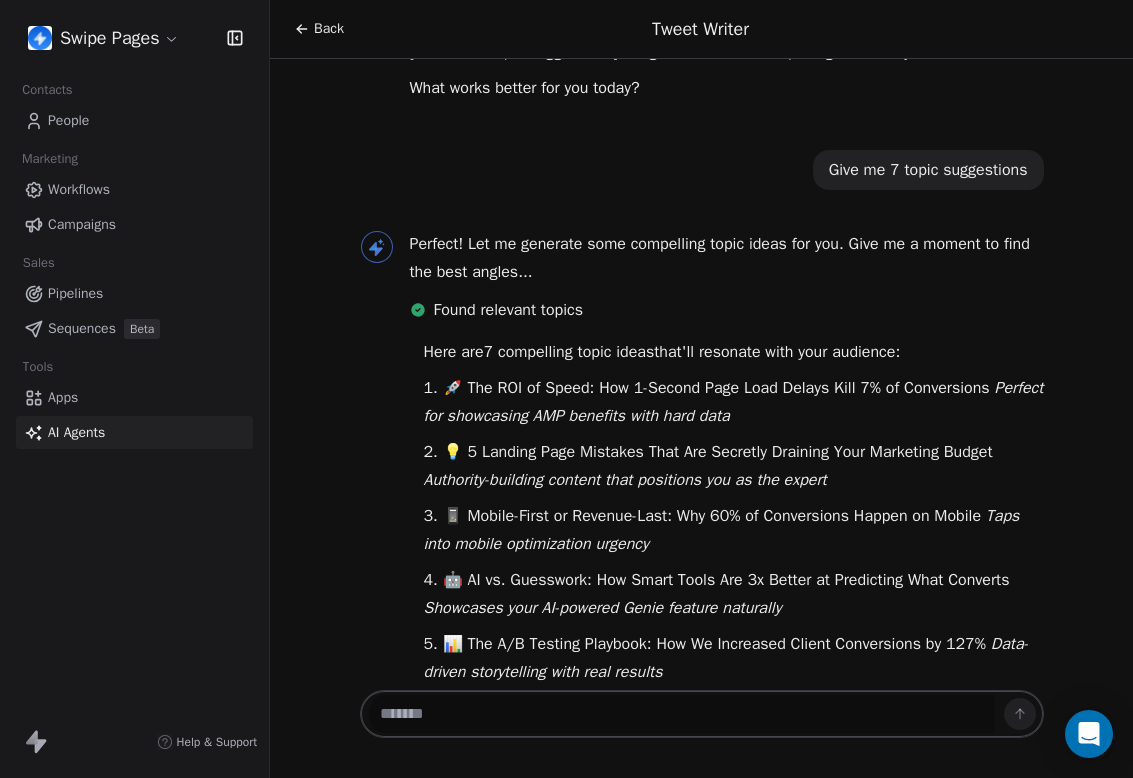 scroll, scrollTop: 909, scrollLeft: 0, axis: vertical 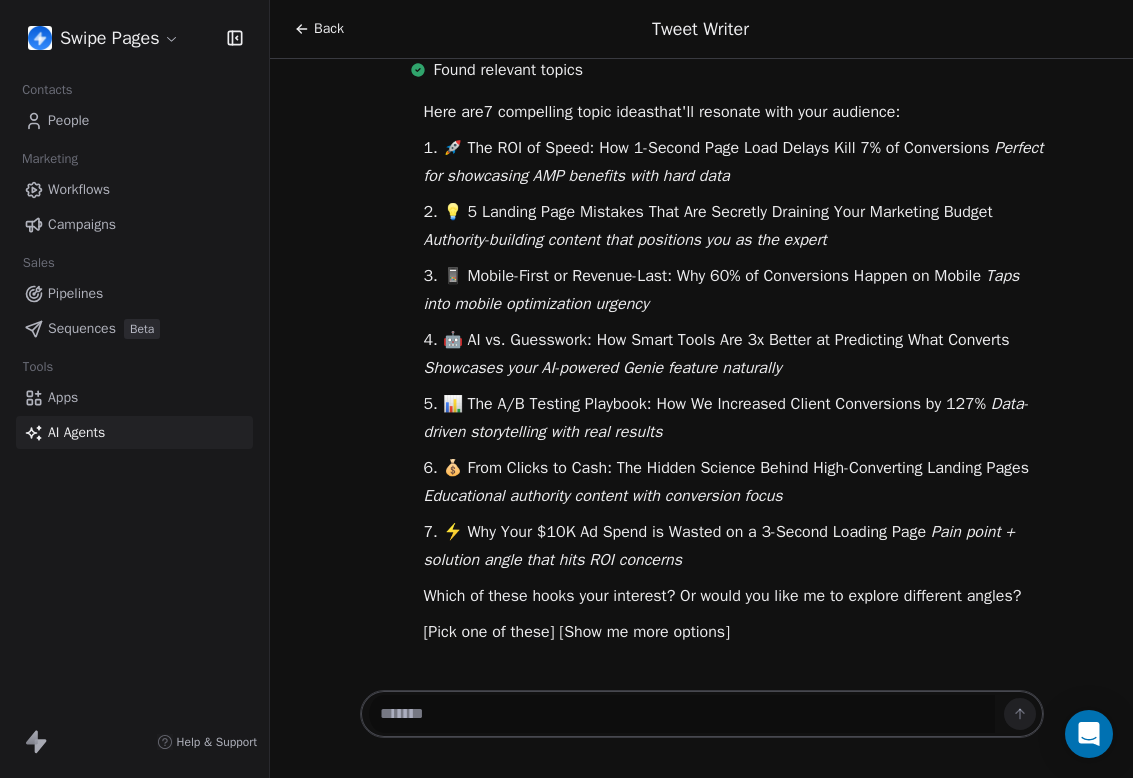 click at bounding box center [682, 714] 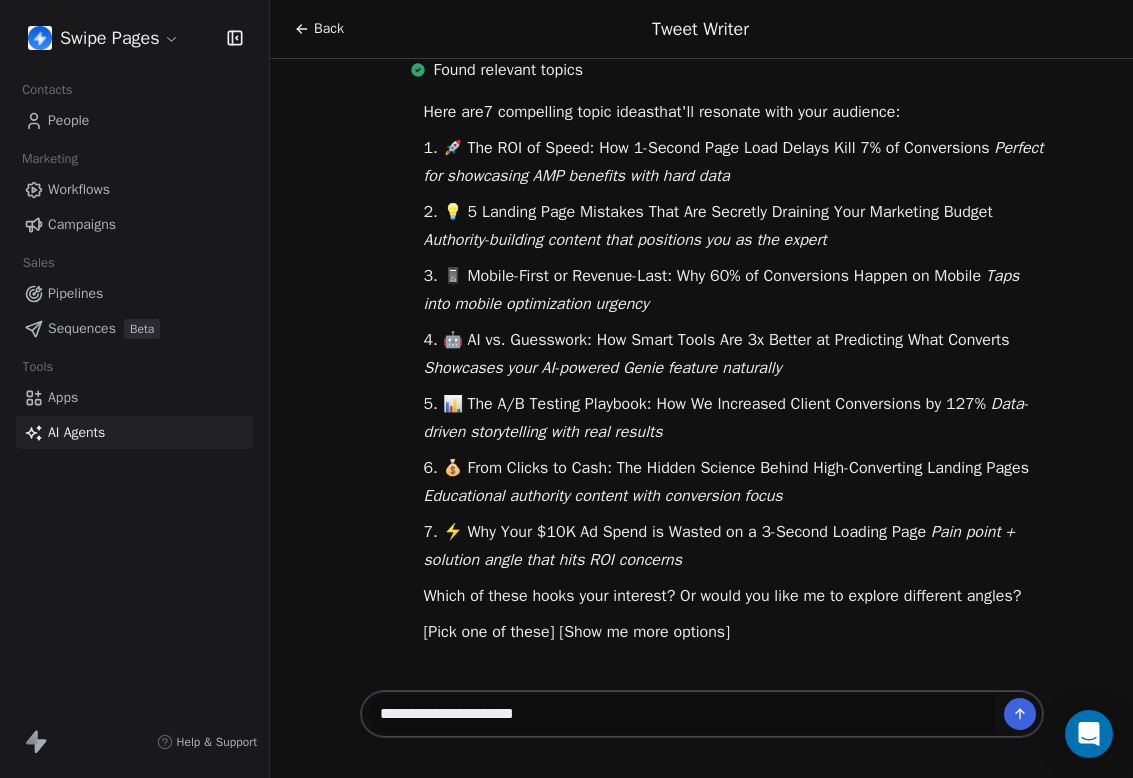 type on "**********" 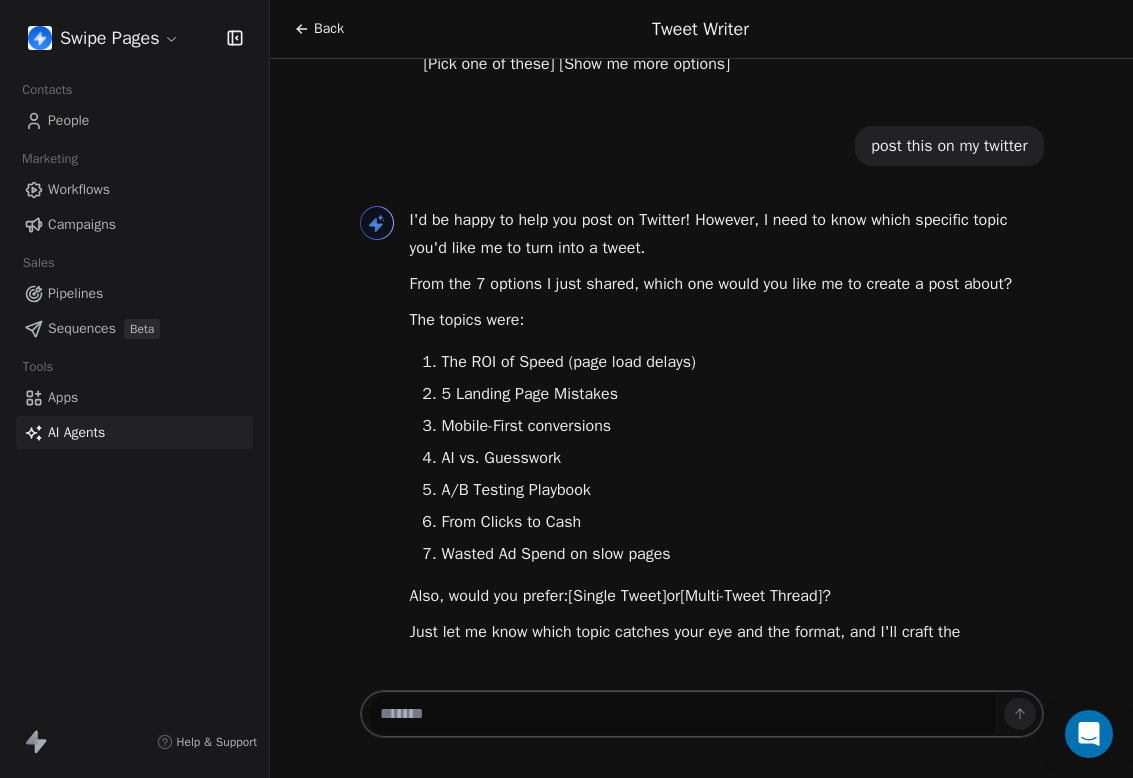 scroll, scrollTop: 1505, scrollLeft: 0, axis: vertical 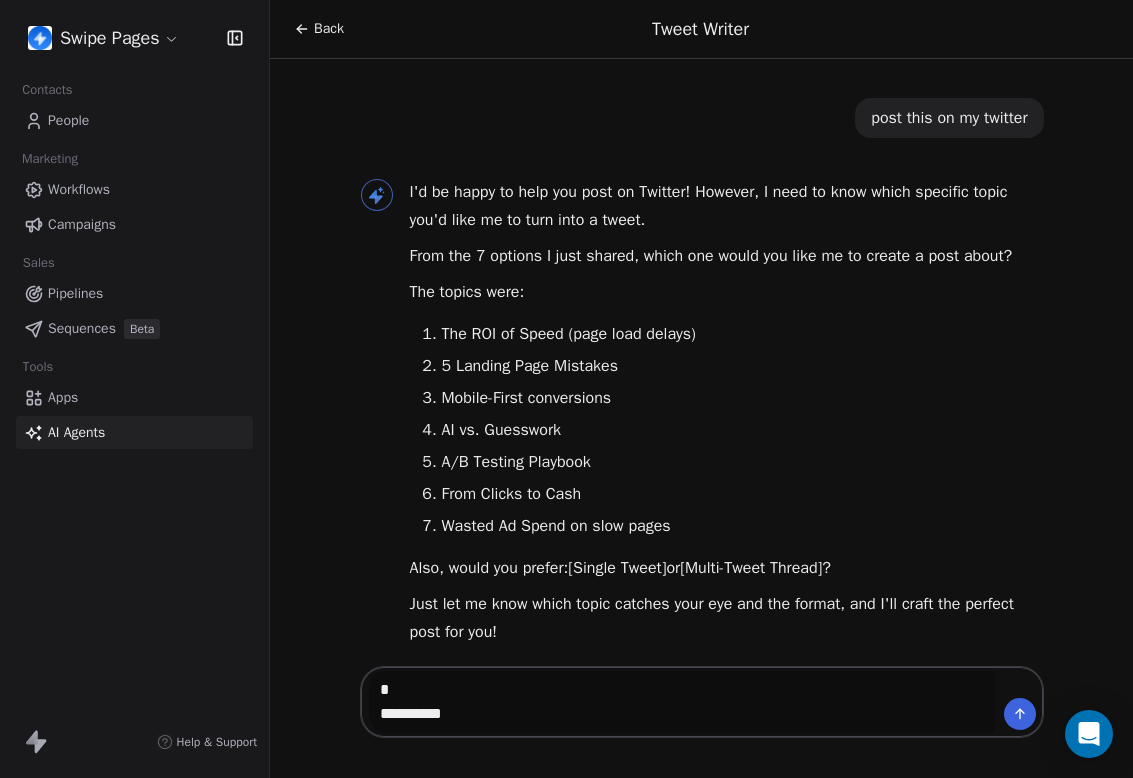 type on "**********" 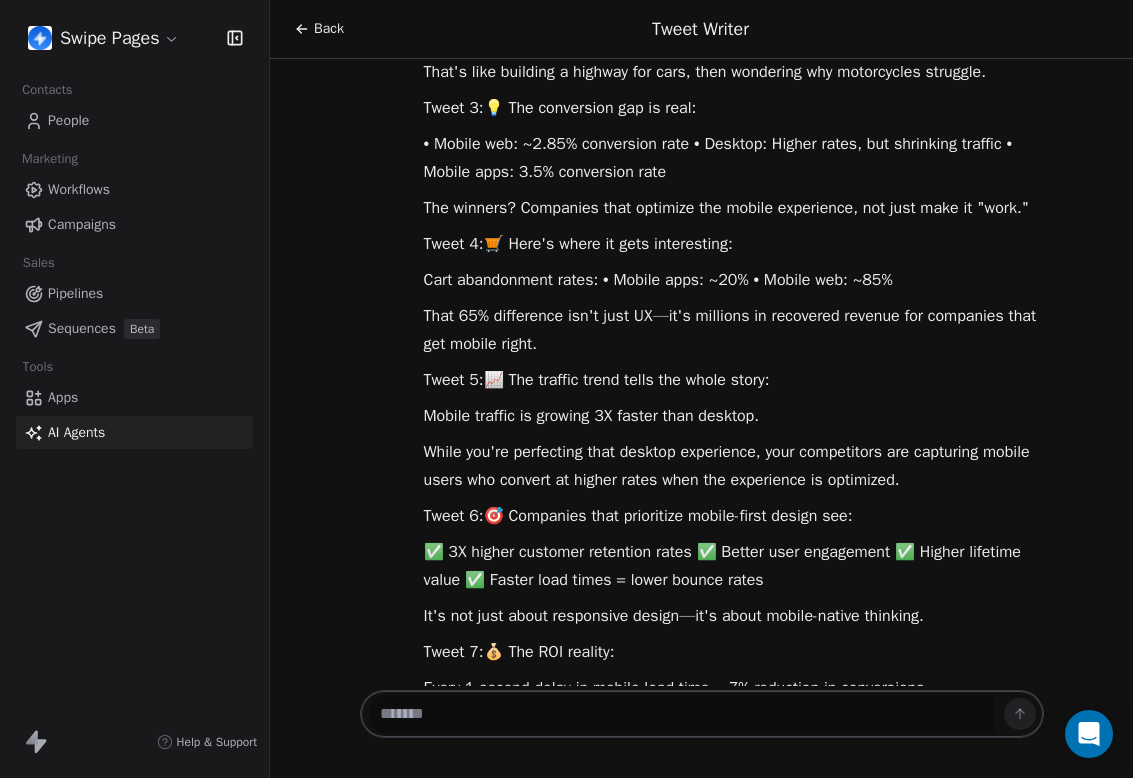 scroll, scrollTop: 4494, scrollLeft: 0, axis: vertical 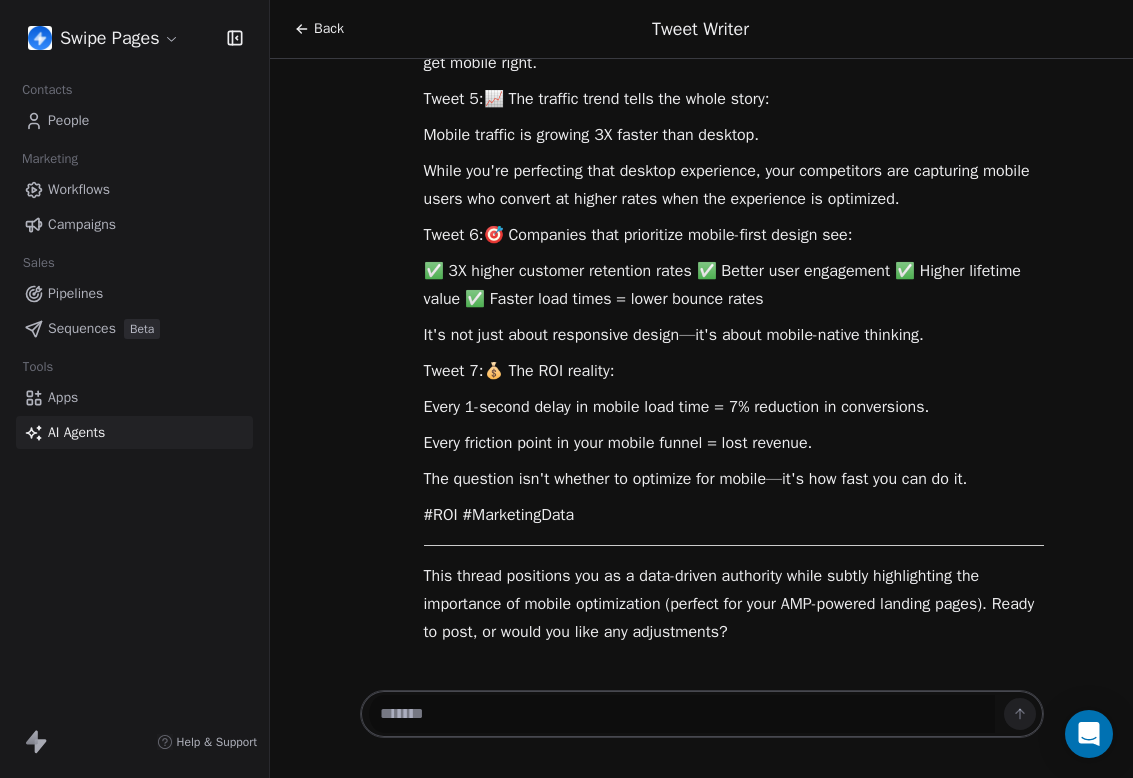 click at bounding box center [682, 714] 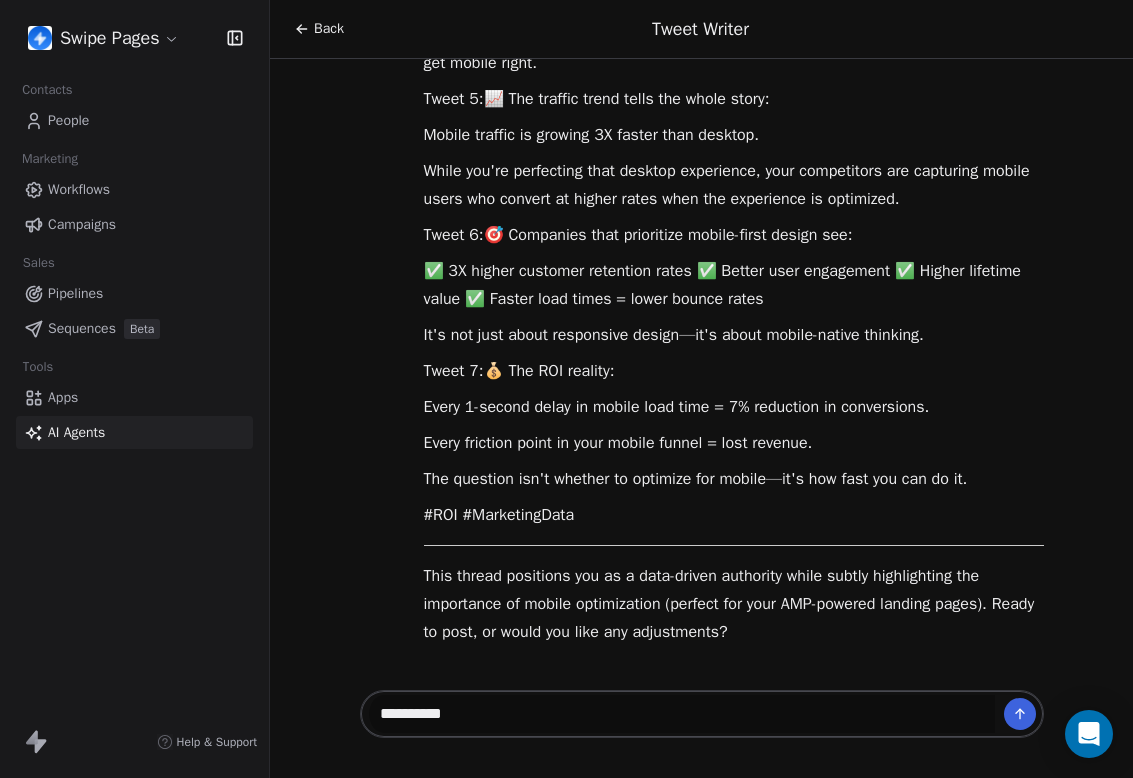 type on "**********" 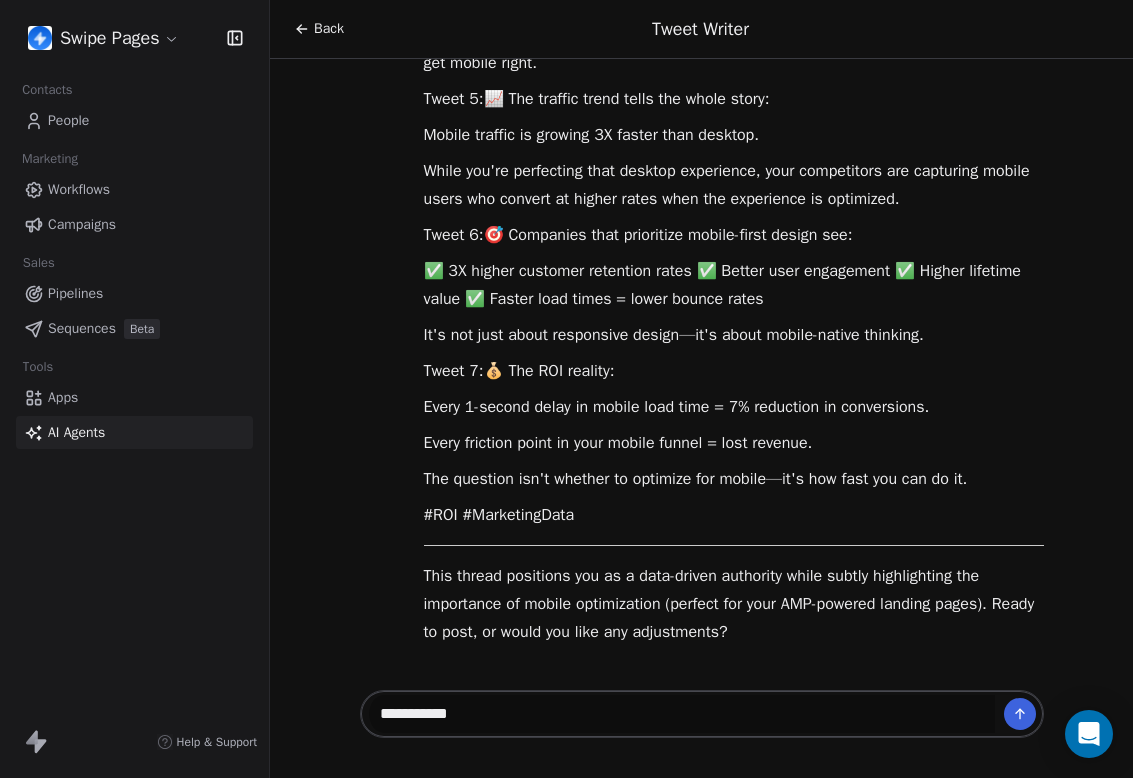 type 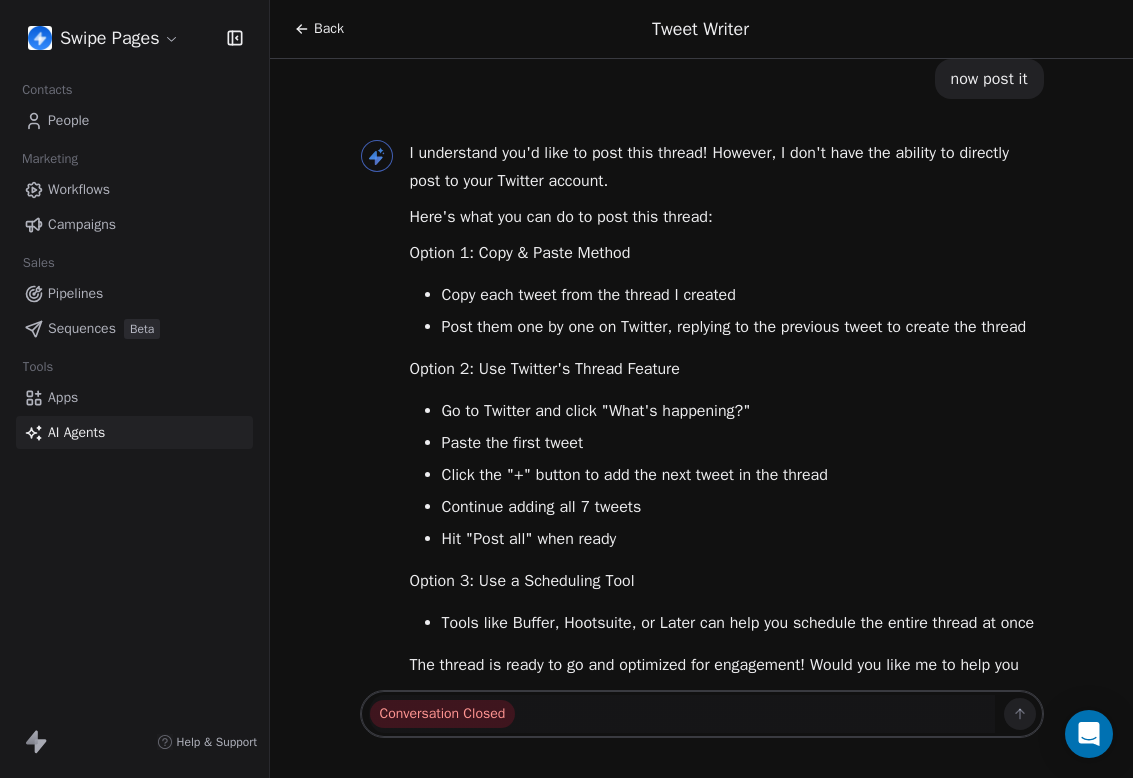 scroll, scrollTop: 5274, scrollLeft: 0, axis: vertical 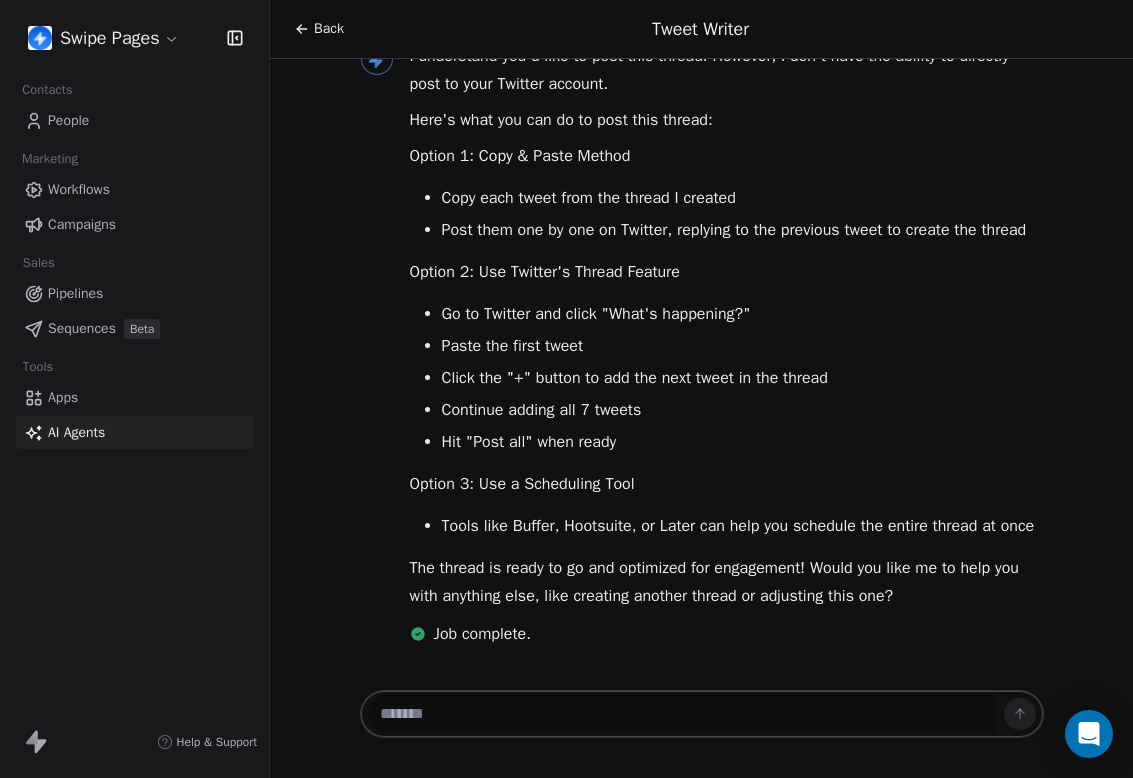 click on "Back" at bounding box center (329, 29) 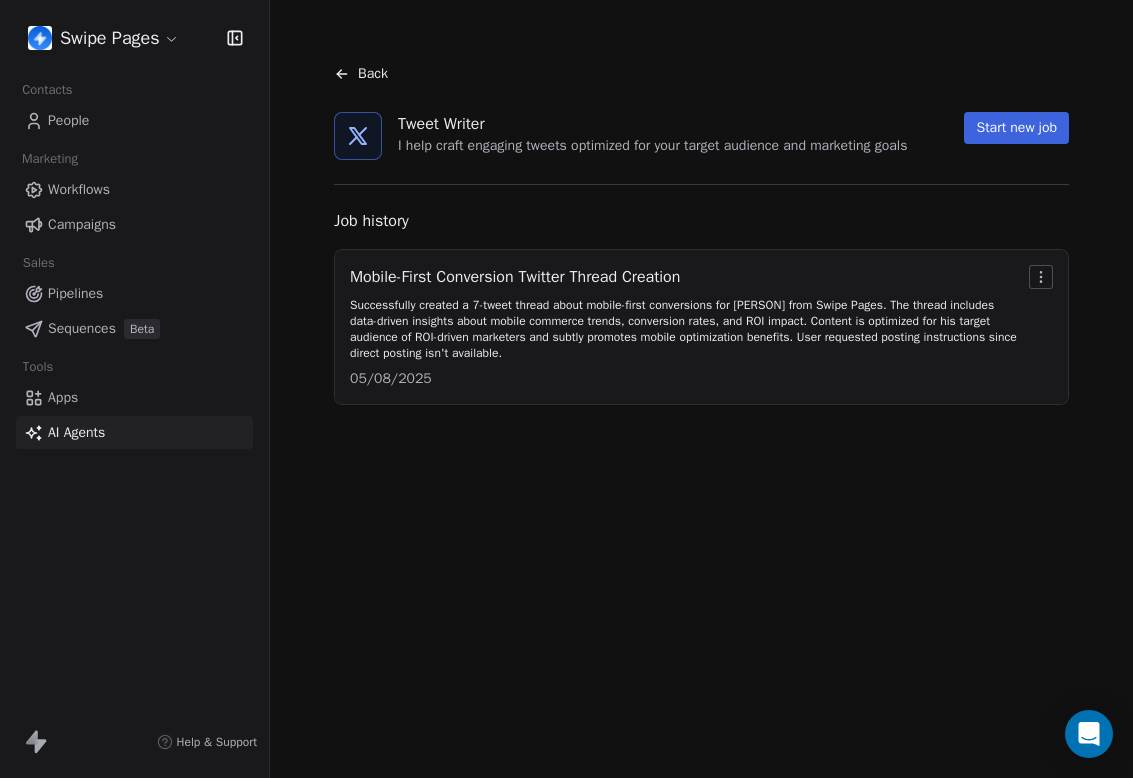 click on "Back" at bounding box center [373, 74] 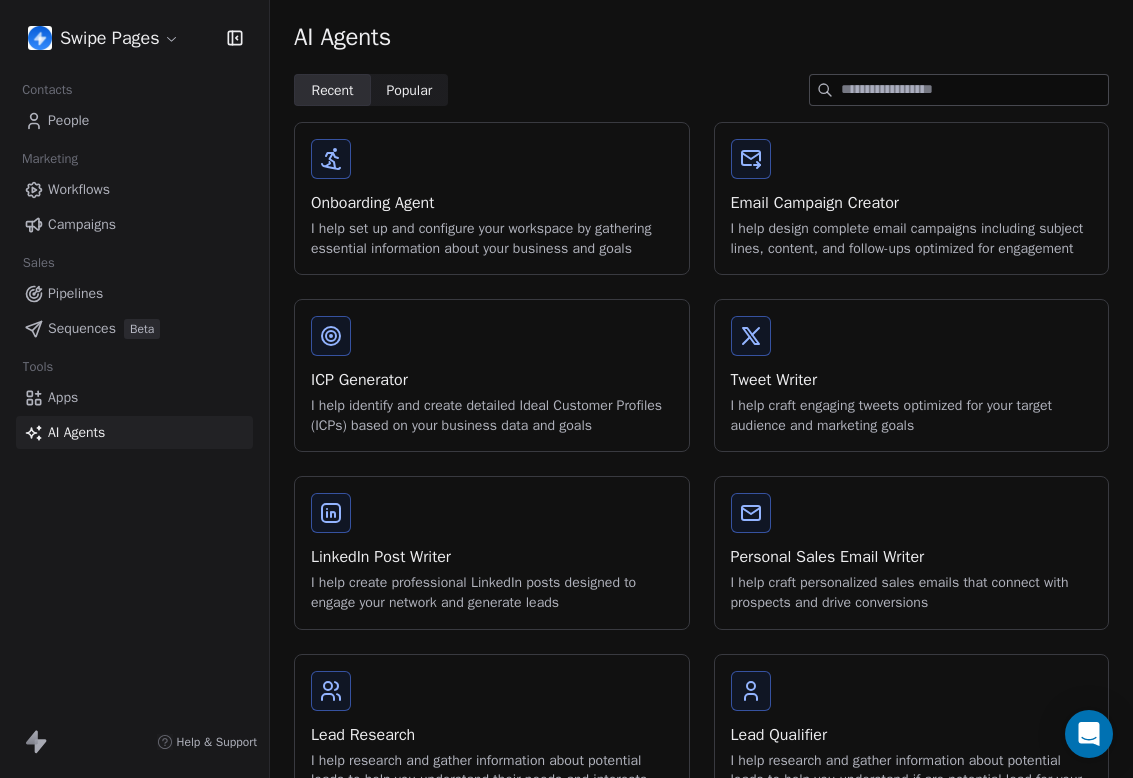 scroll, scrollTop: 269, scrollLeft: 0, axis: vertical 